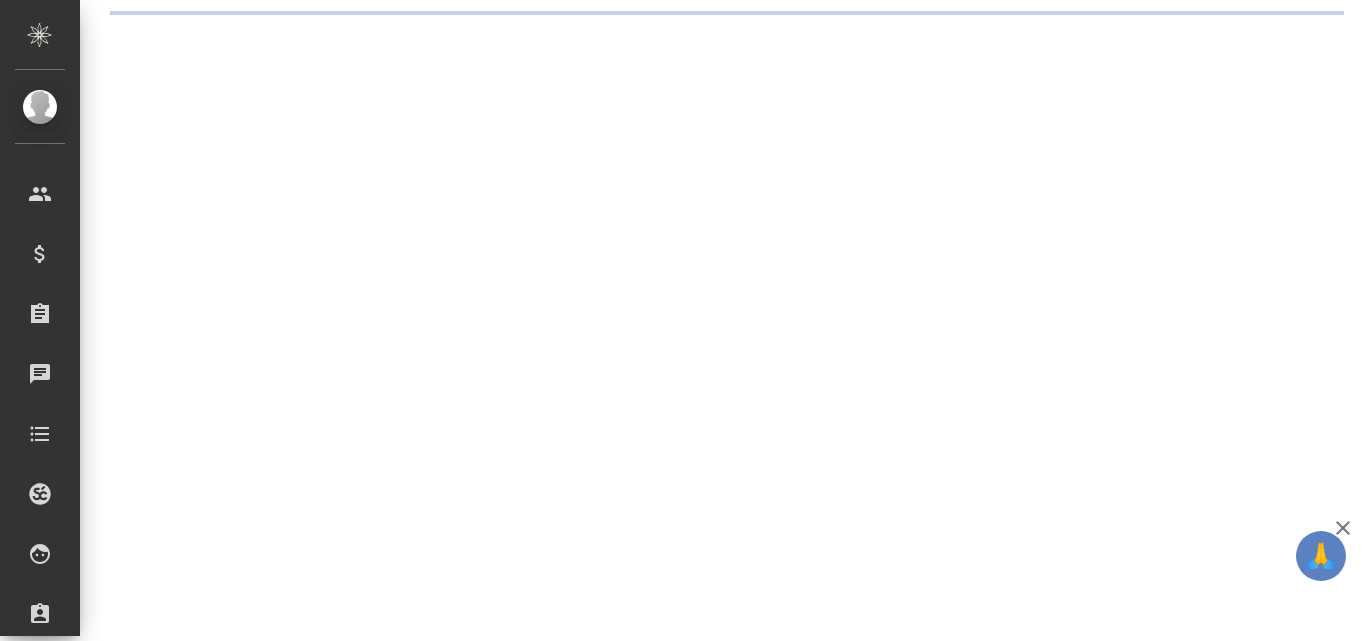scroll, scrollTop: 0, scrollLeft: 0, axis: both 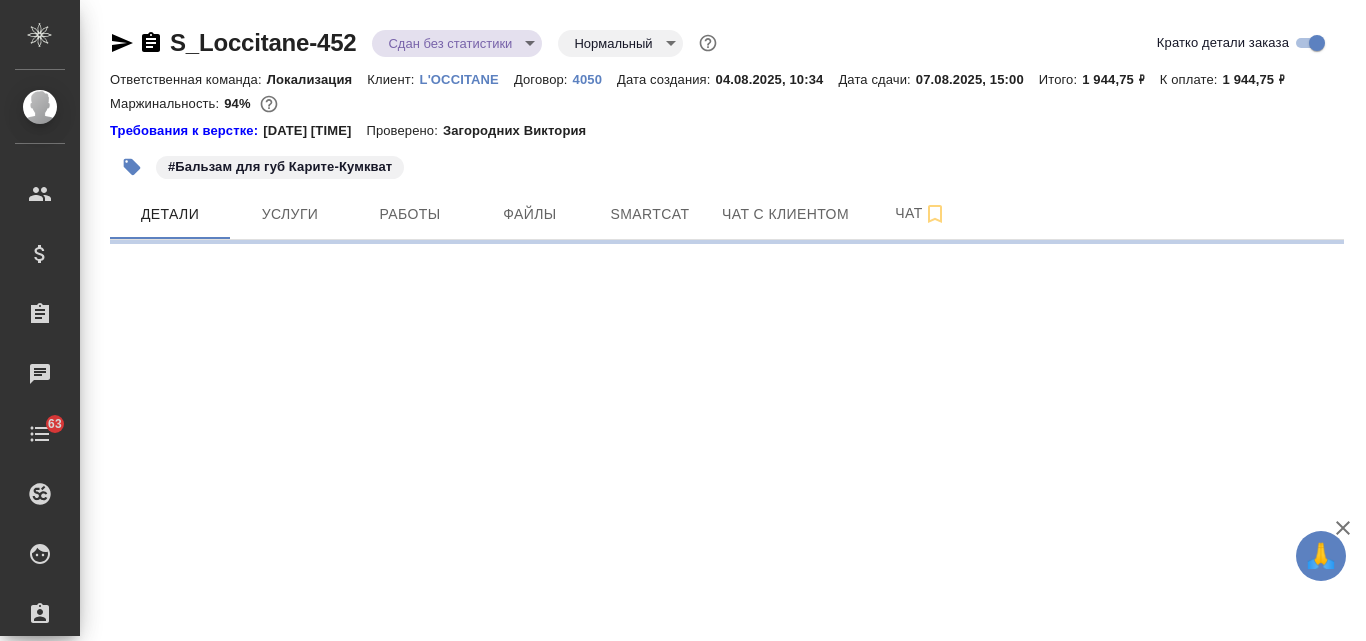 select on "RU" 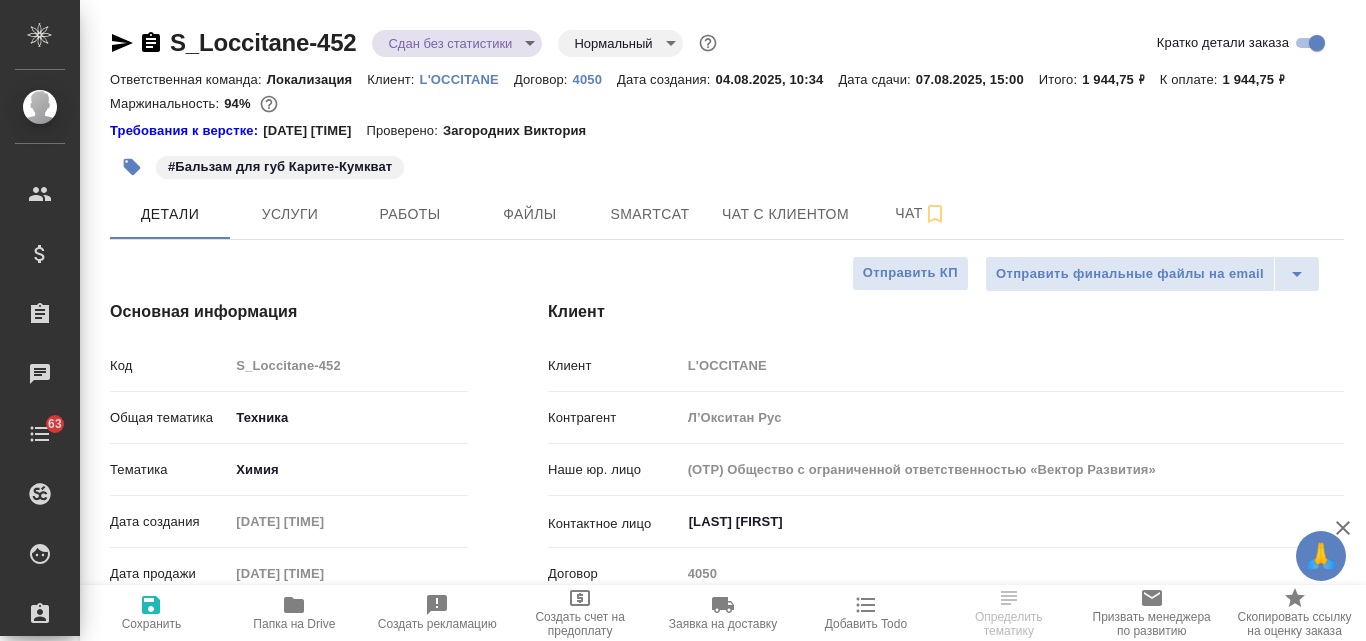 type on "x" 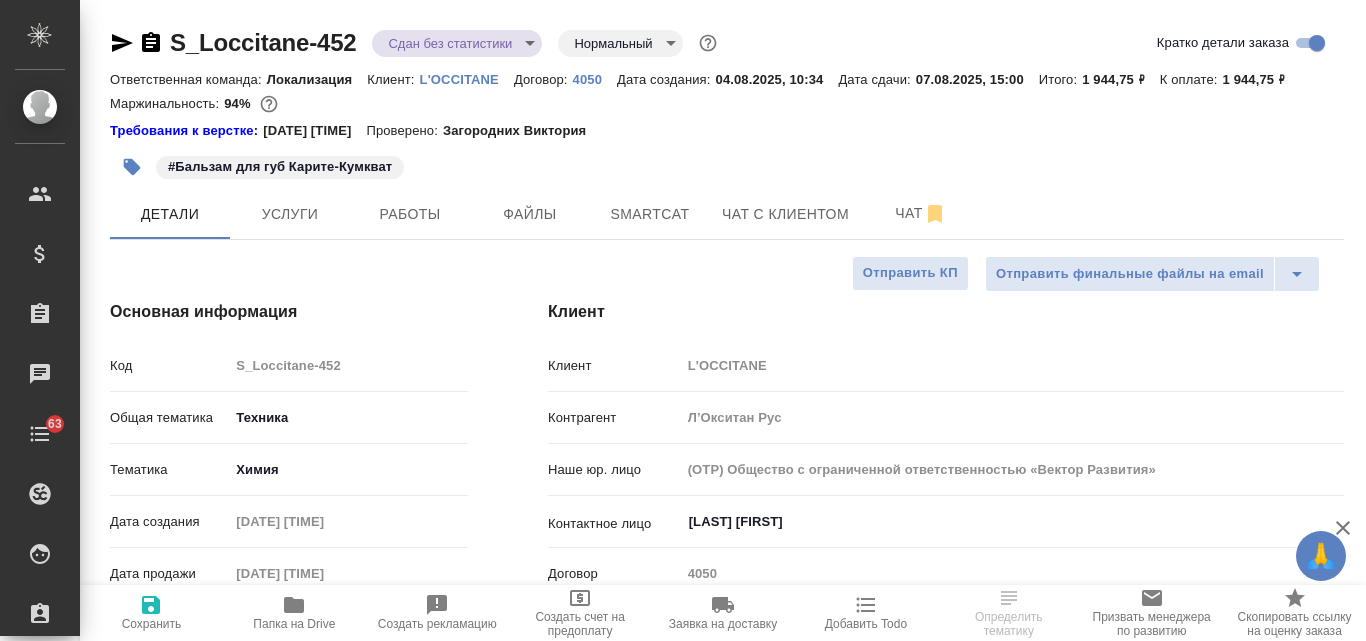 type on "Белякова Юлия" 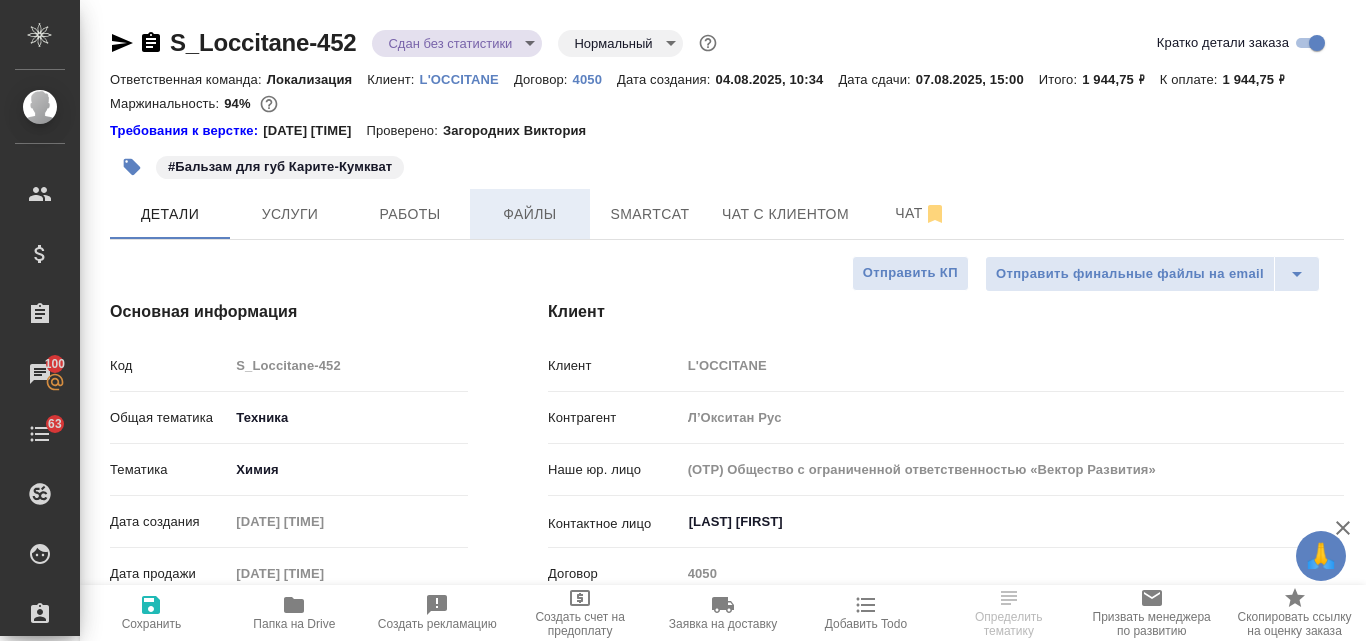 click on "Файлы" at bounding box center (530, 214) 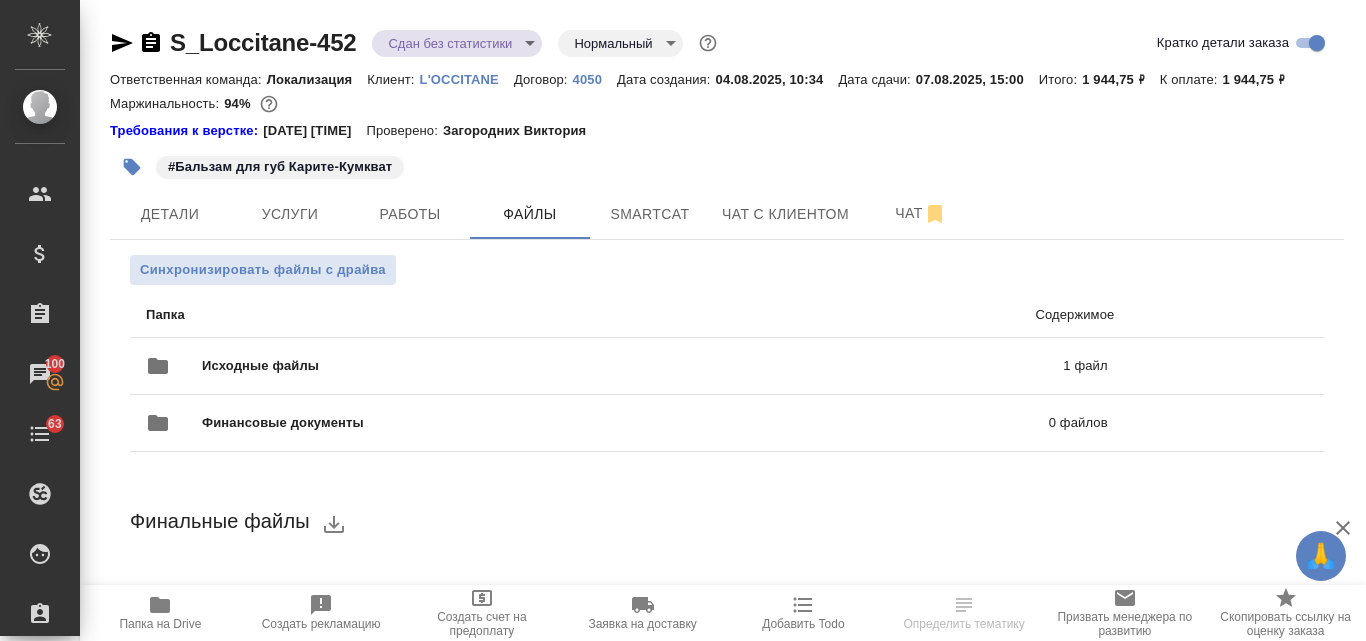 click 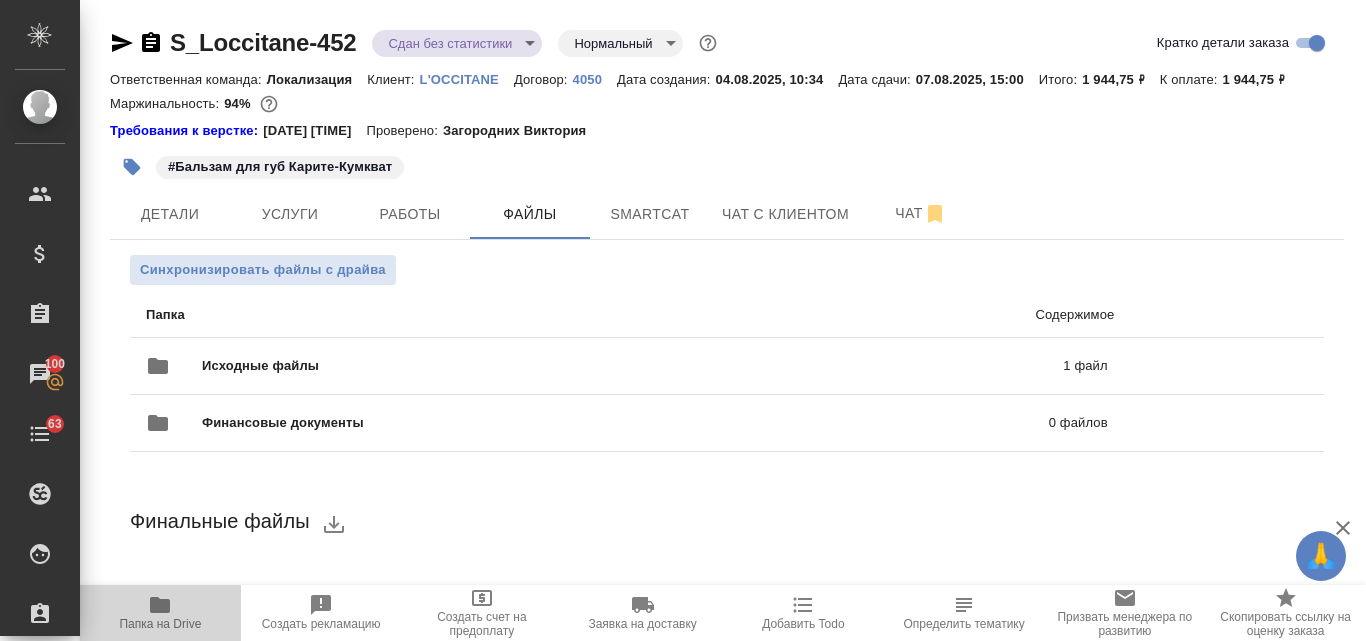 click 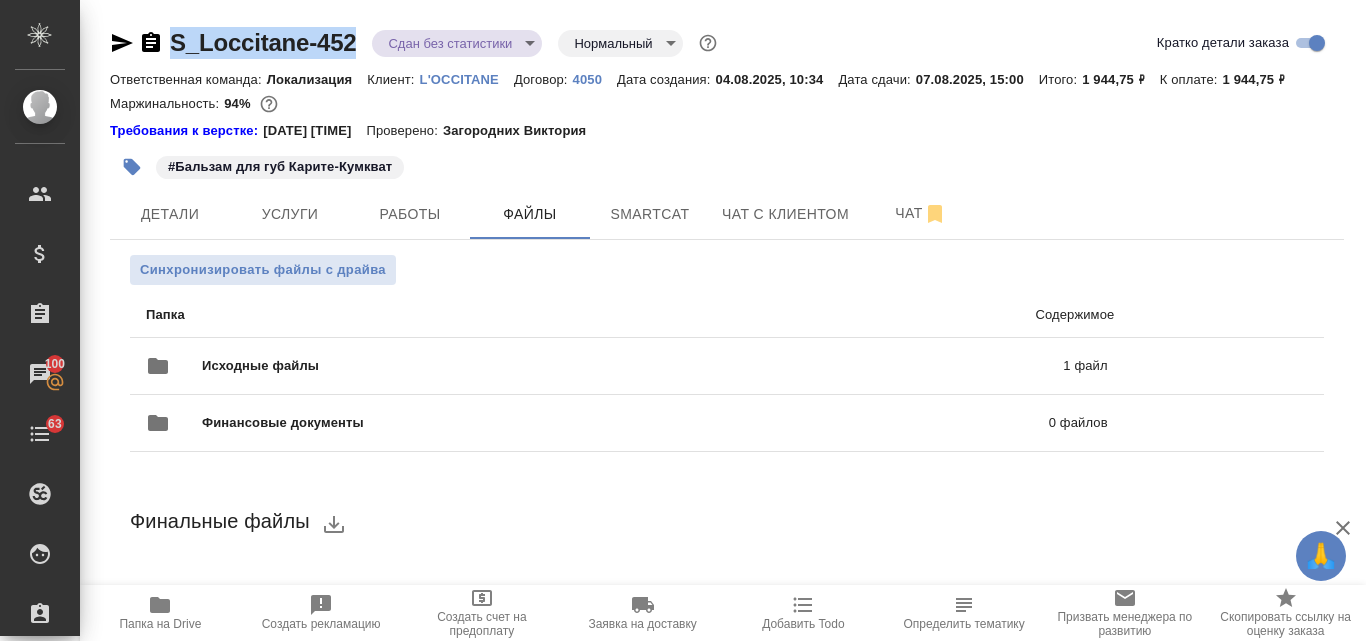 drag, startPoint x: 361, startPoint y: 43, endPoint x: 174, endPoint y: 35, distance: 187.17105 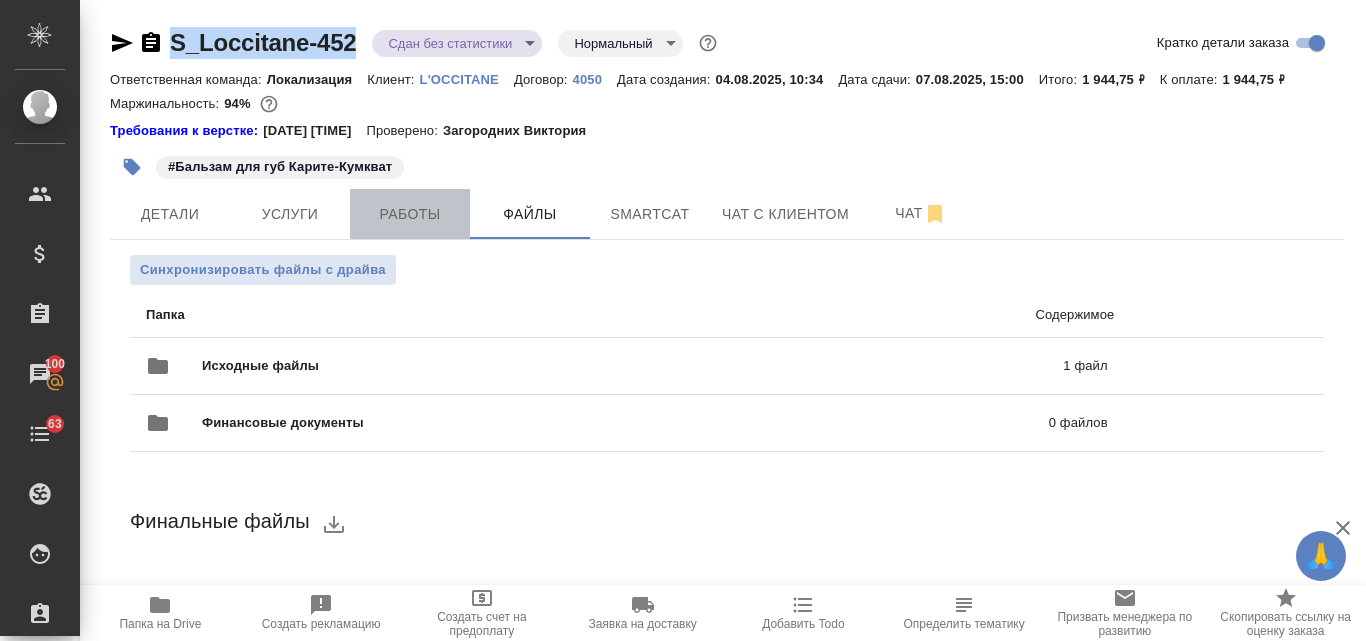 click on "Работы" at bounding box center (410, 214) 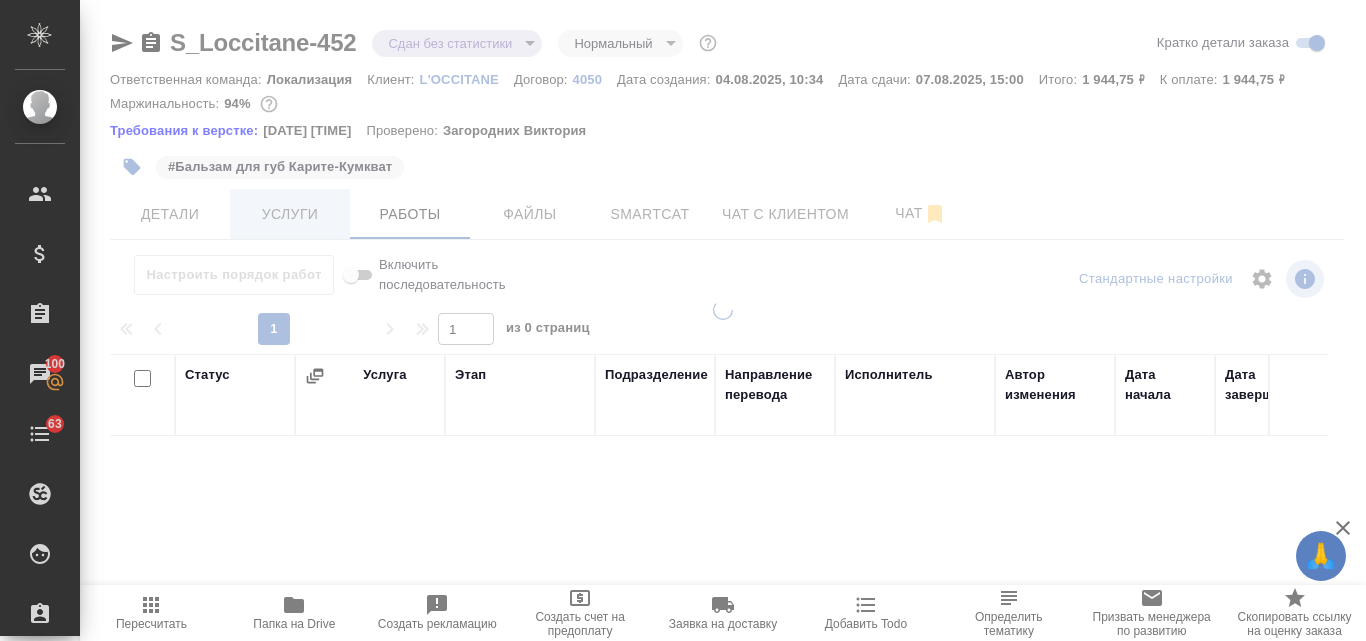 click at bounding box center [723, 320] 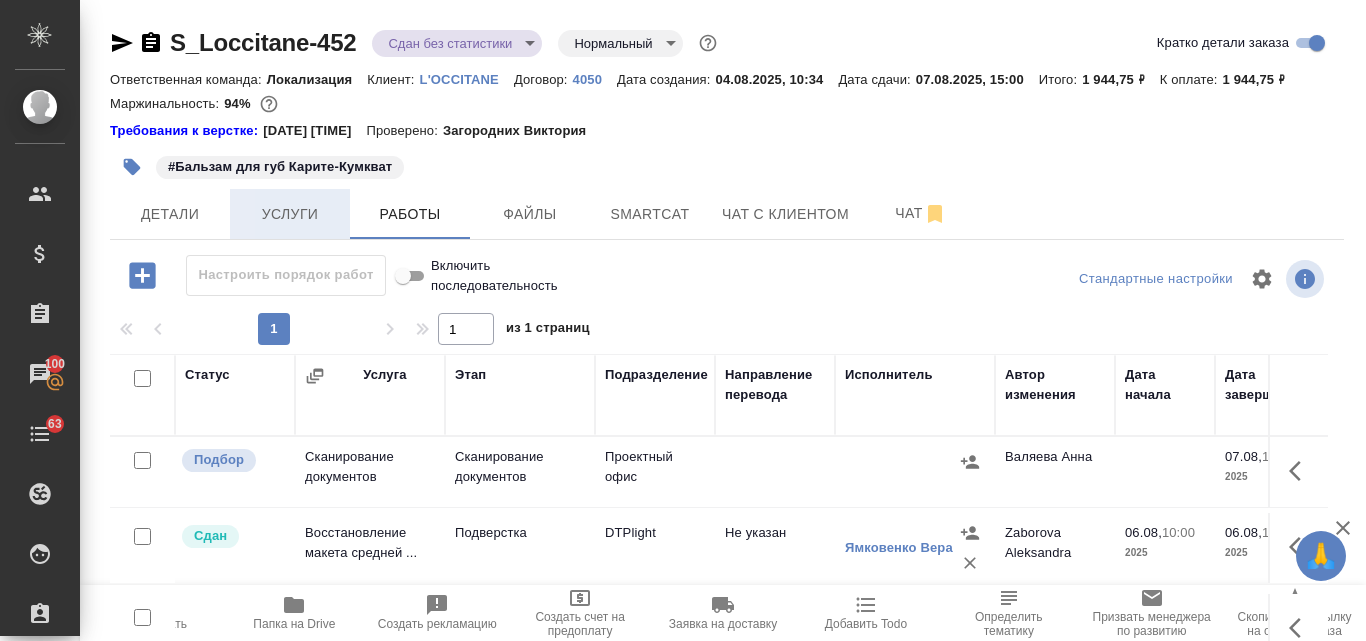 click on "Услуги" at bounding box center (290, 214) 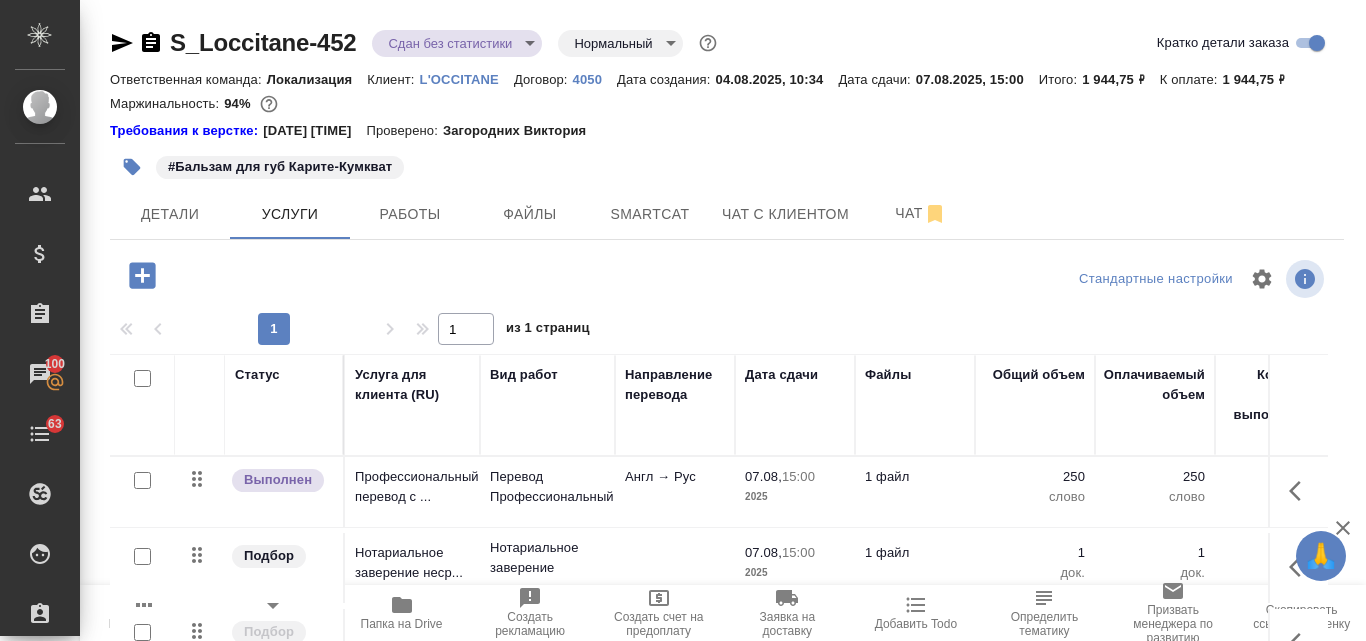 scroll, scrollTop: 194, scrollLeft: 0, axis: vertical 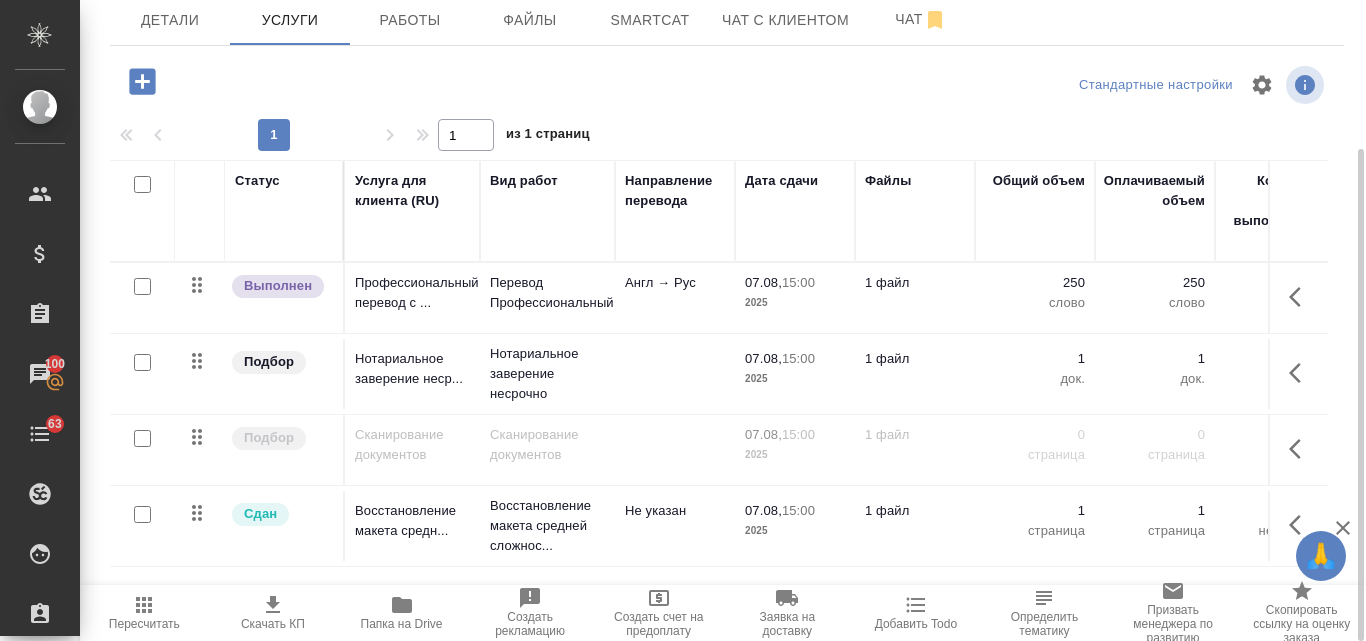 click at bounding box center (142, 438) 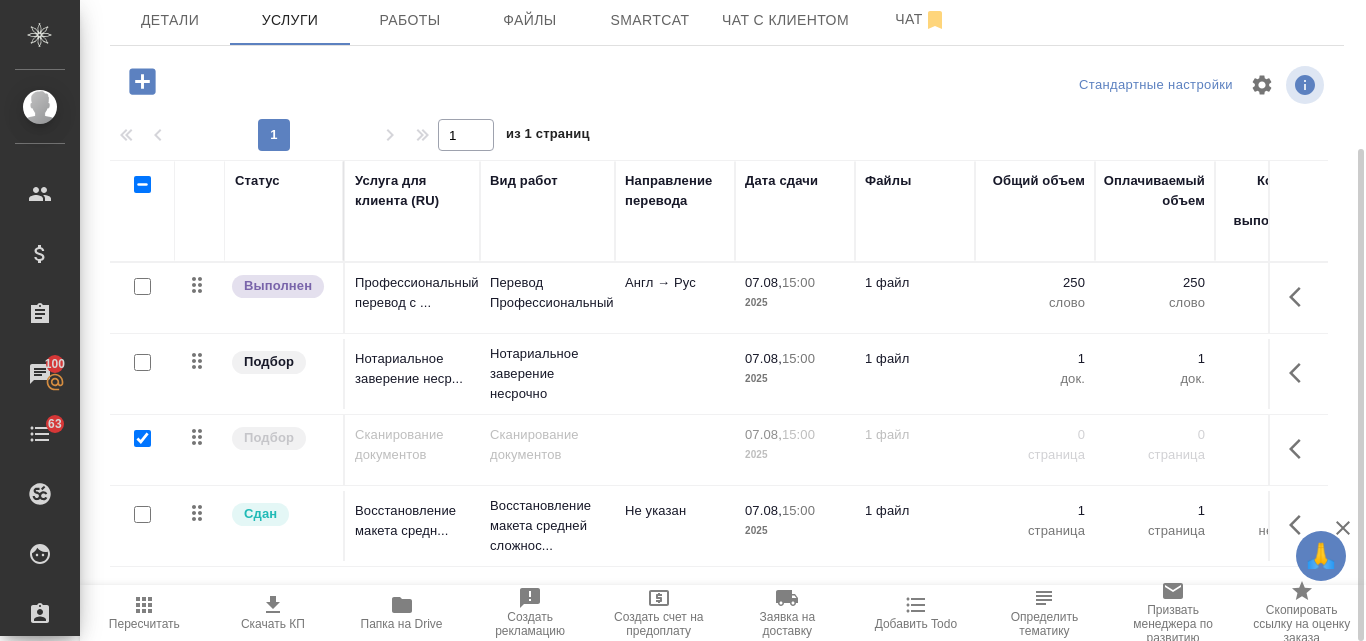 checkbox on "true" 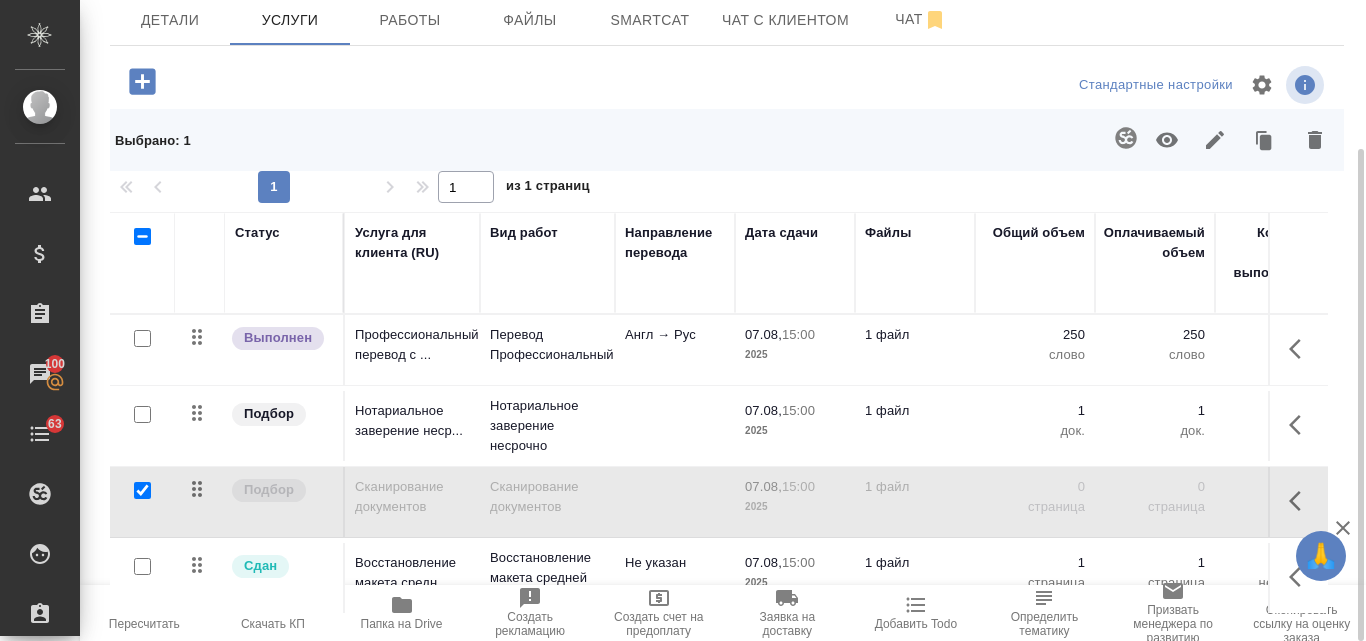 click 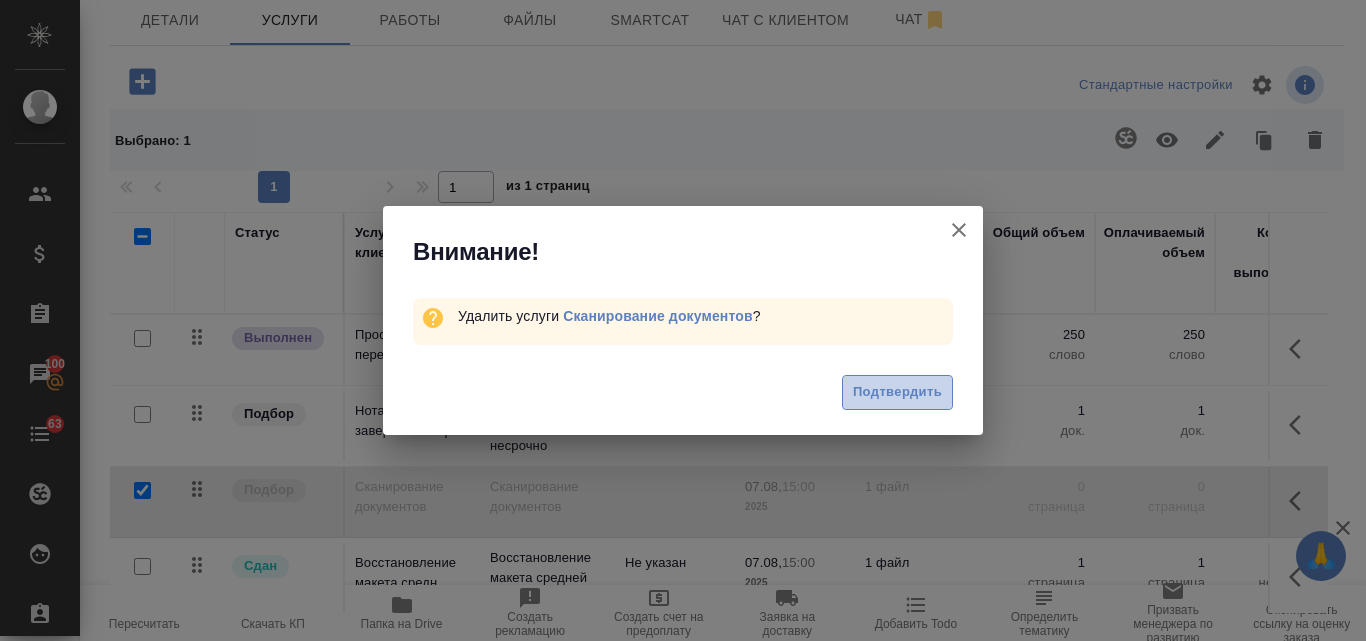 click on "Подтвердить" at bounding box center (897, 392) 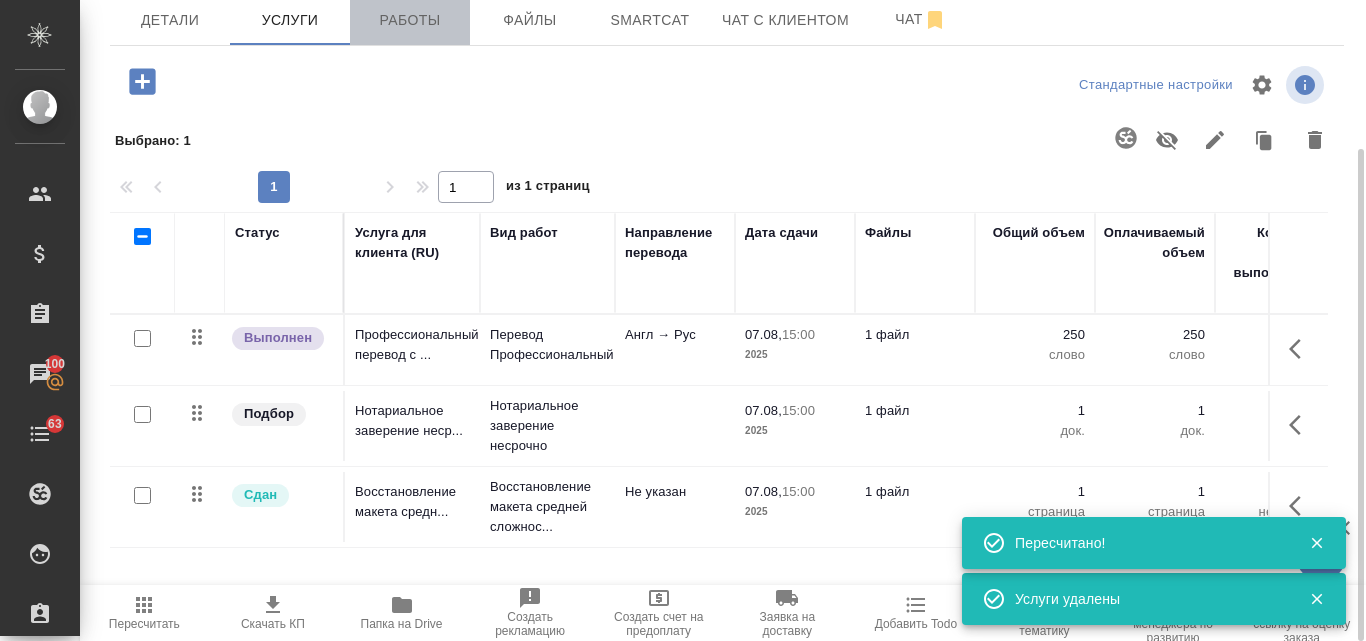 click on "Работы" at bounding box center (410, 20) 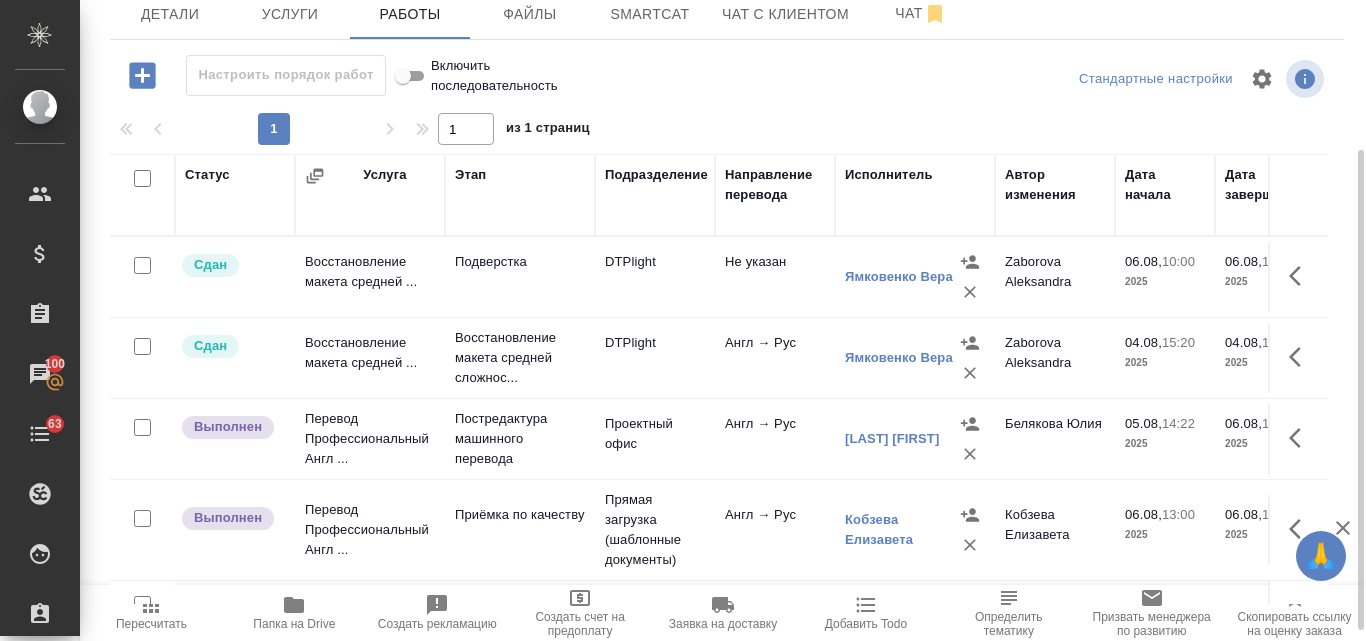 scroll, scrollTop: 214, scrollLeft: 0, axis: vertical 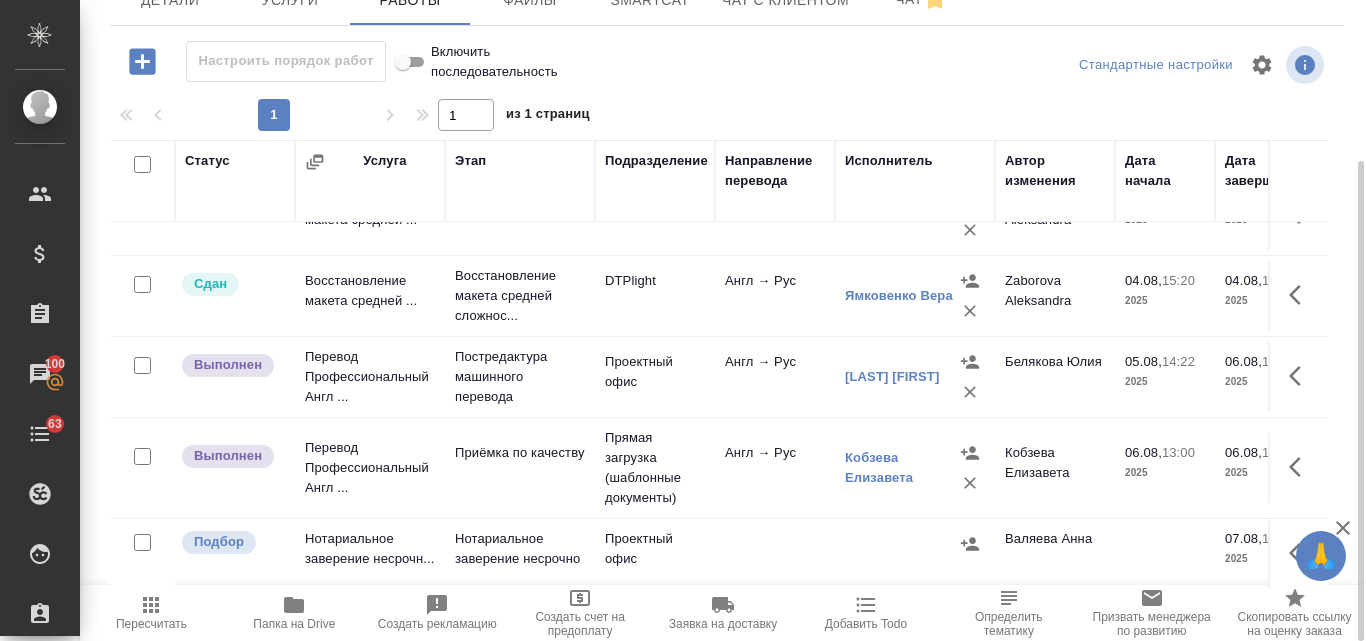 click on "Нотариальное заверение несрочн..." at bounding box center (370, 215) 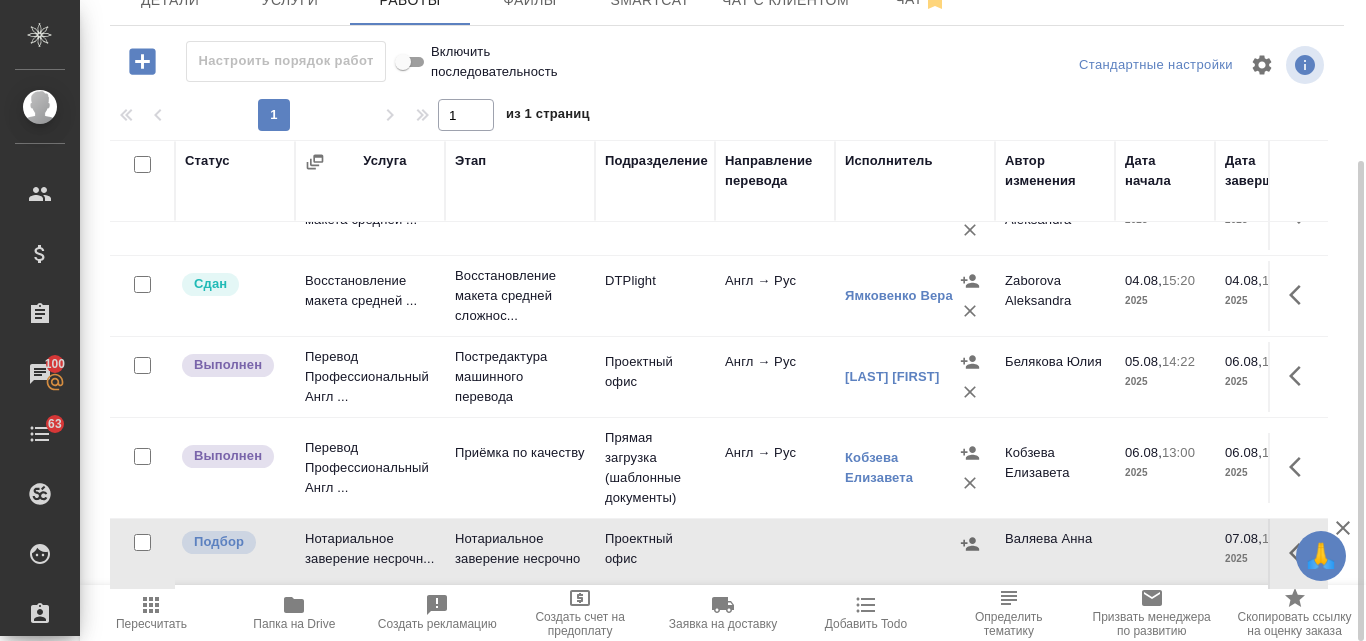 click on "Нотариальное заверение несрочн..." at bounding box center (370, 215) 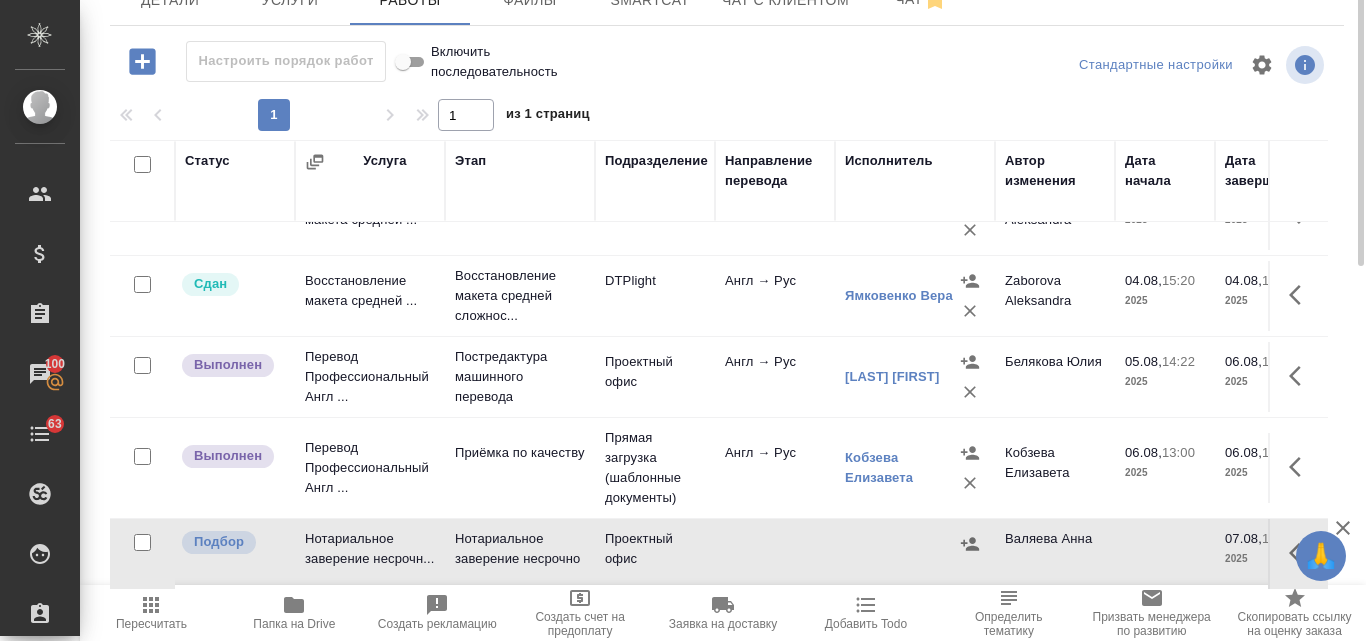 scroll, scrollTop: 0, scrollLeft: 0, axis: both 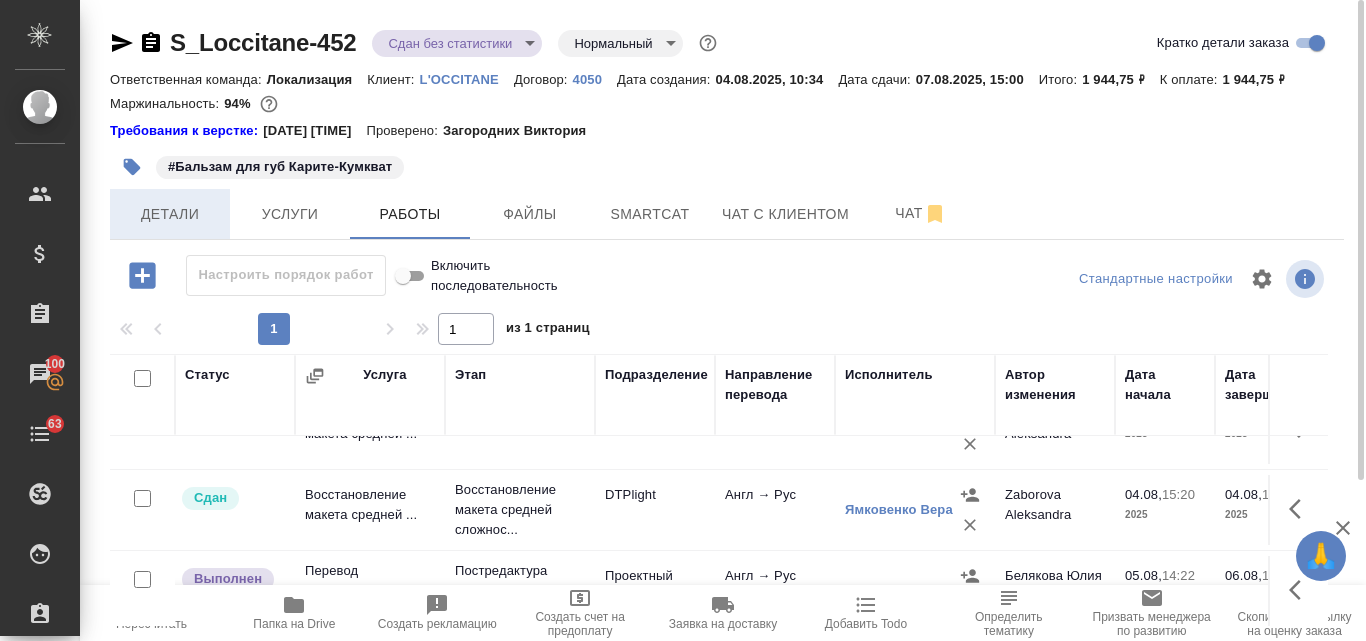click on "Детали" at bounding box center [170, 214] 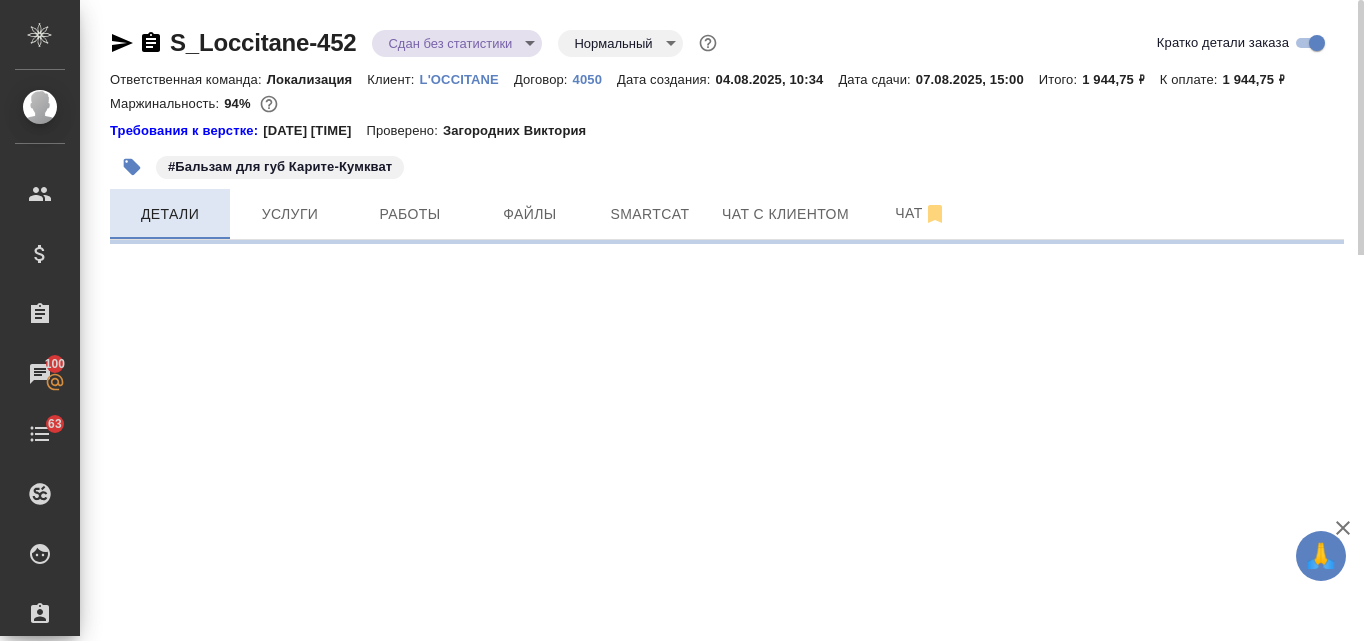 select on "RU" 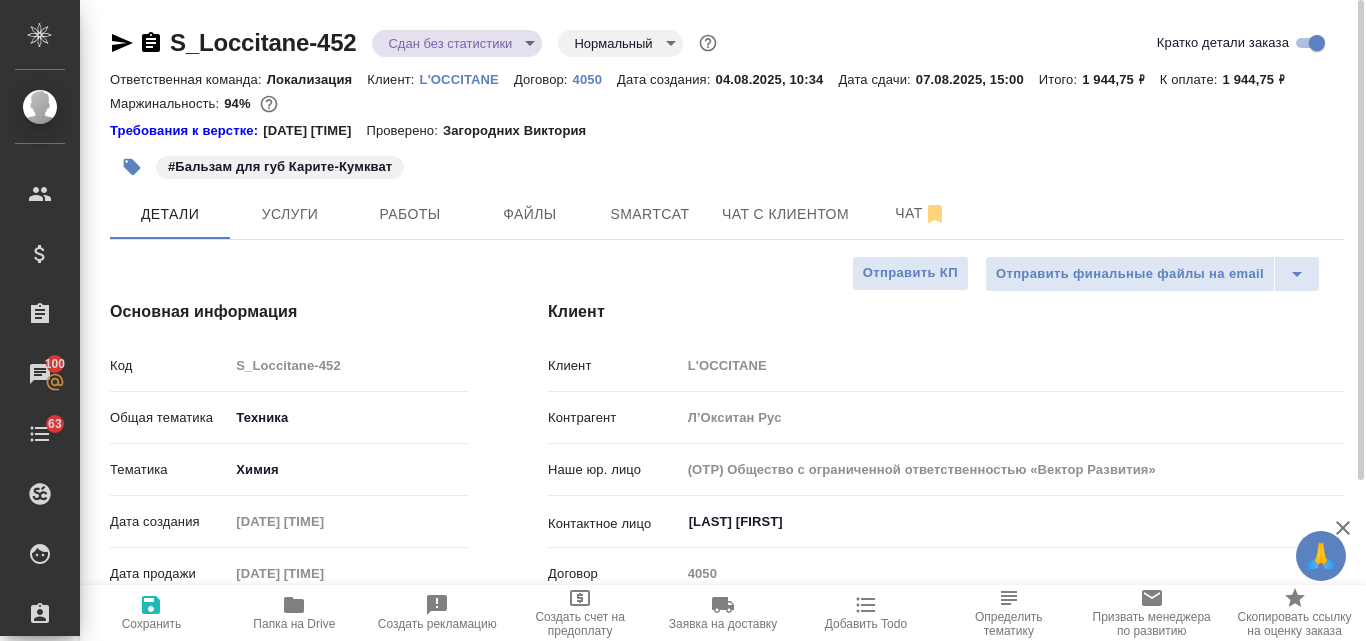type on "x" 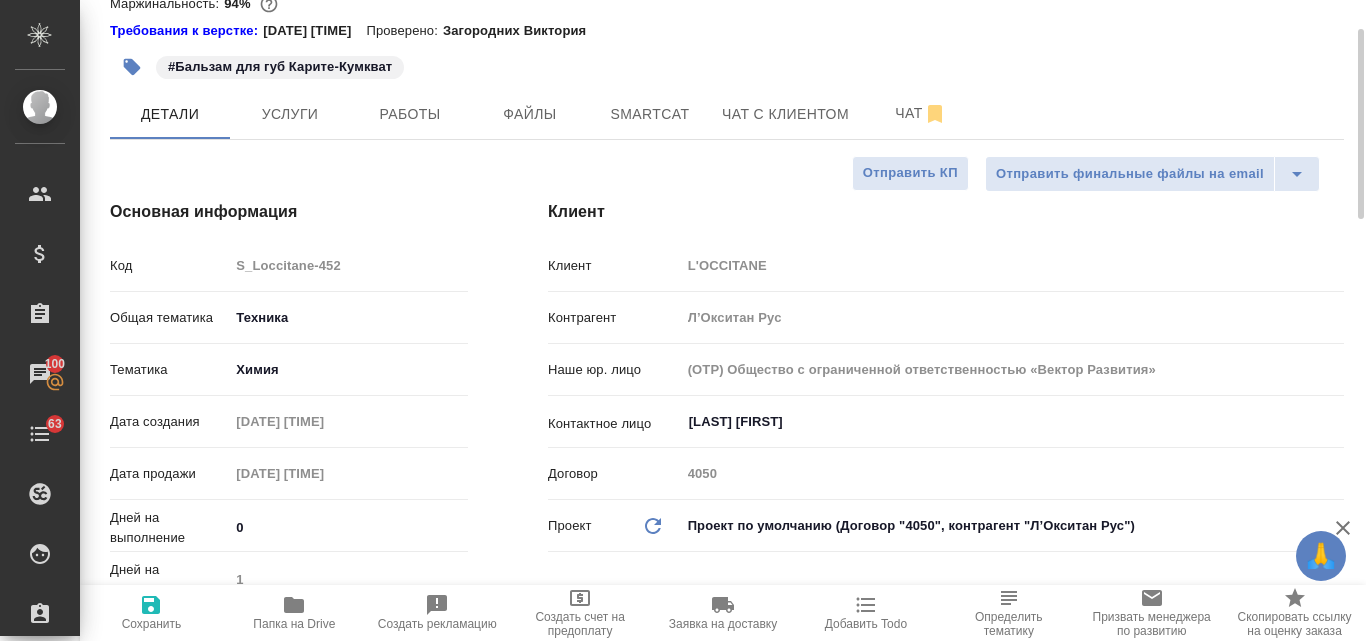 scroll, scrollTop: 0, scrollLeft: 0, axis: both 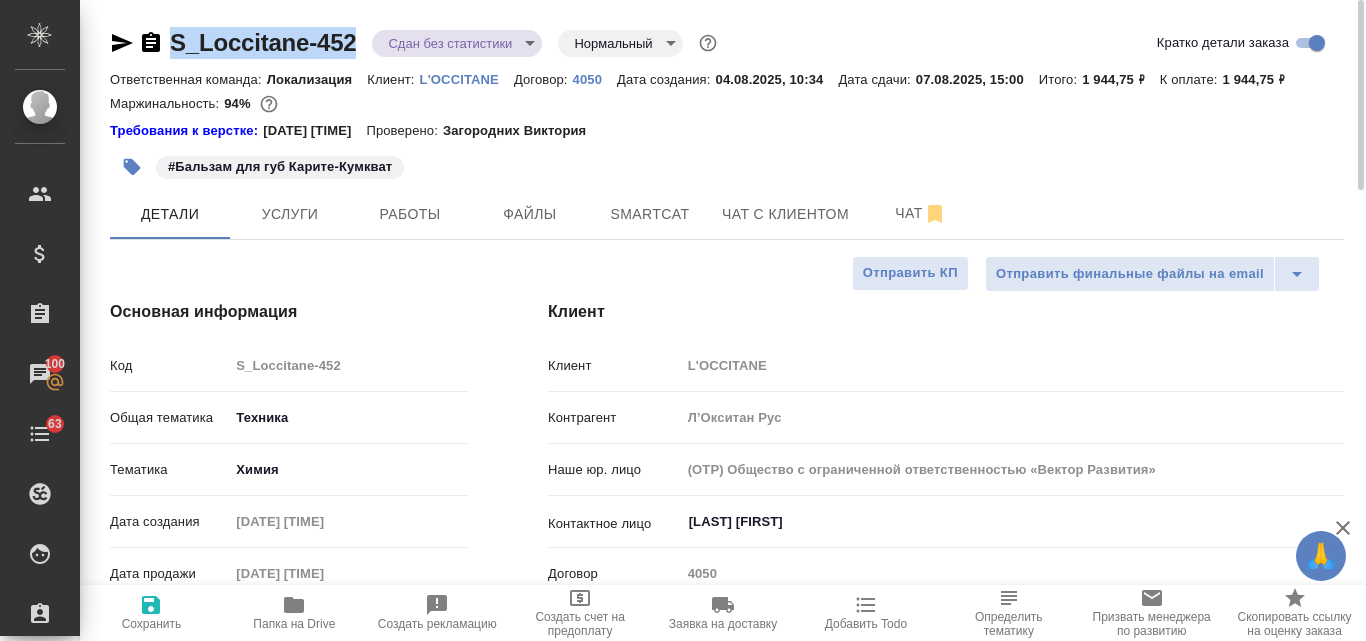 drag, startPoint x: 358, startPoint y: 36, endPoint x: 176, endPoint y: 40, distance: 182.04395 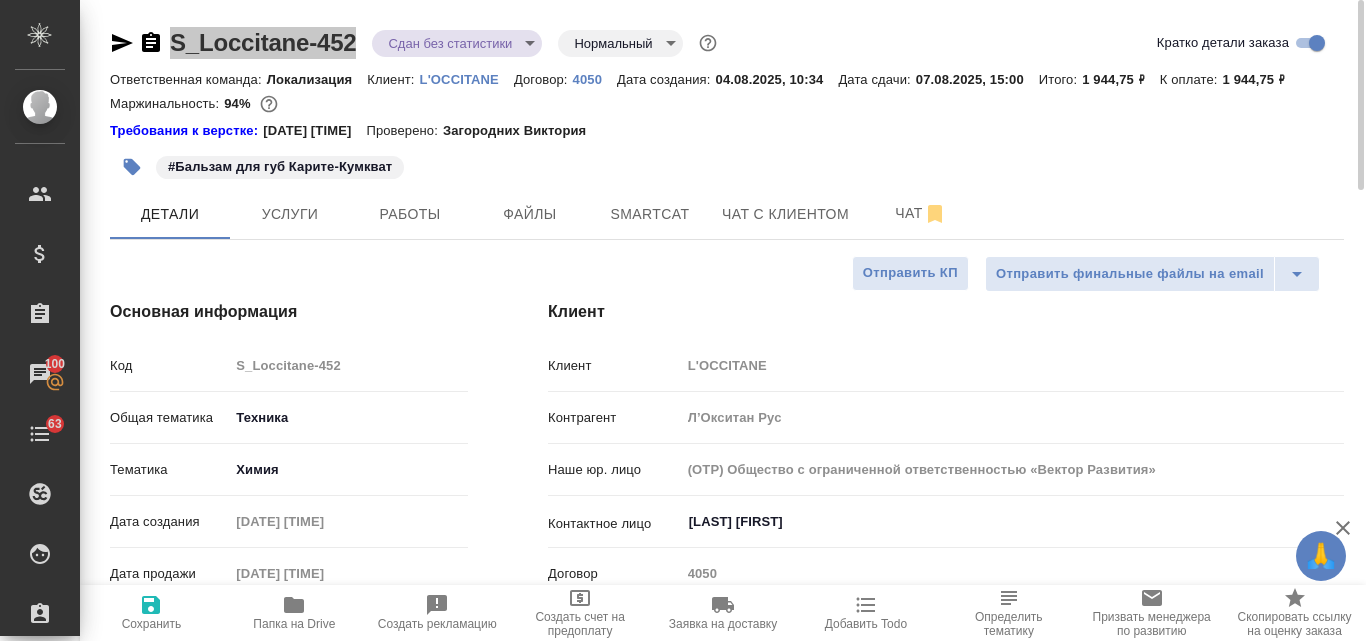 type on "x" 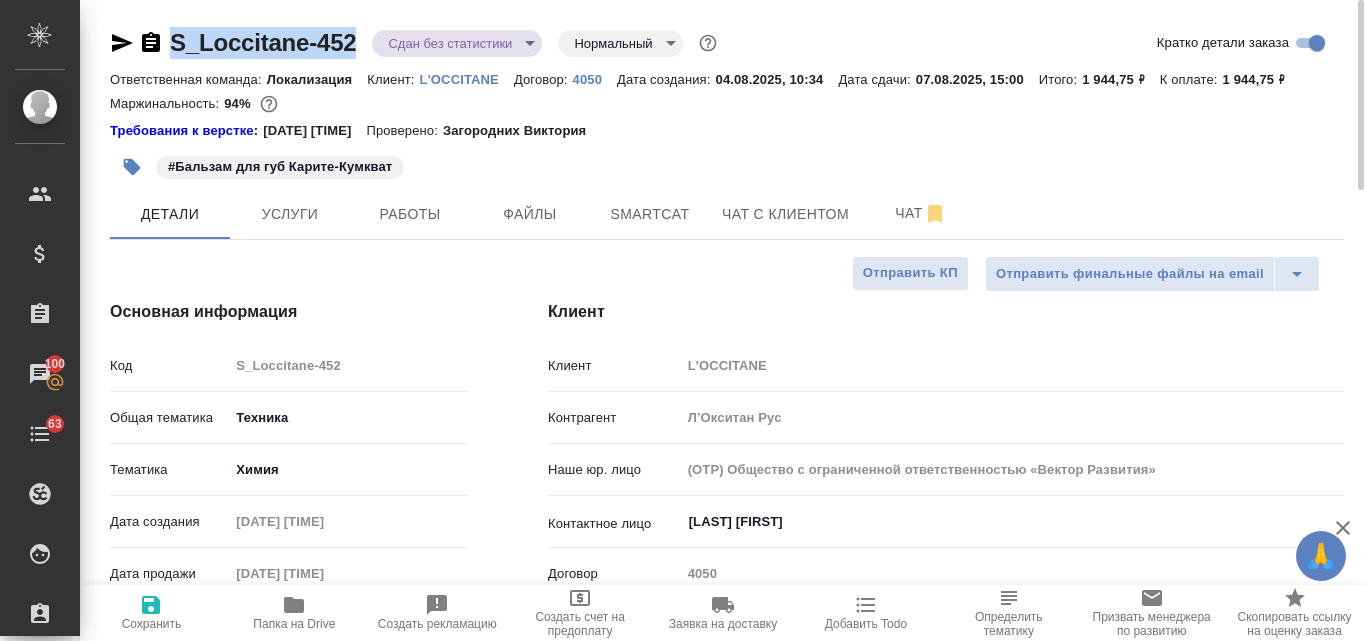 type on "x" 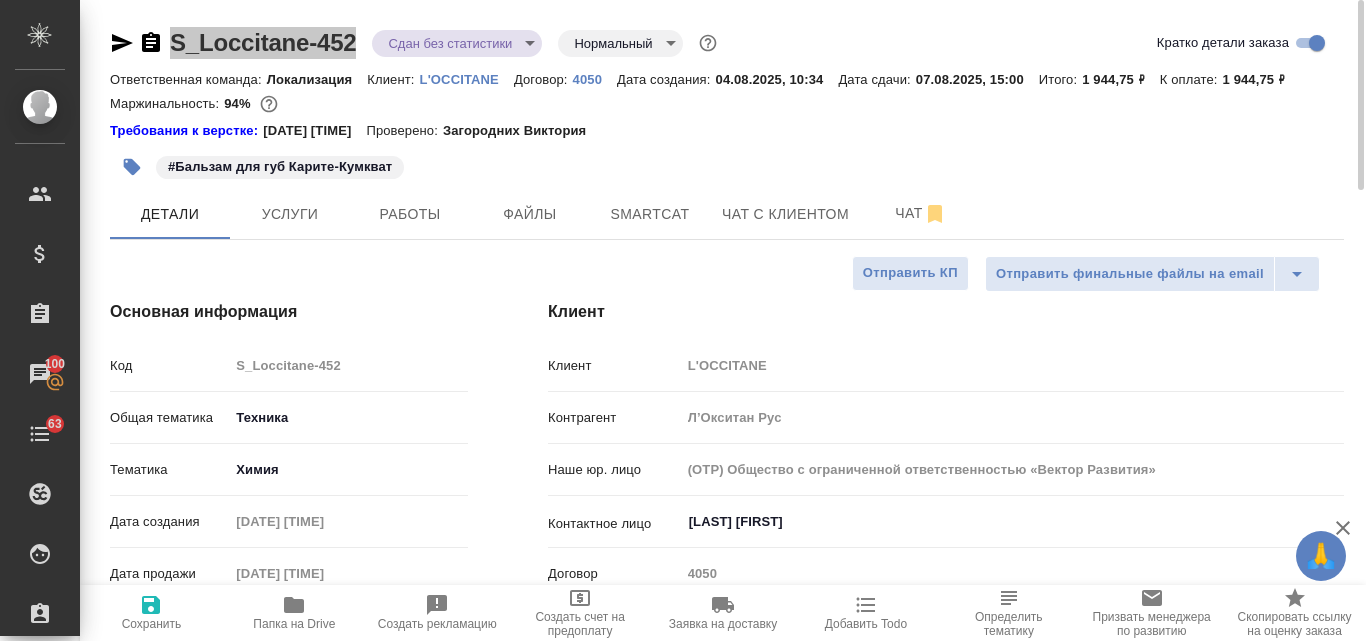 type on "x" 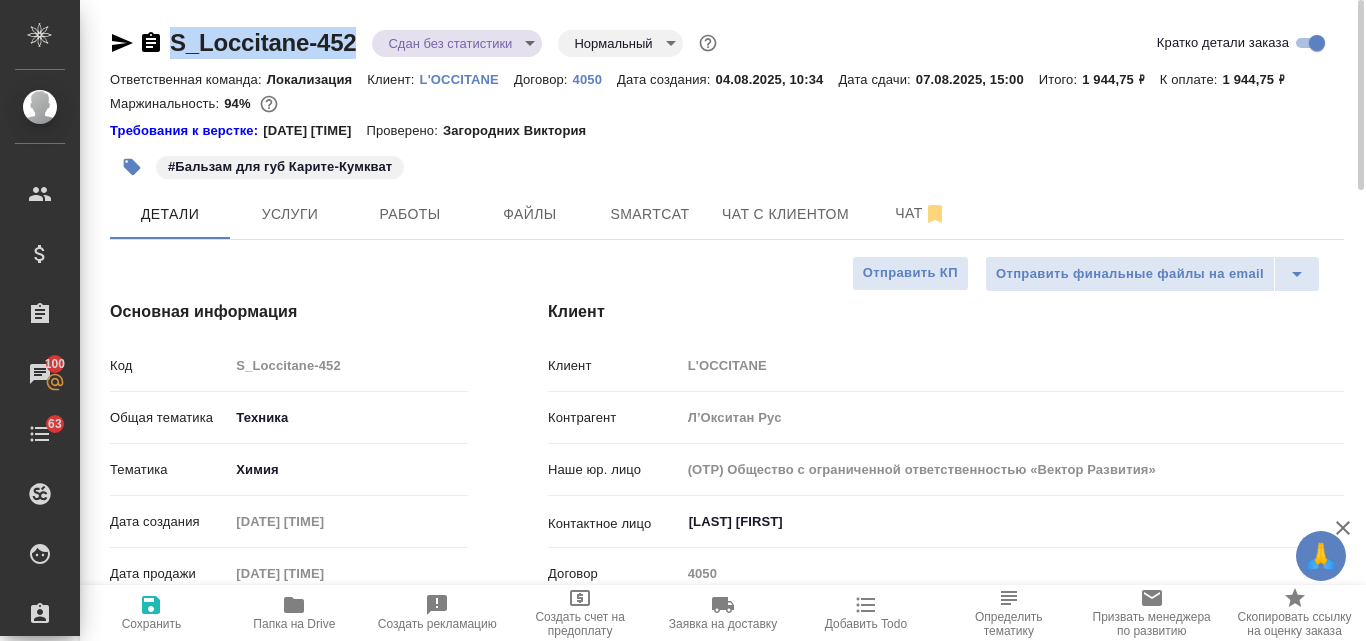 type on "x" 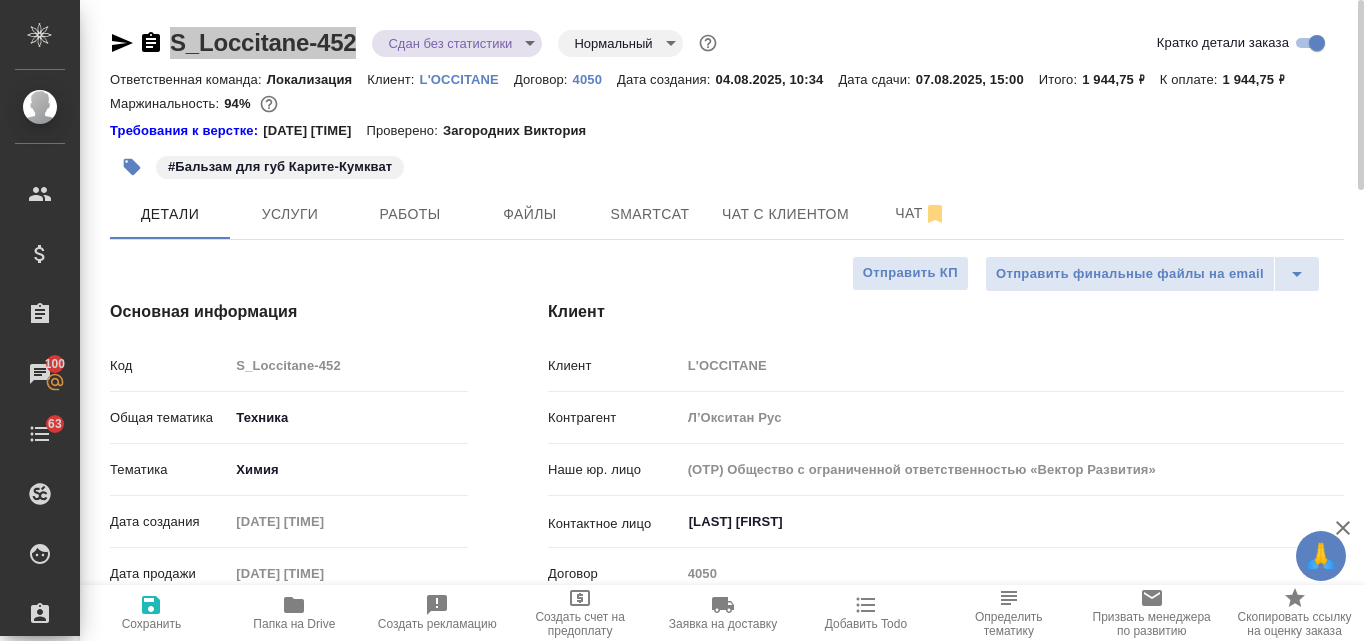 type on "x" 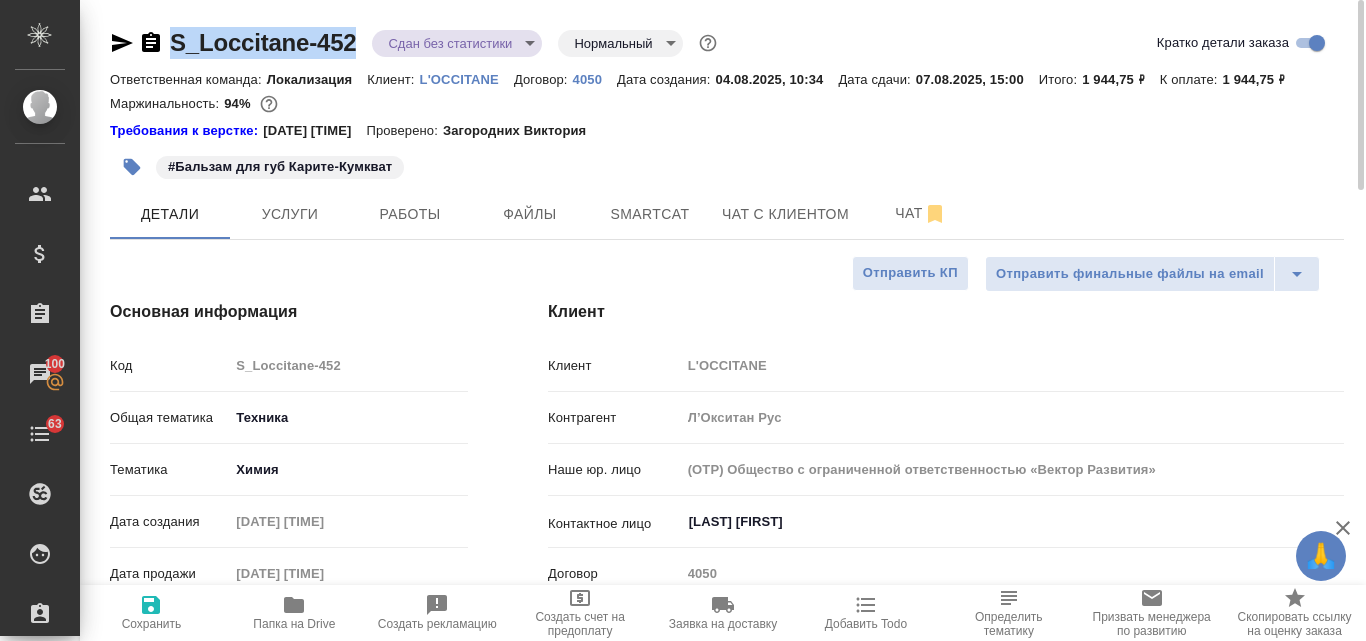 type on "x" 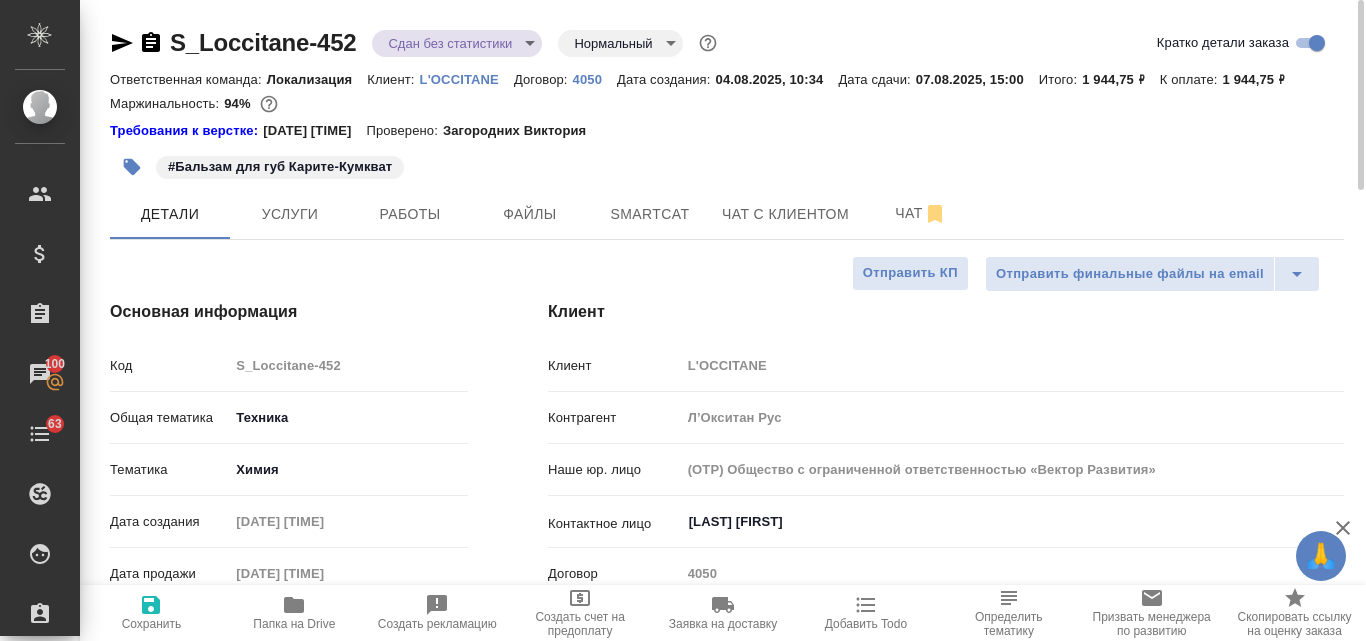 type on "x" 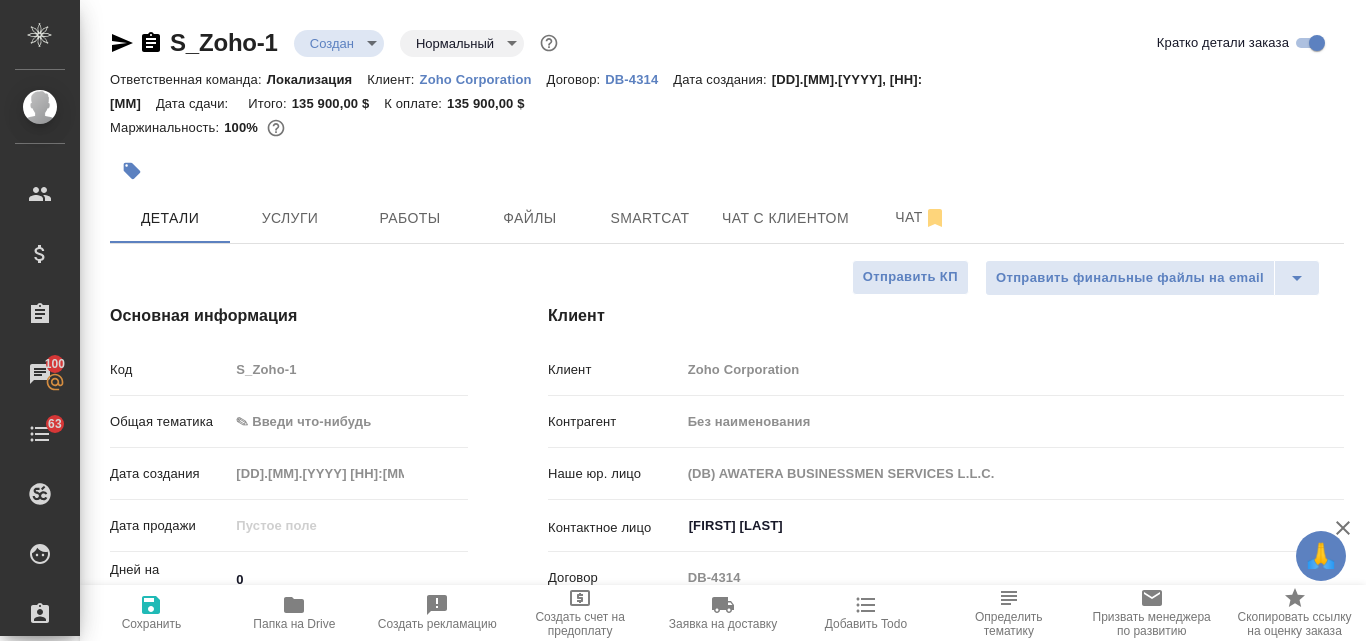 select on "RU" 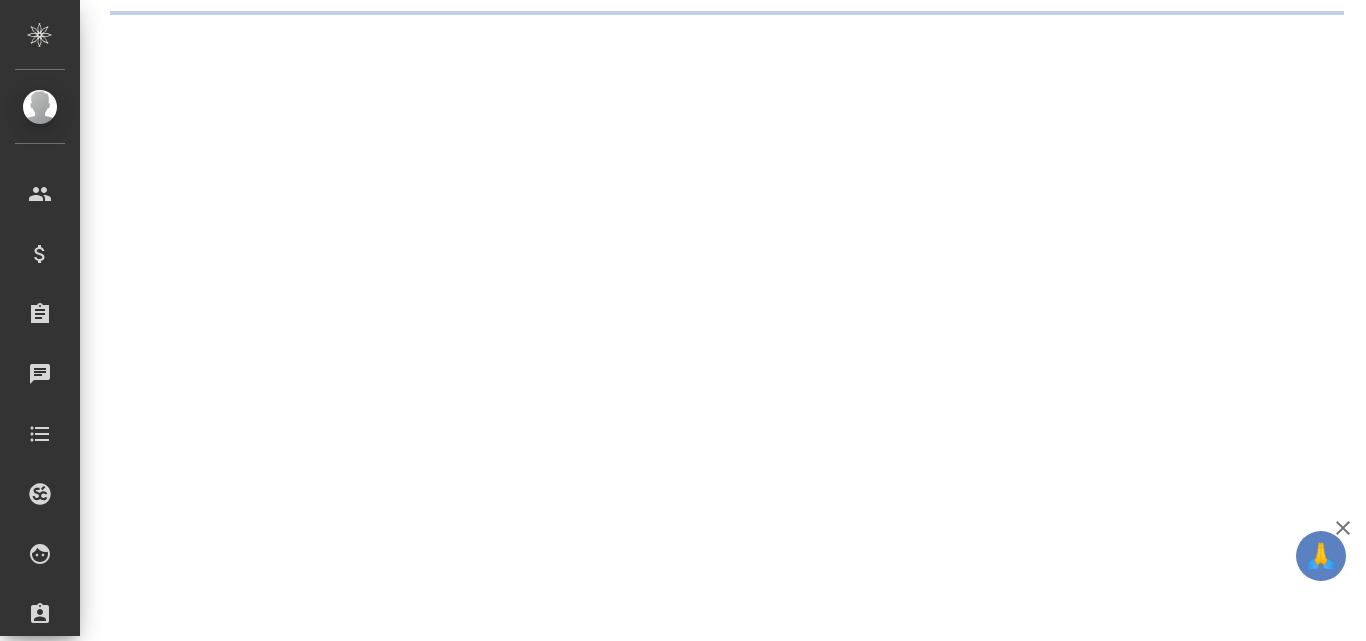 scroll, scrollTop: 0, scrollLeft: 0, axis: both 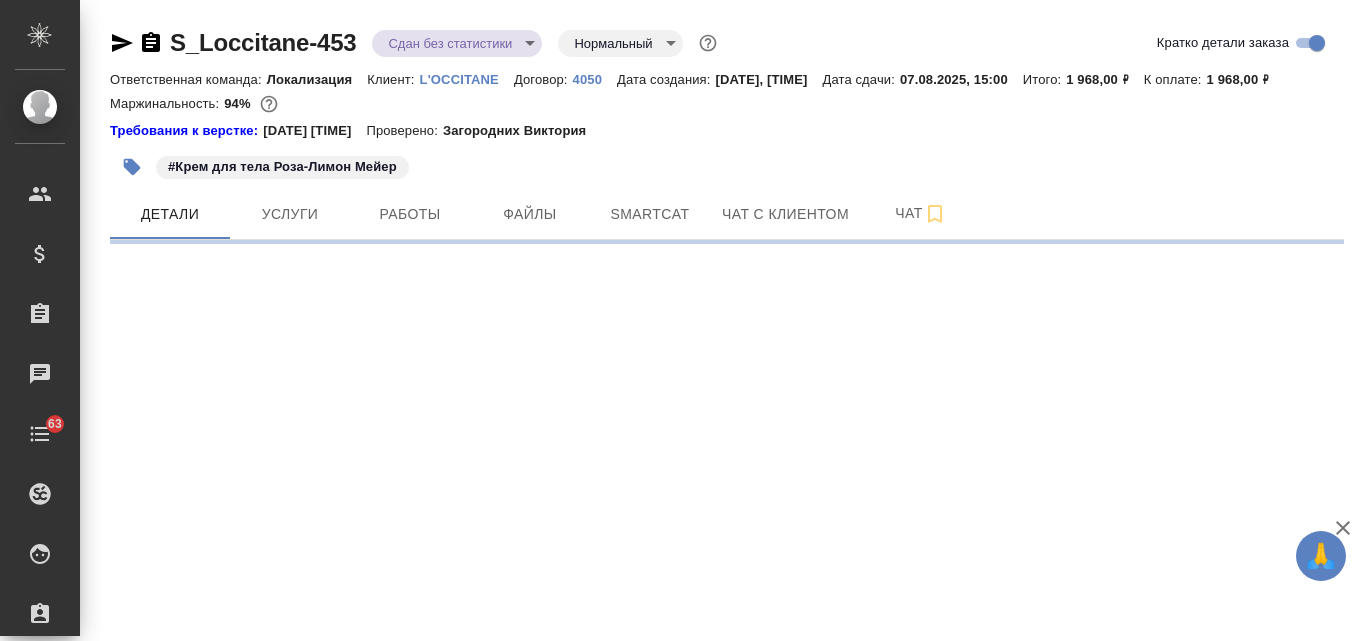 select on "RU" 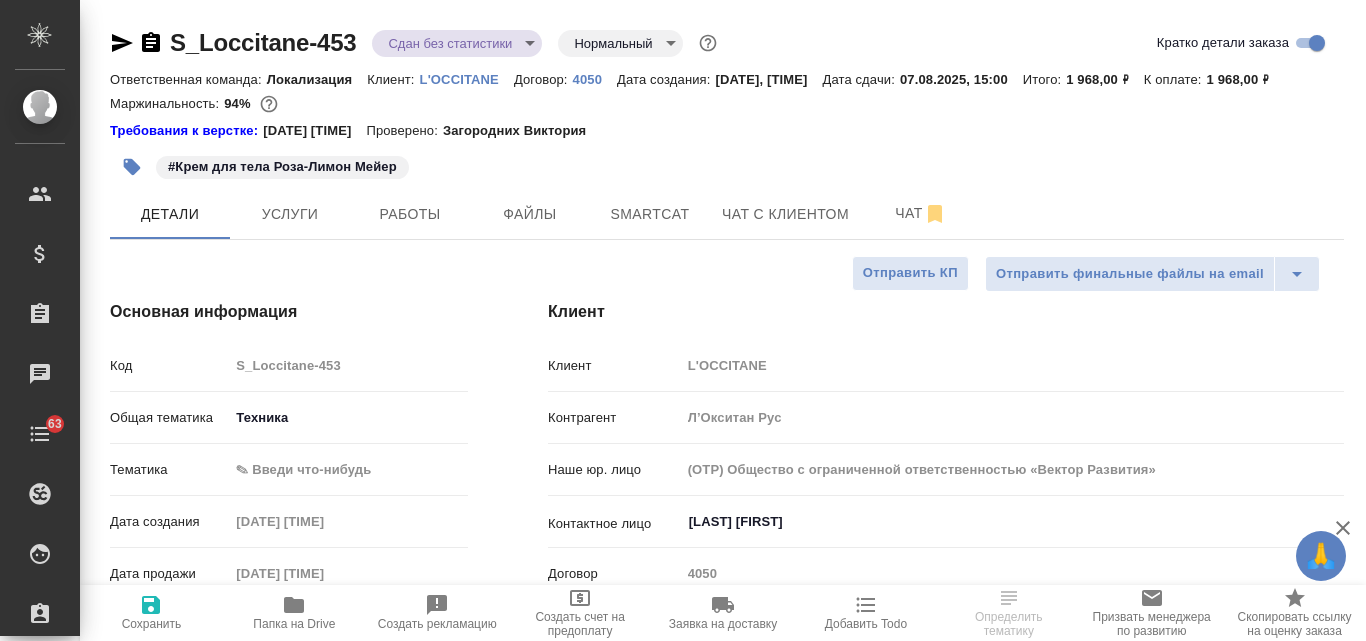type on "x" 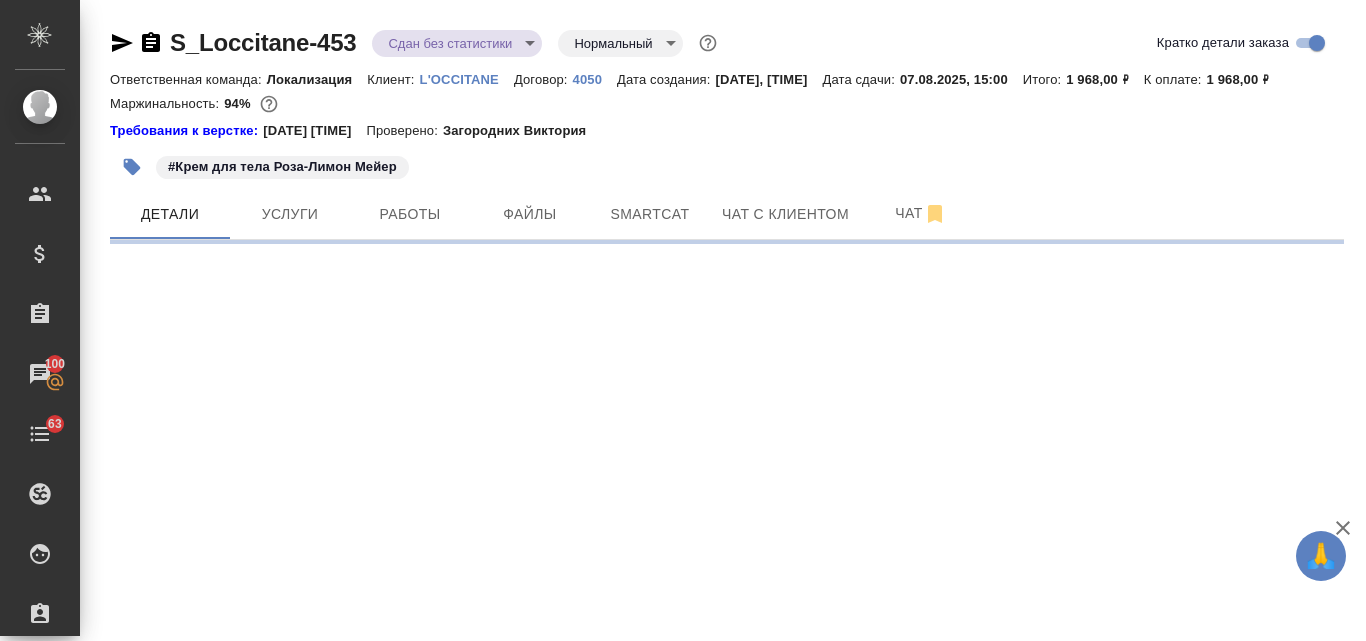 select on "RU" 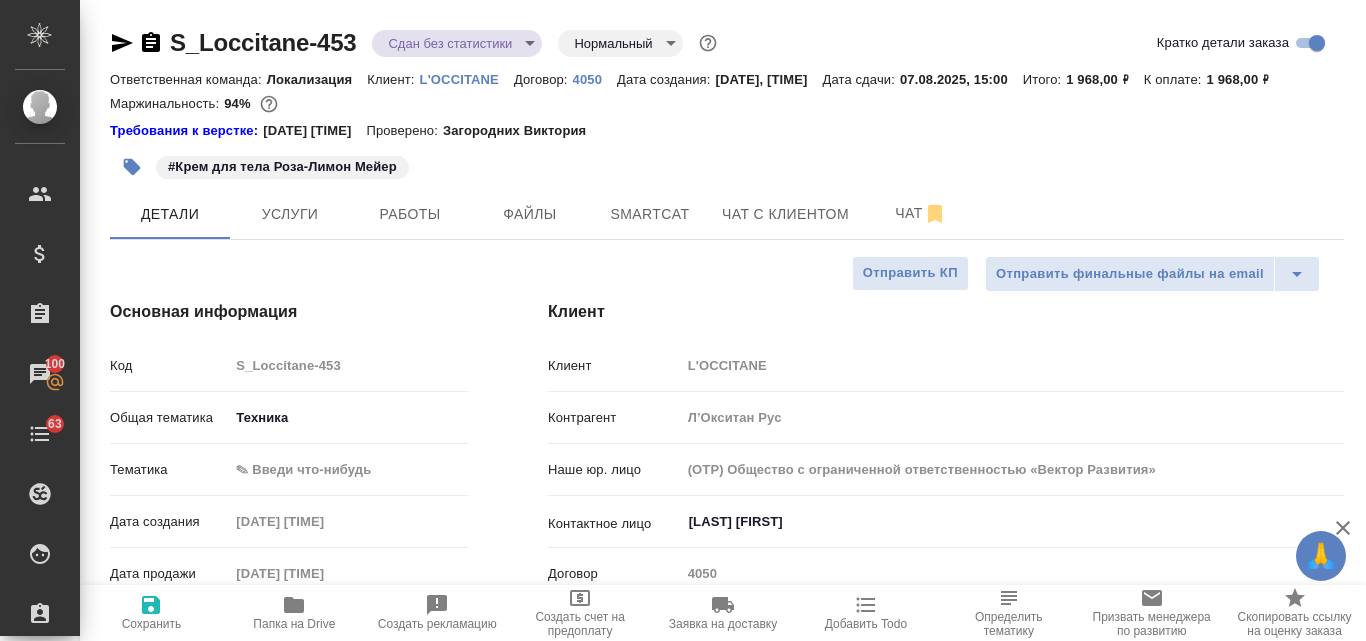type on "x" 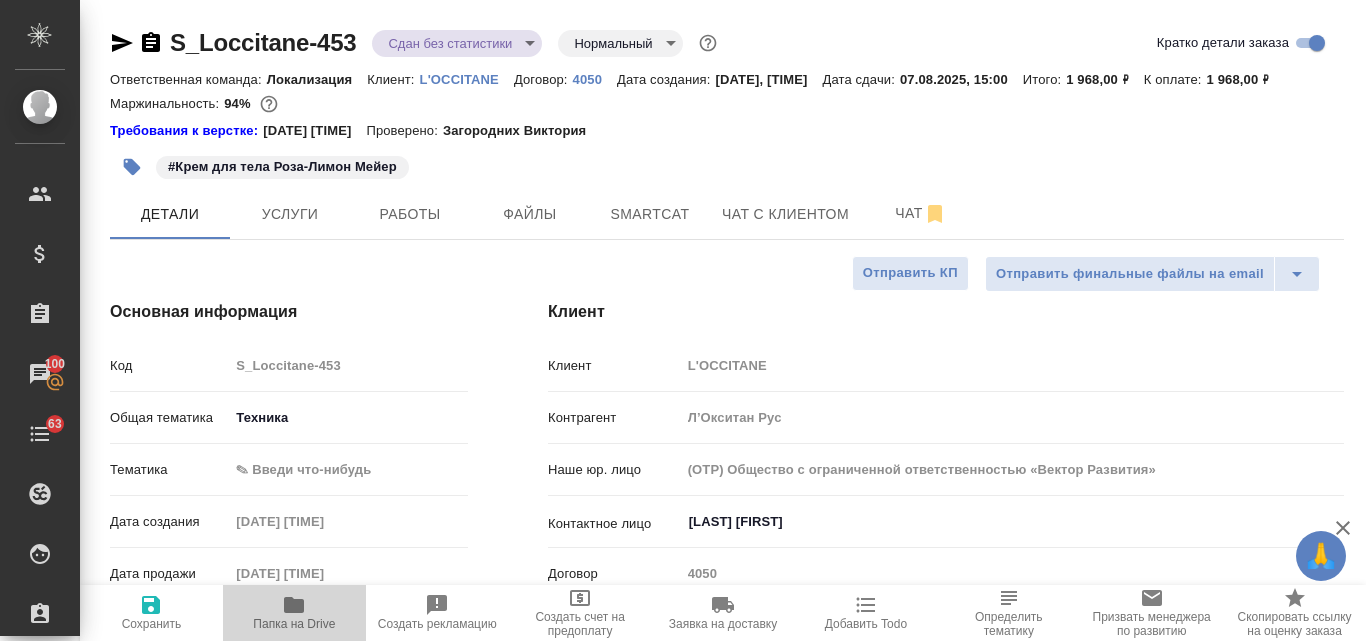 click 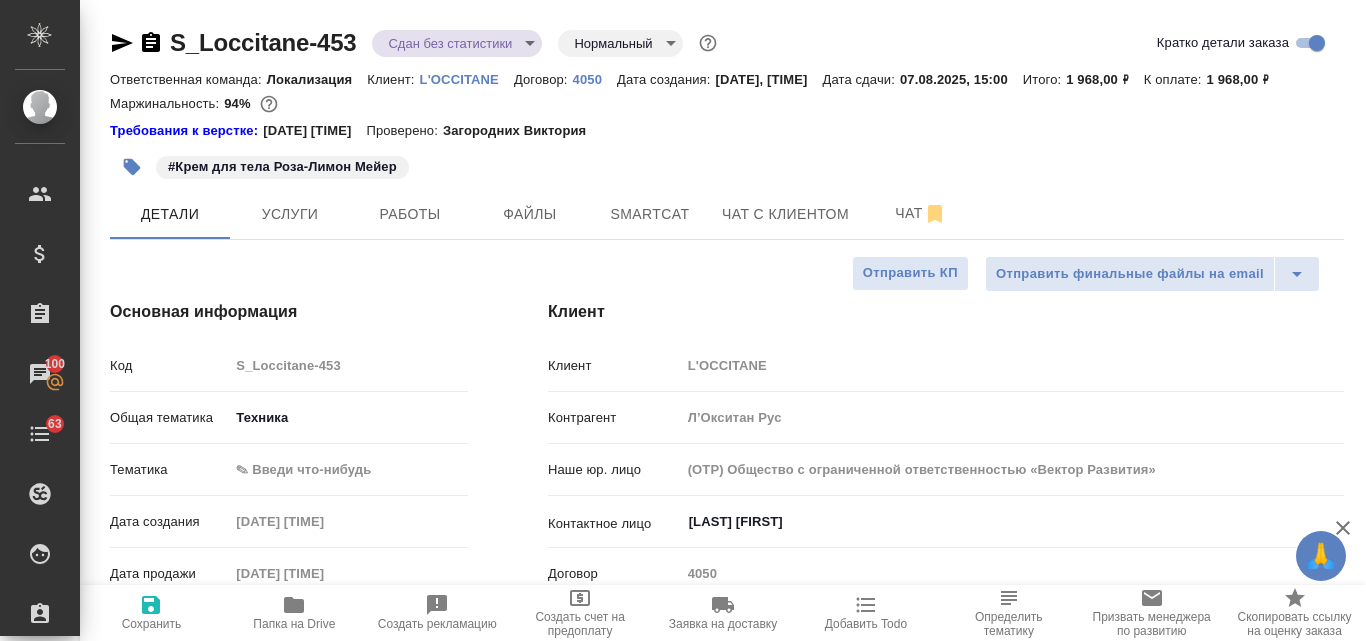 type on "x" 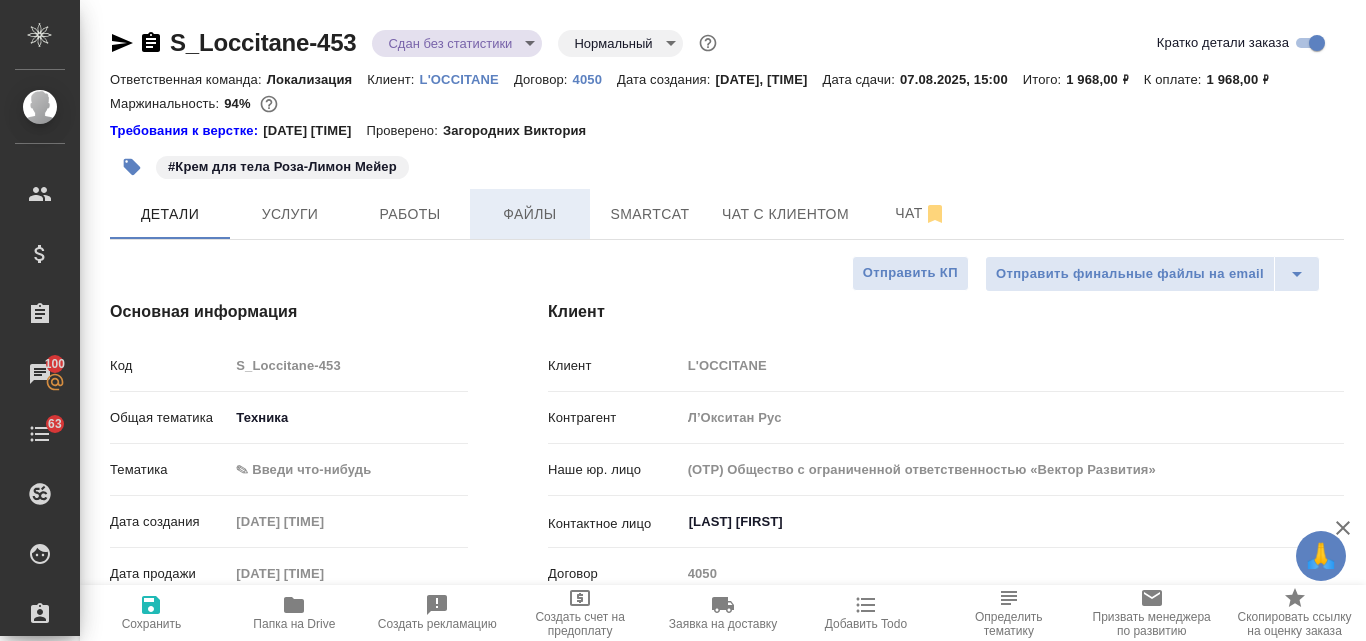 click on "Файлы" at bounding box center [530, 214] 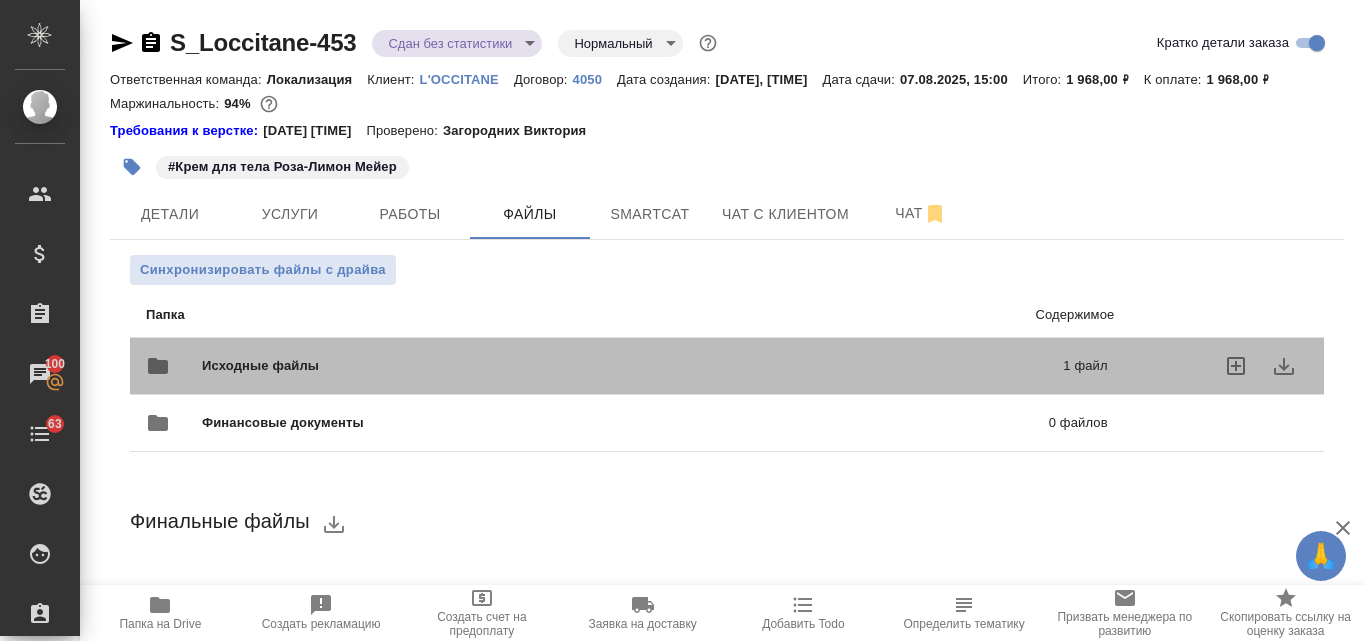 click on "Исходные файлы 1 файл" at bounding box center [627, 366] 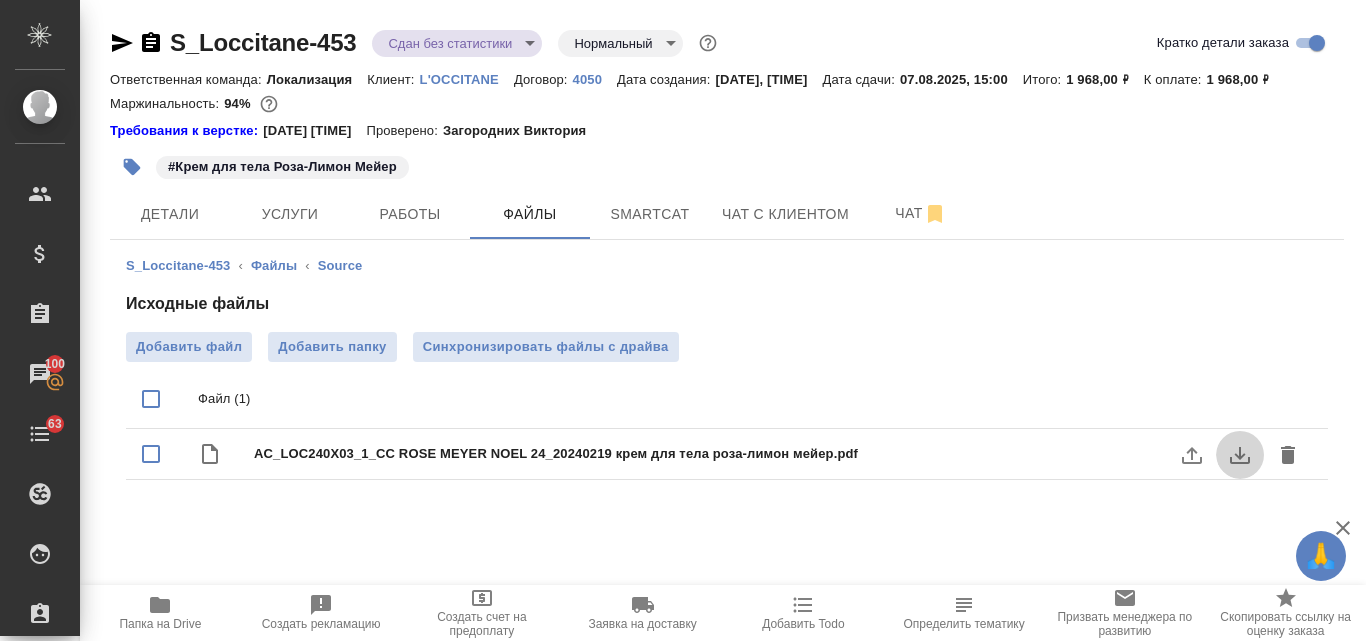 click 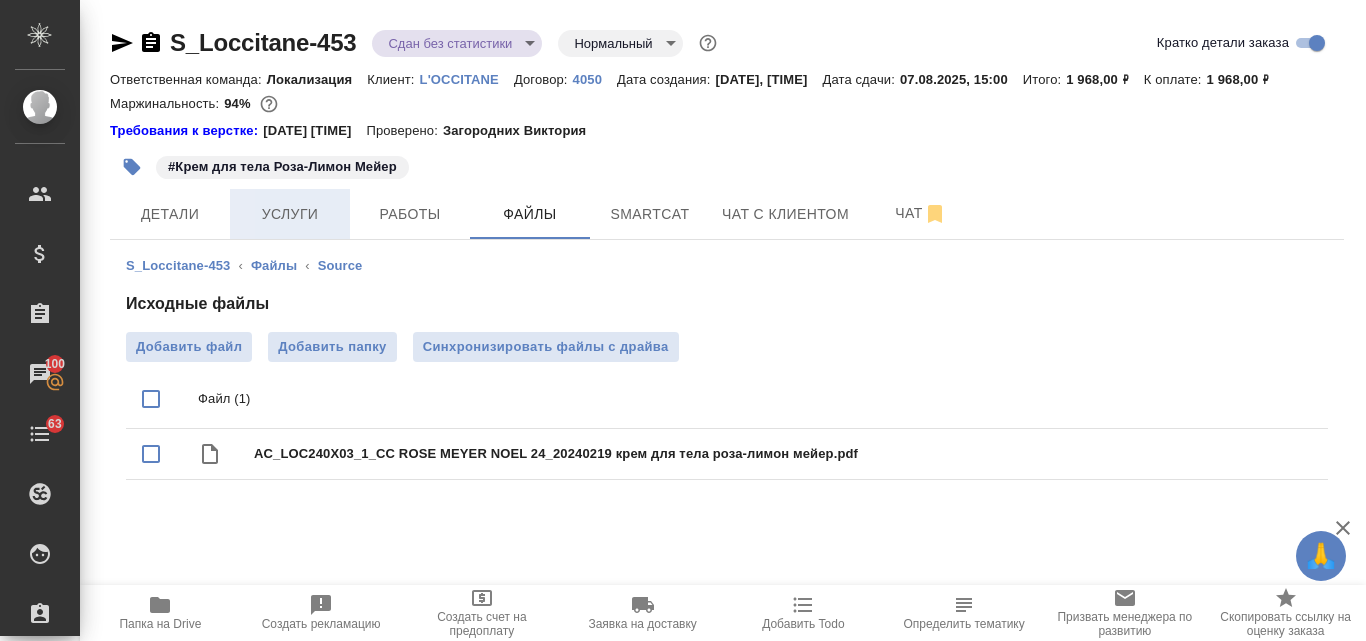 click on "Услуги" at bounding box center (290, 214) 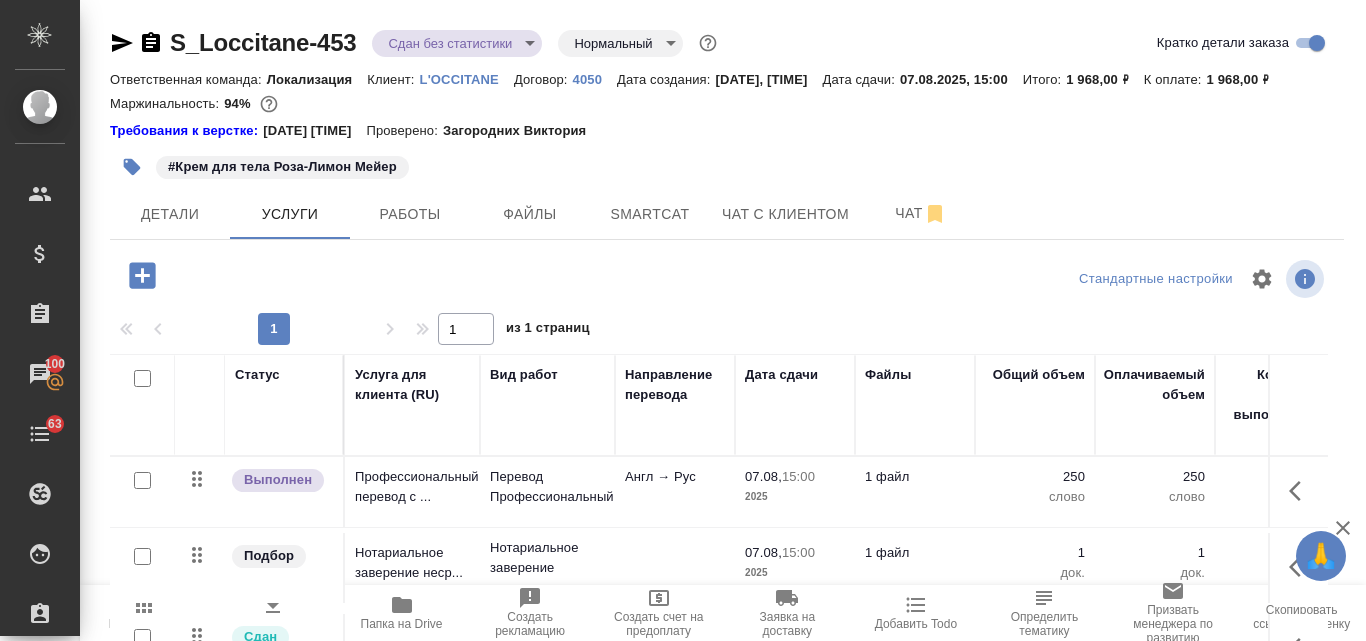 scroll, scrollTop: 194, scrollLeft: 0, axis: vertical 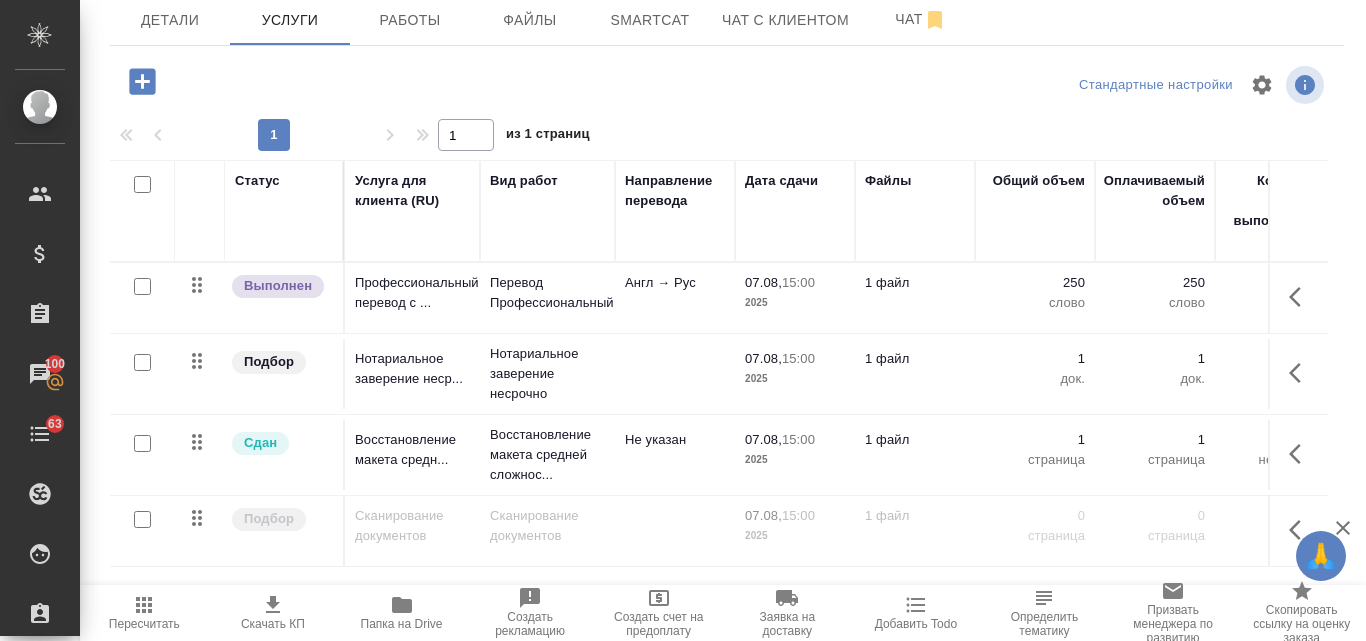 click at bounding box center (142, 519) 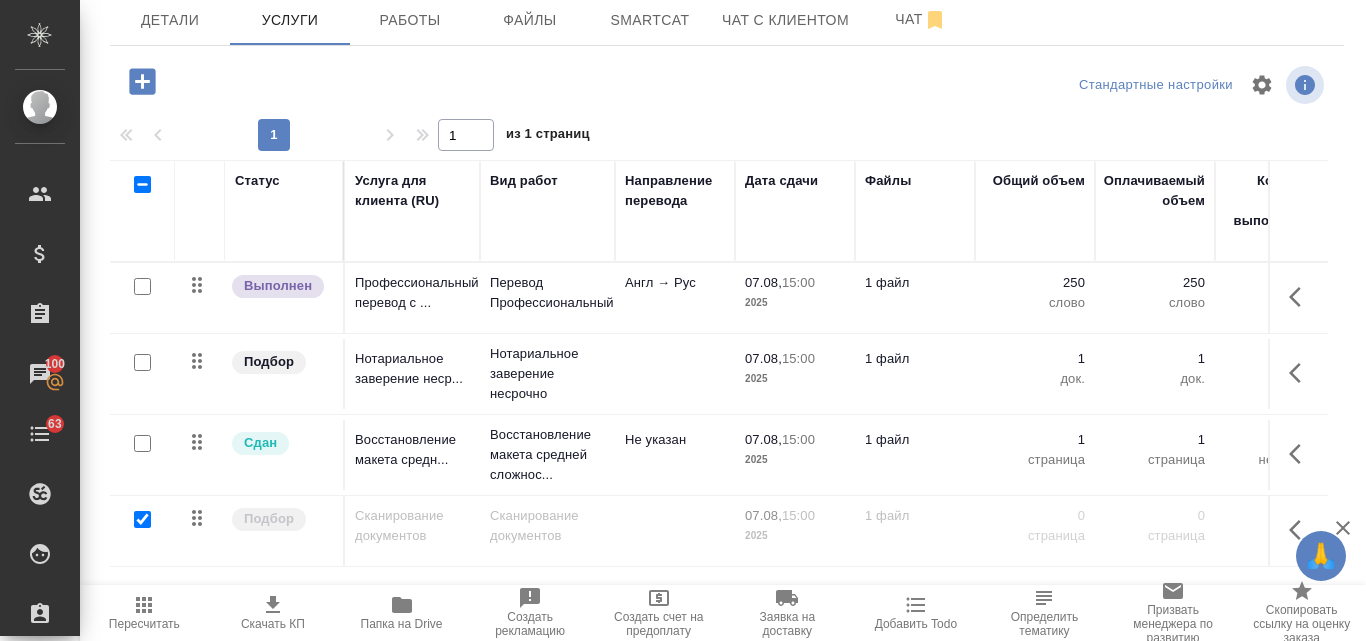 checkbox on "true" 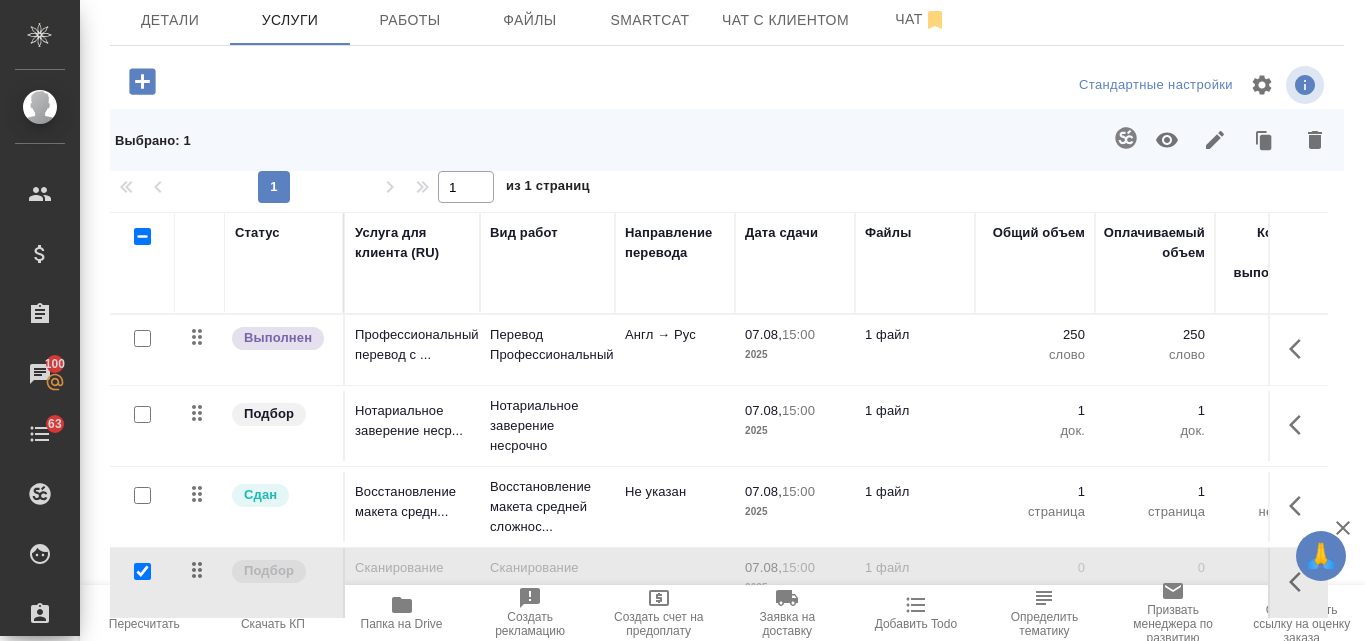click 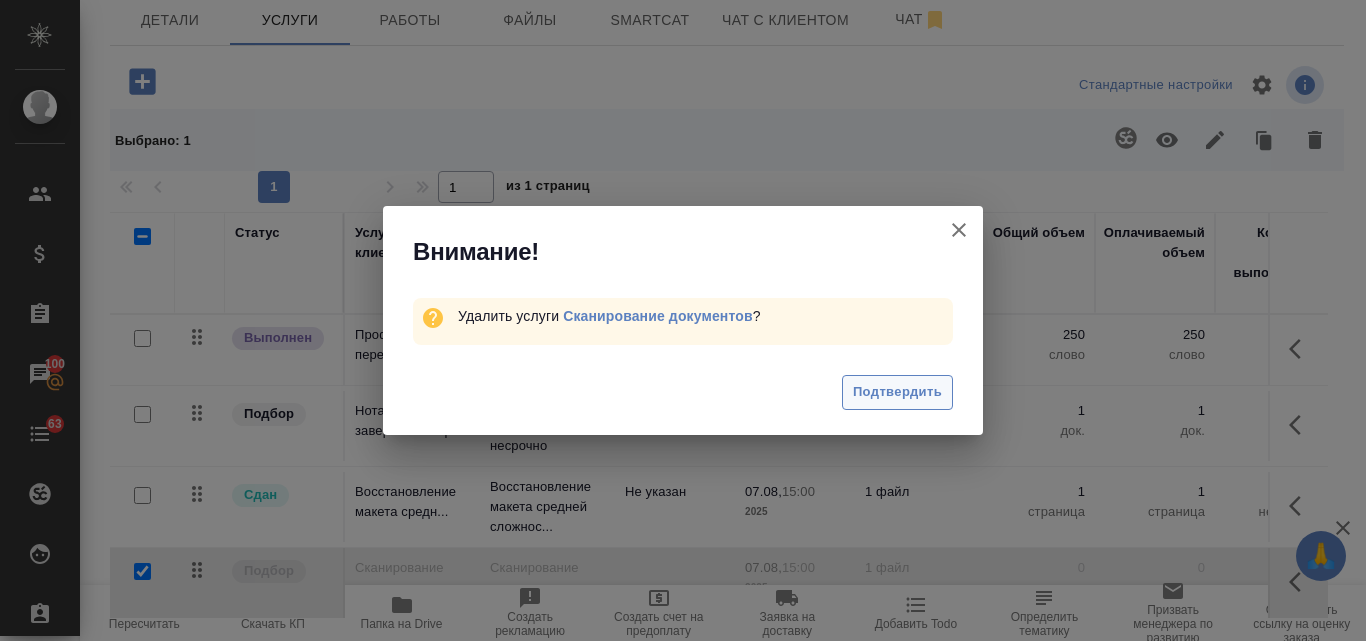 click on "Подтвердить" at bounding box center [897, 392] 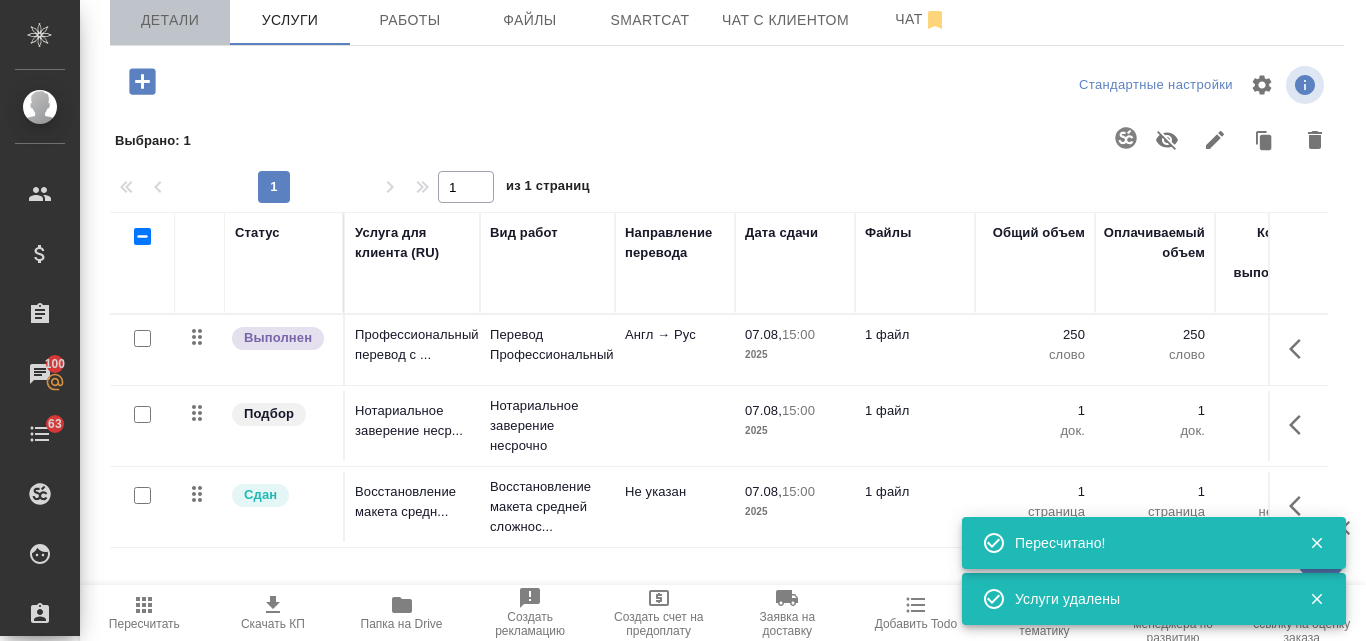 click on "Детали" at bounding box center [170, 20] 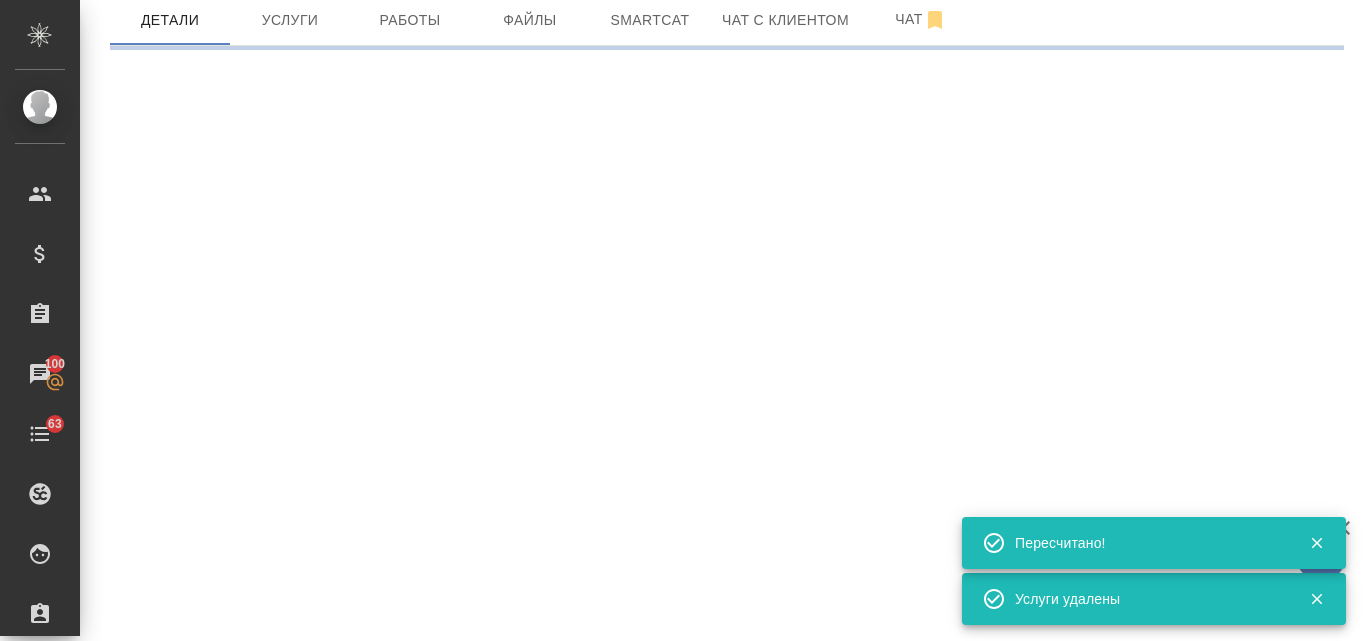 select on "RU" 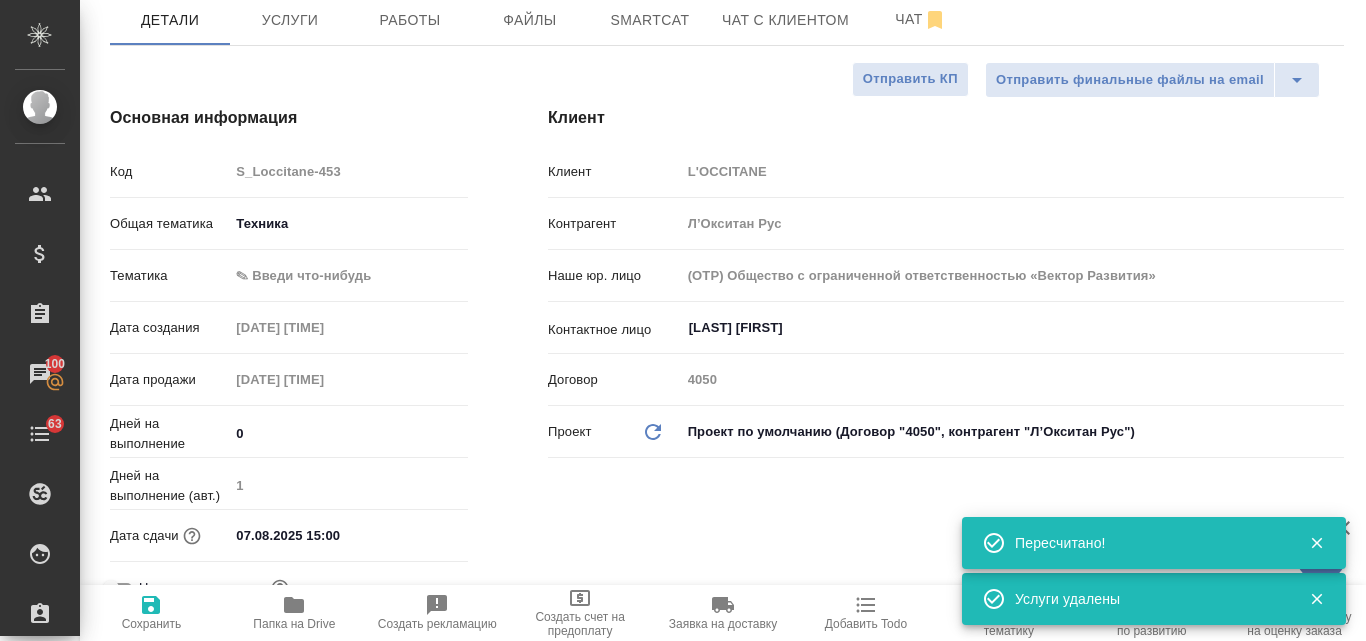 type on "x" 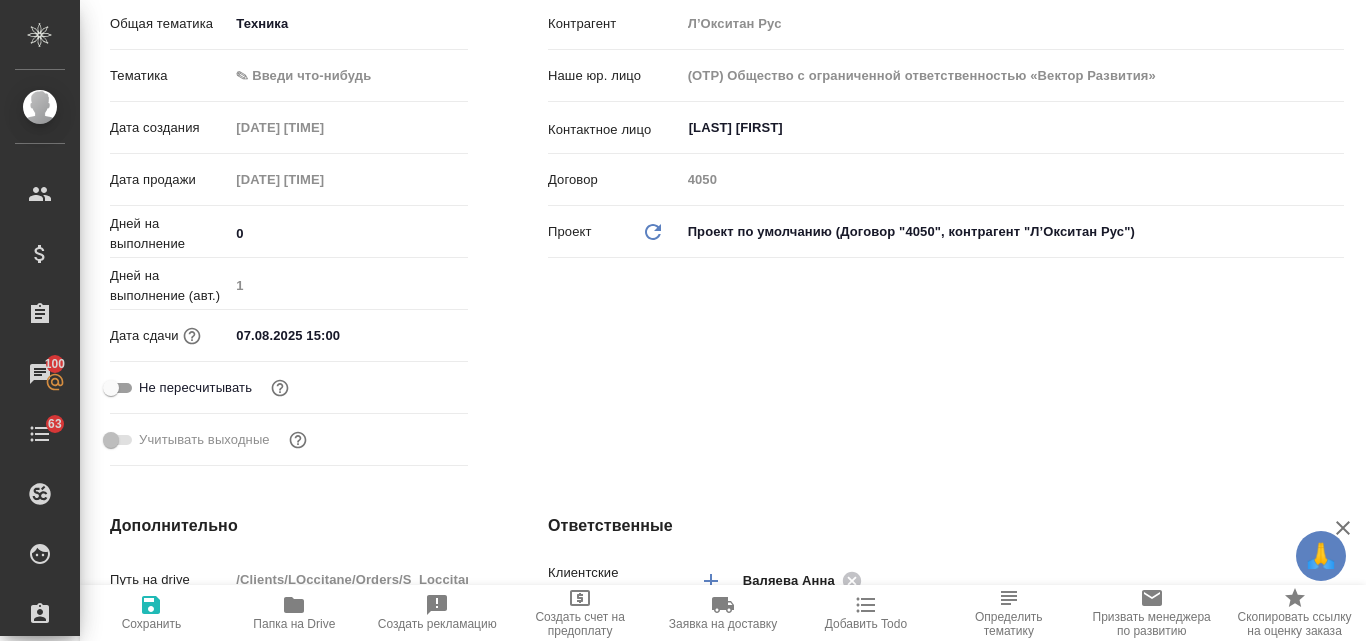 scroll, scrollTop: 0, scrollLeft: 0, axis: both 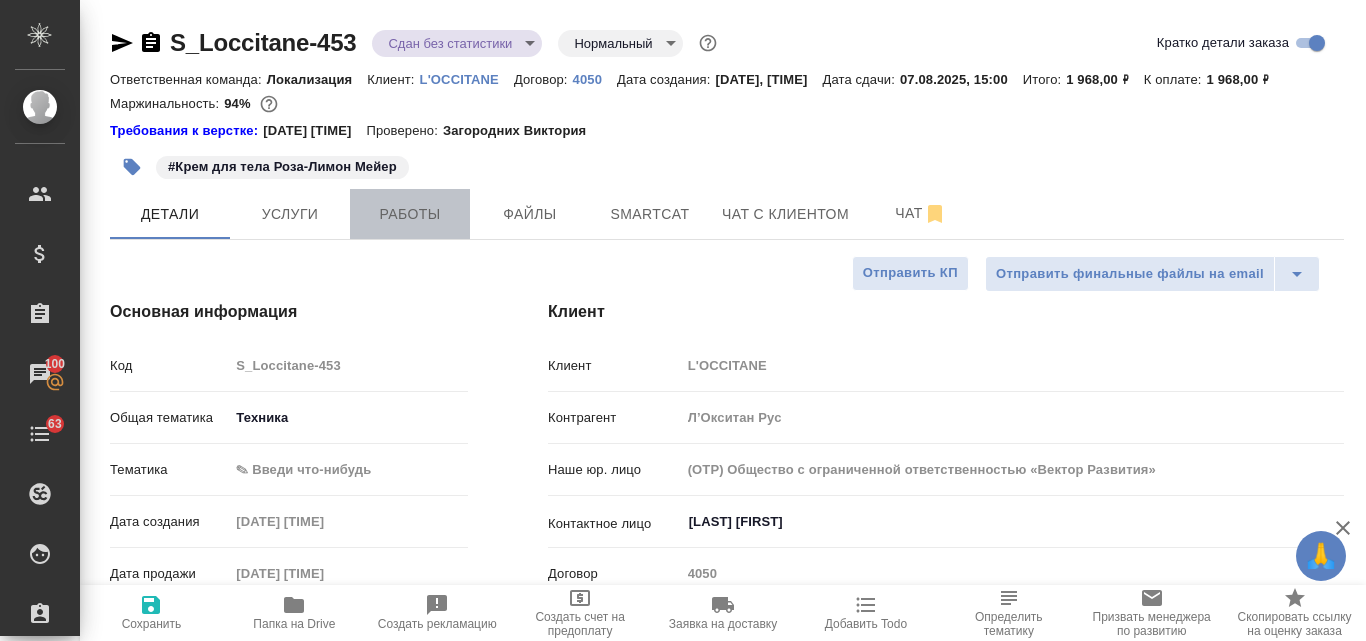 click on "Работы" at bounding box center (410, 214) 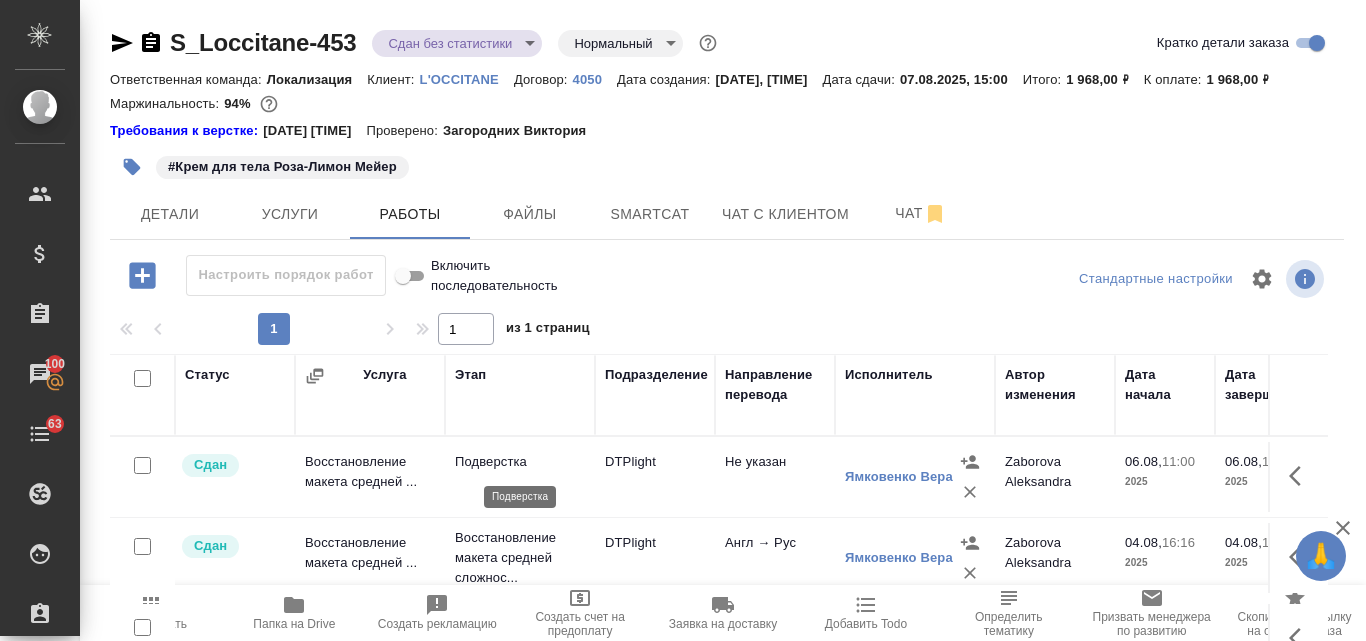 scroll, scrollTop: 214, scrollLeft: 0, axis: vertical 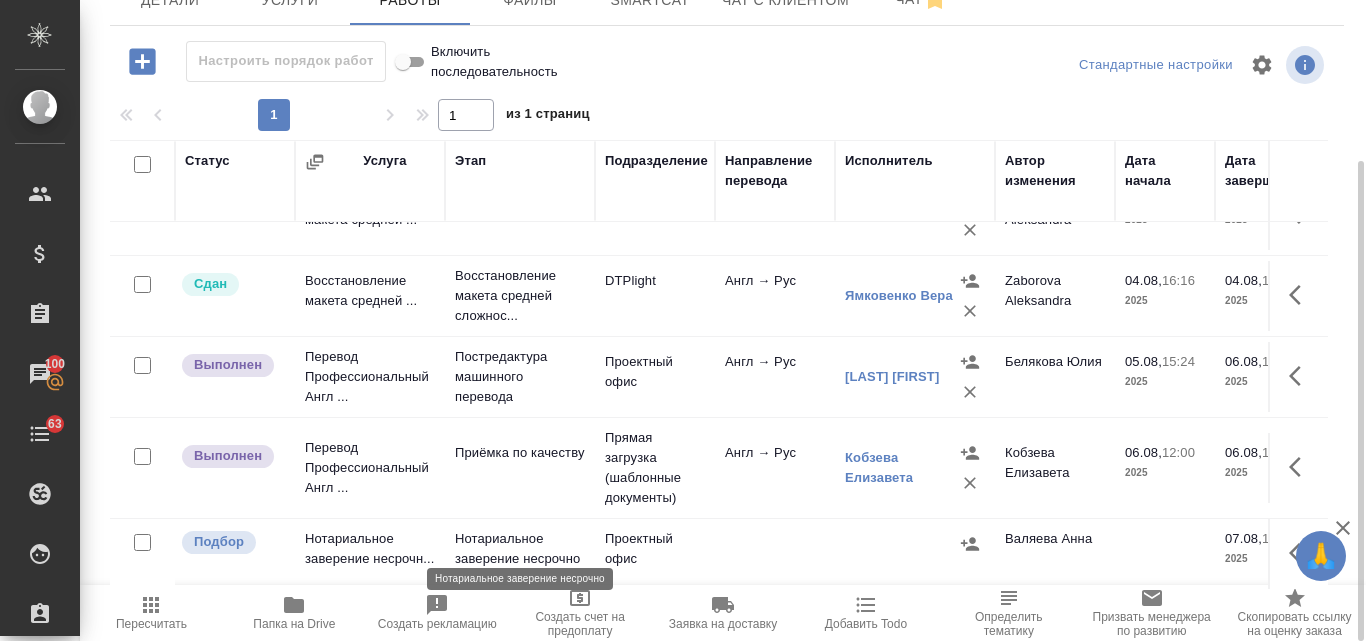 click on "Нотариальное заверение несрочно" at bounding box center (520, 549) 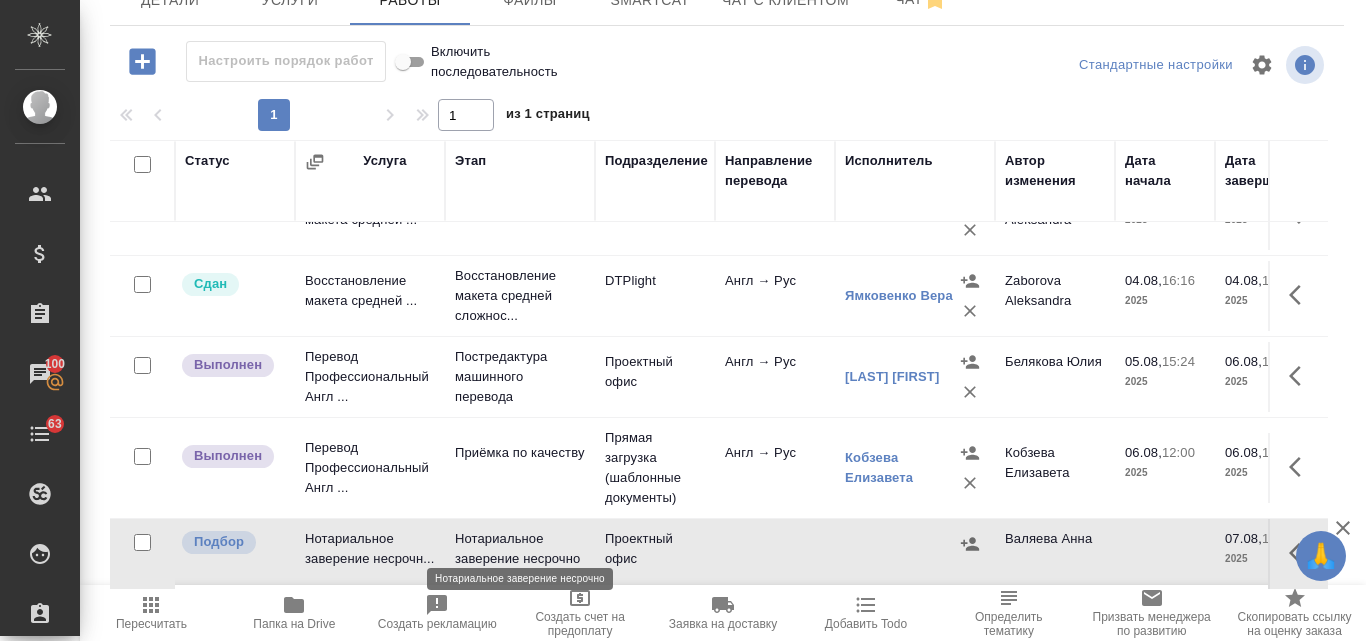 click on "Нотариальное заверение несрочно" at bounding box center (520, 549) 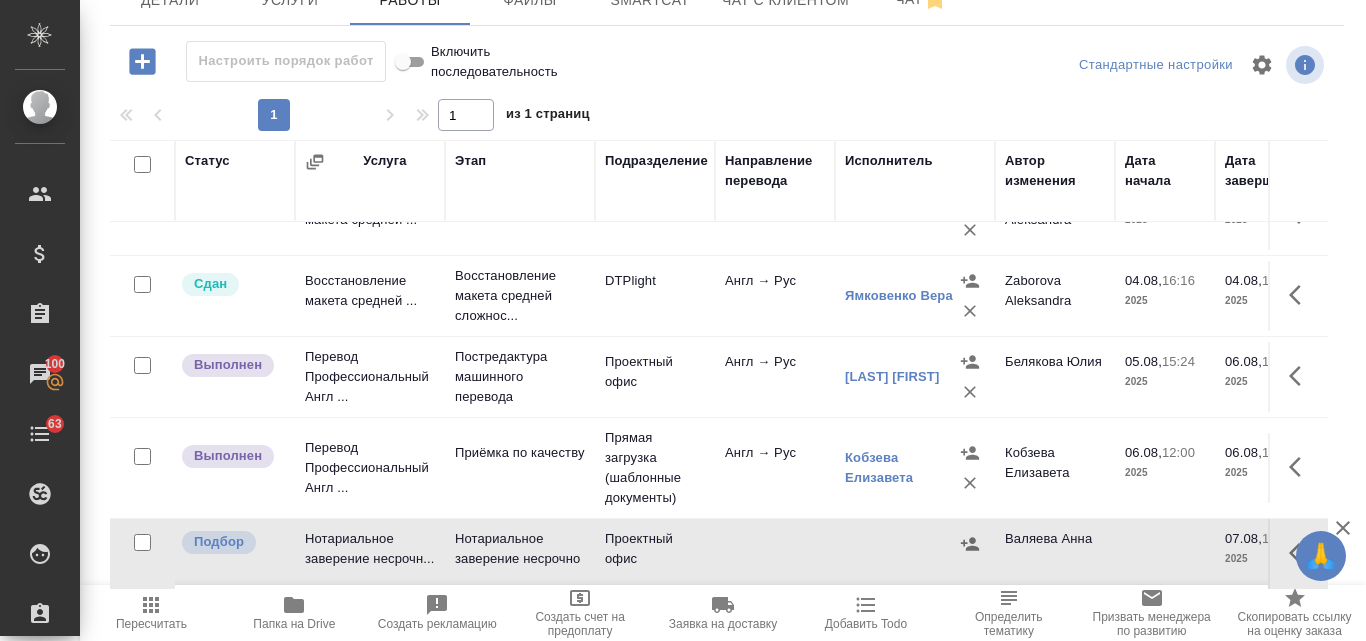 scroll, scrollTop: 0, scrollLeft: 0, axis: both 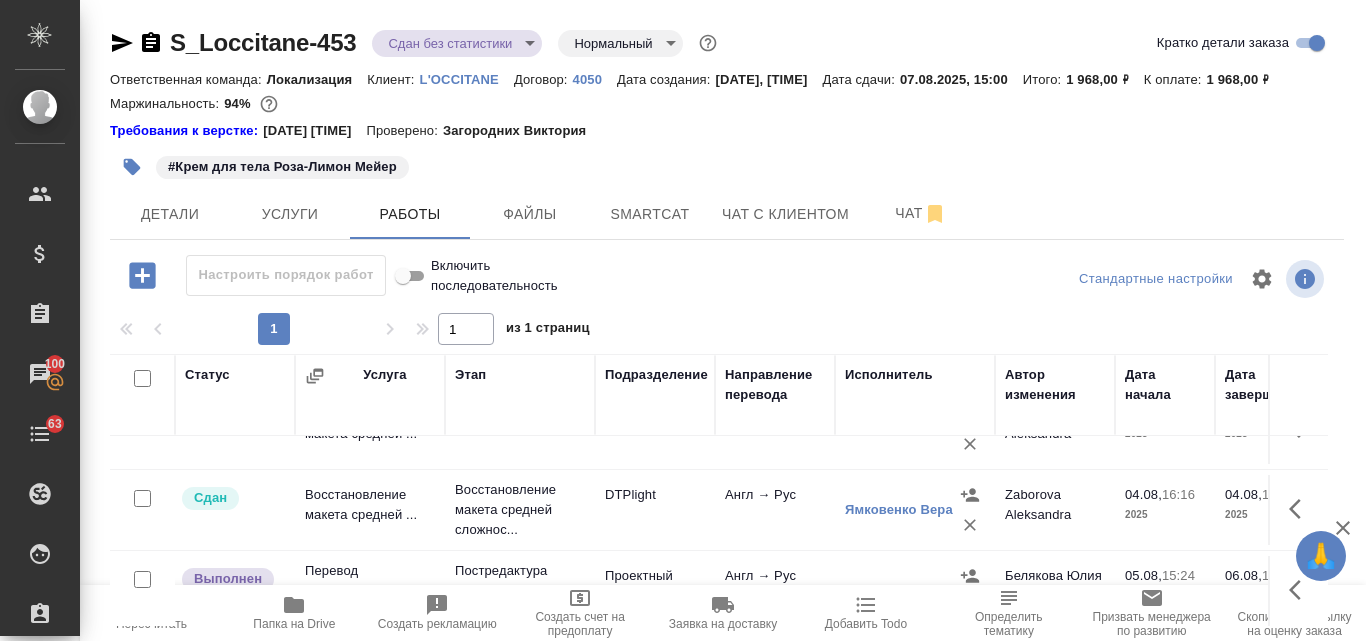 click on "S_Loccitane-453 Сдан без статистики distributed Нормальный normal" at bounding box center (415, 43) 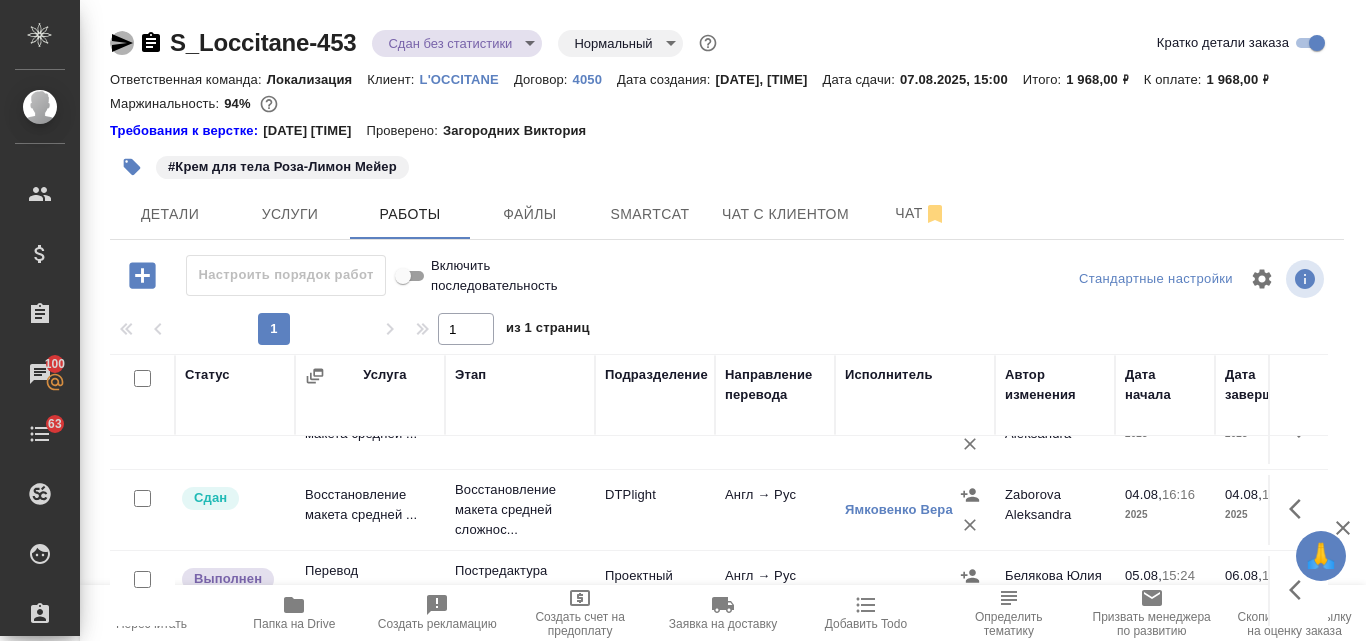 click 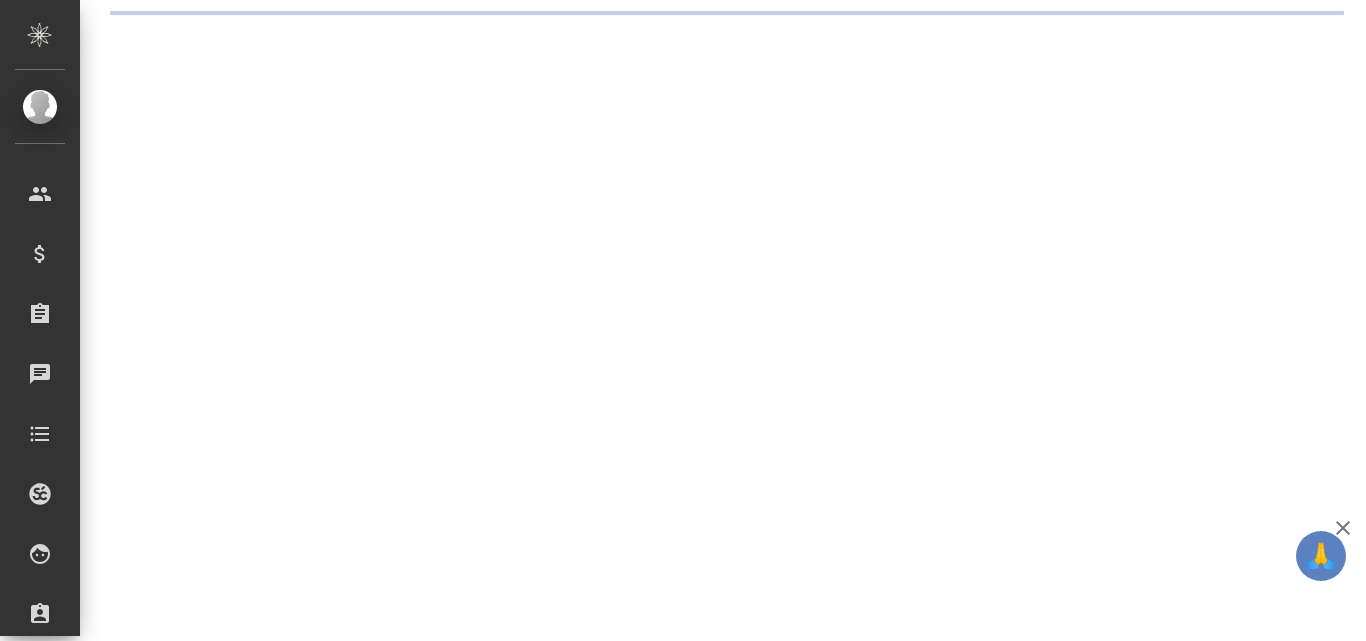 scroll, scrollTop: 0, scrollLeft: 0, axis: both 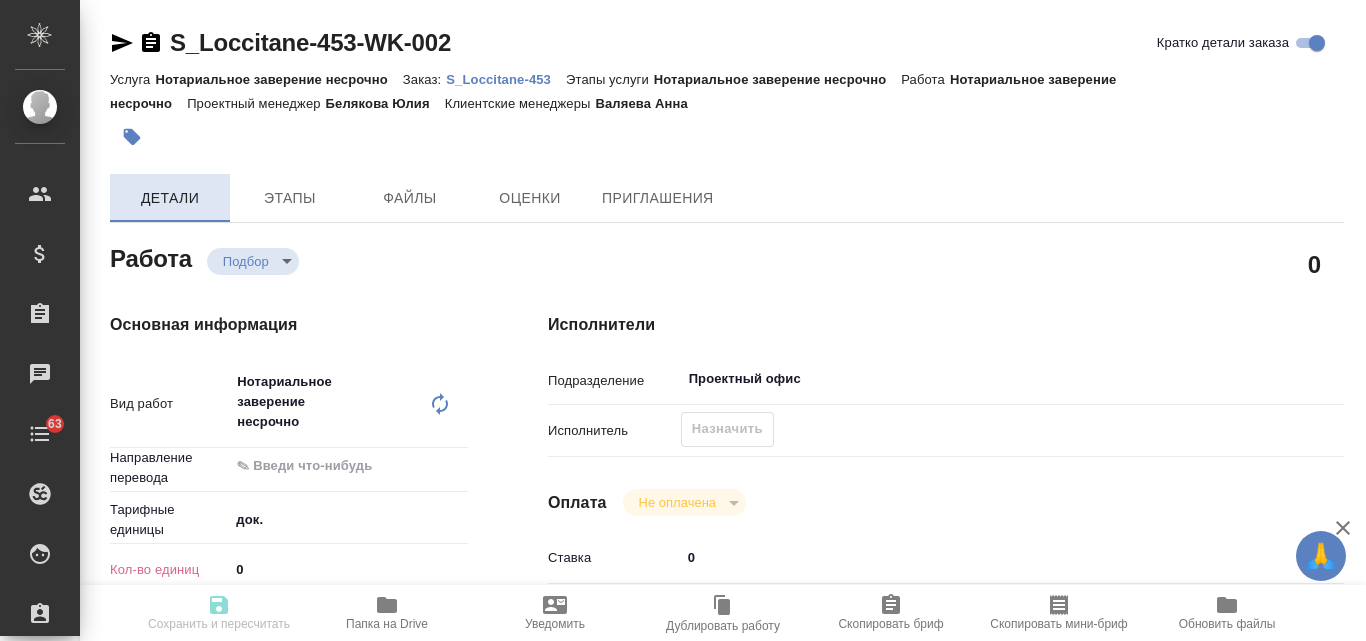 type on "x" 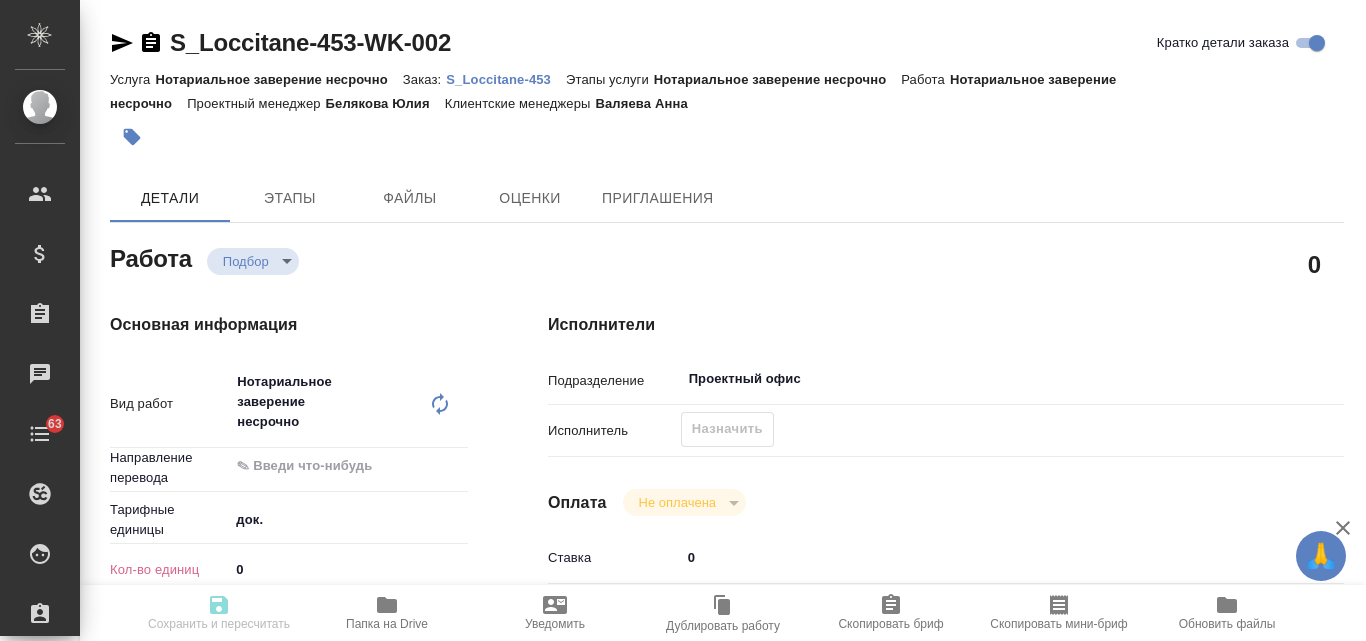 type on "x" 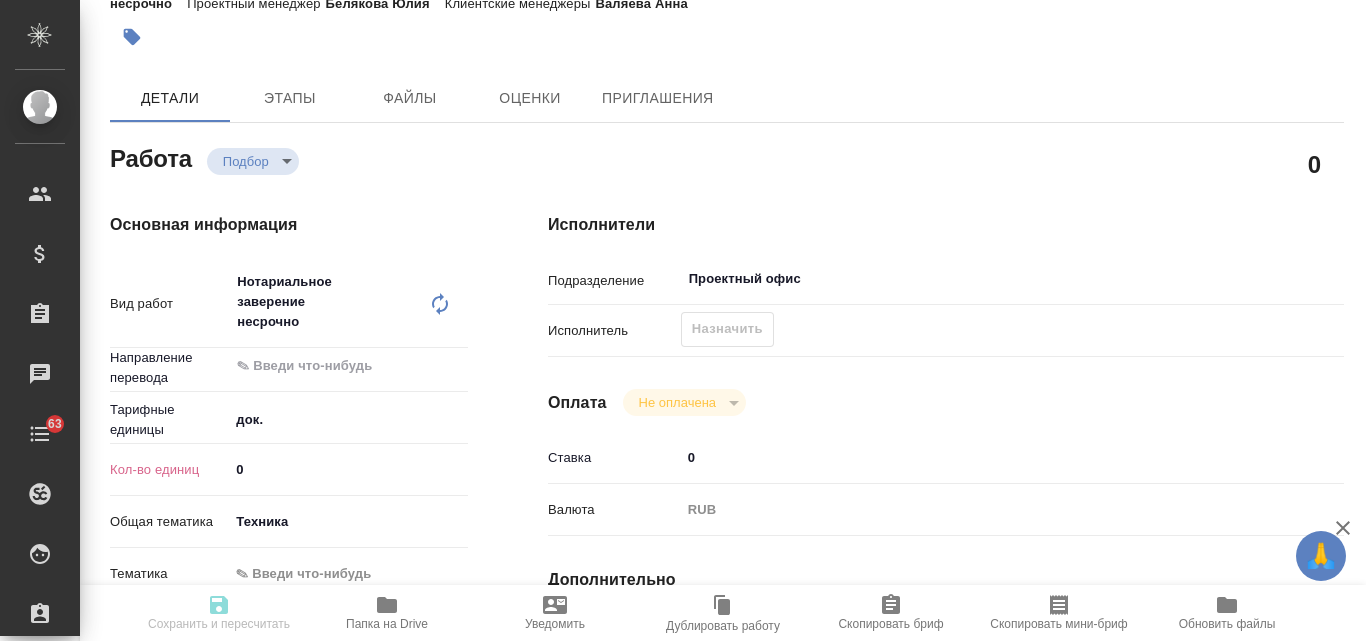 type on "x" 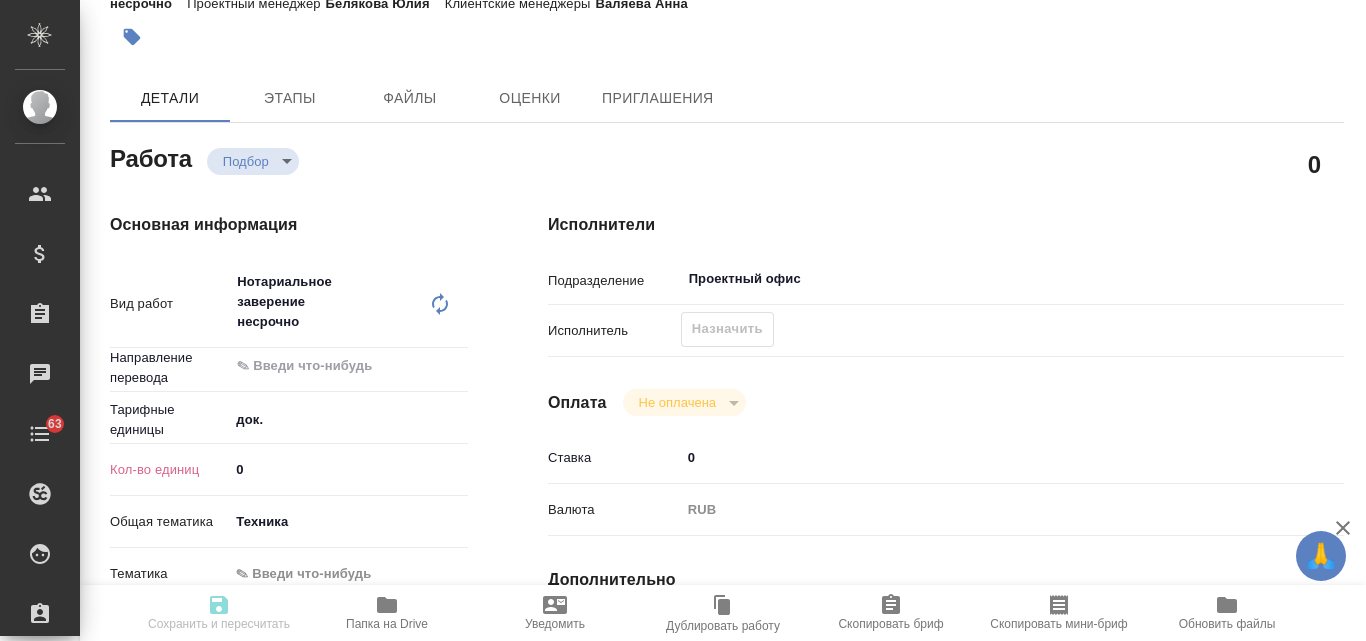 type on "x" 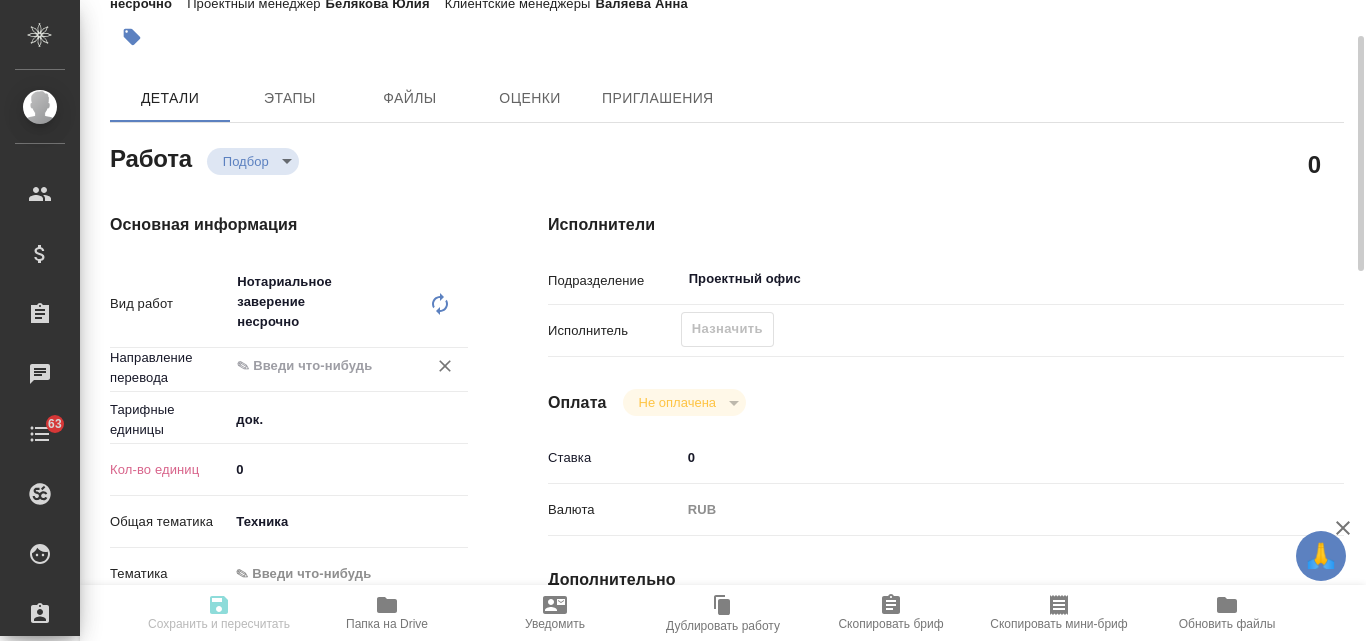 click at bounding box center [315, 366] 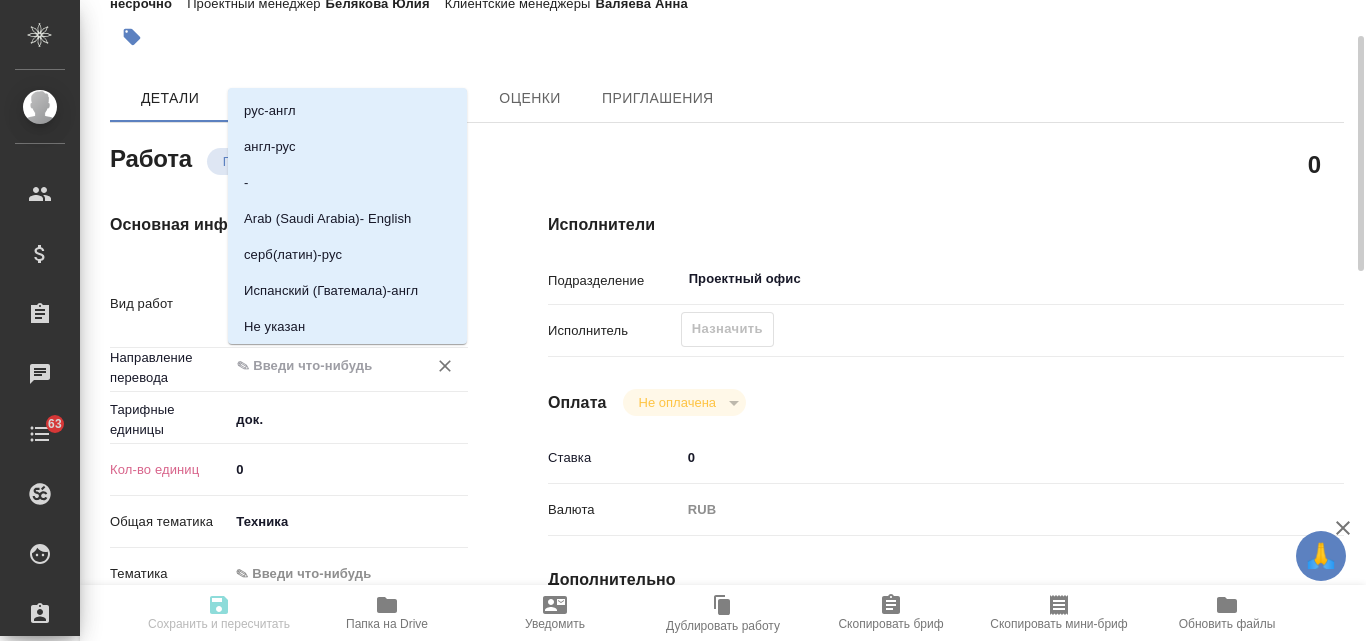 type on "x" 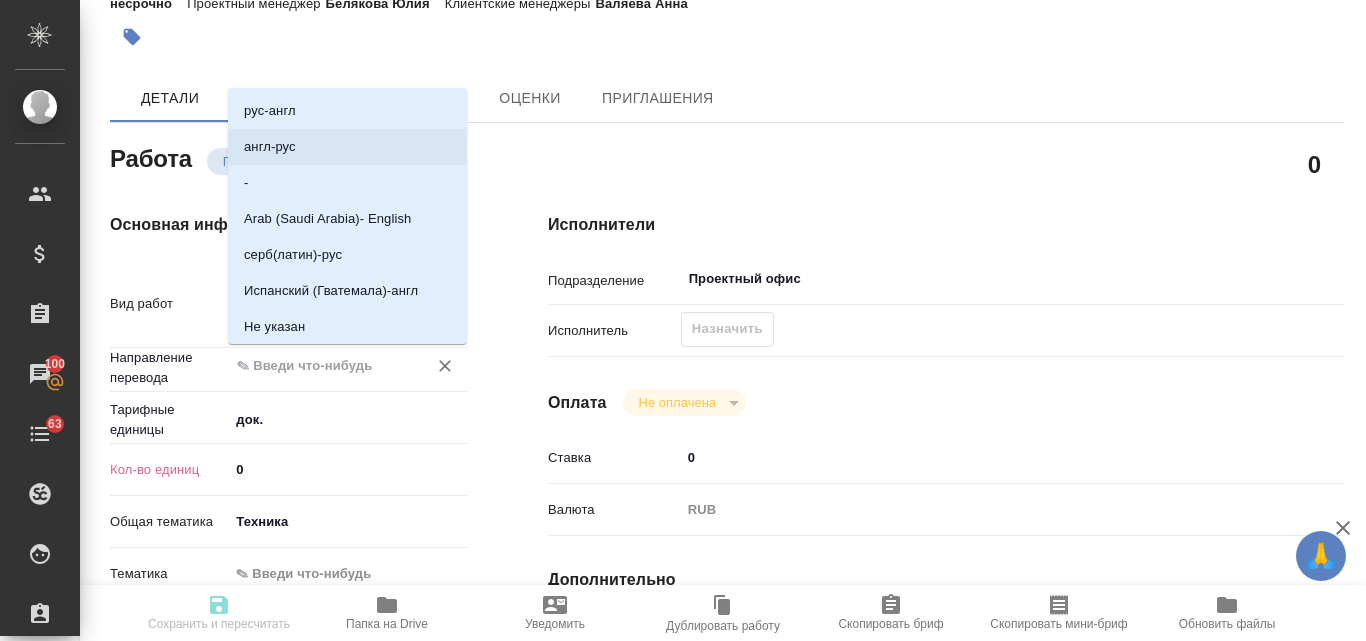 click on "англ-рус" at bounding box center [270, 147] 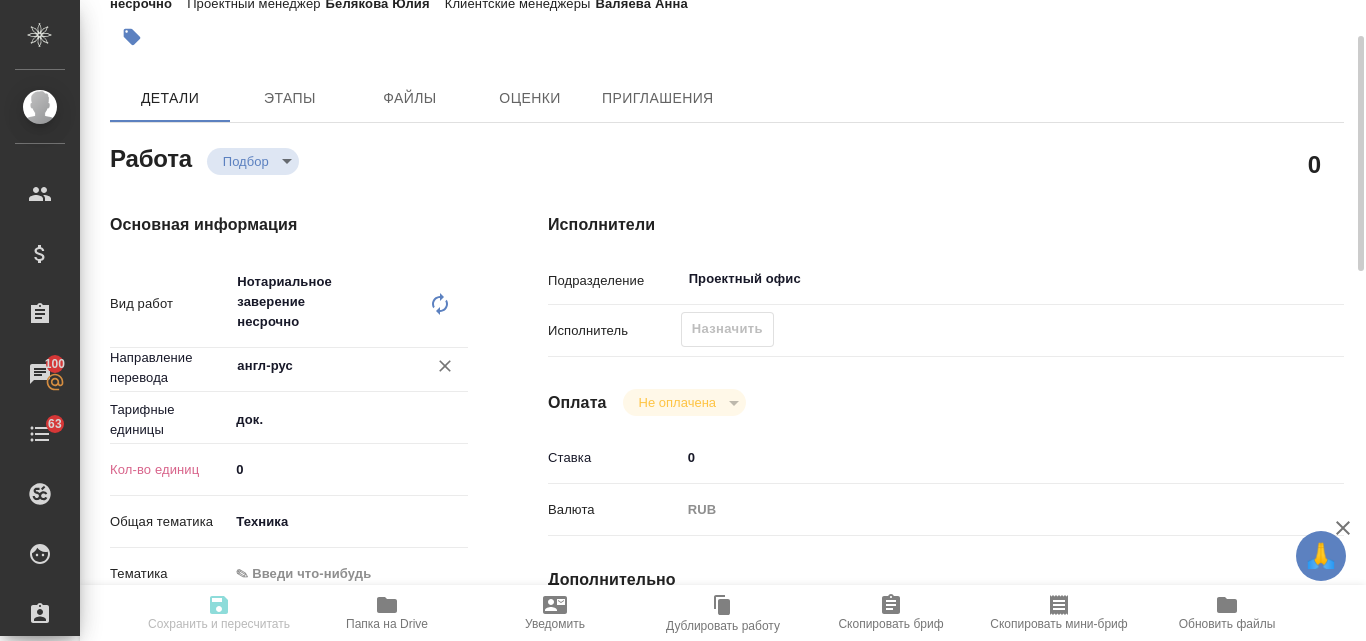 click on "0" at bounding box center [348, 469] 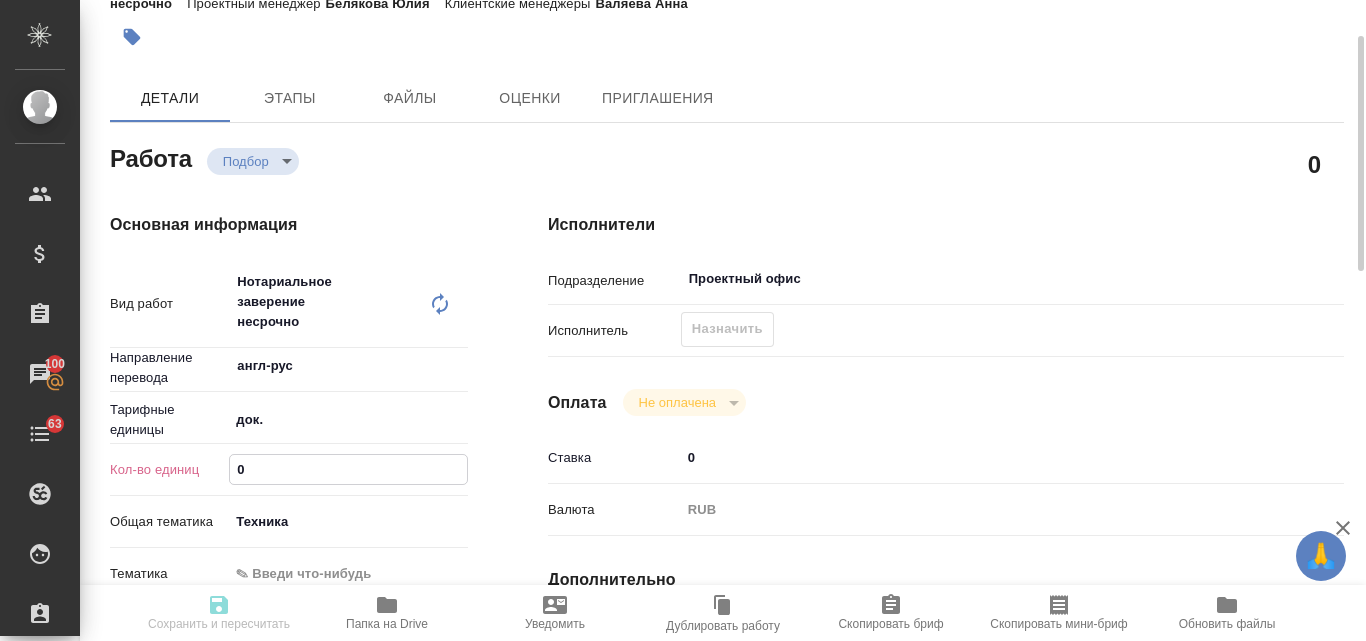 type on "x" 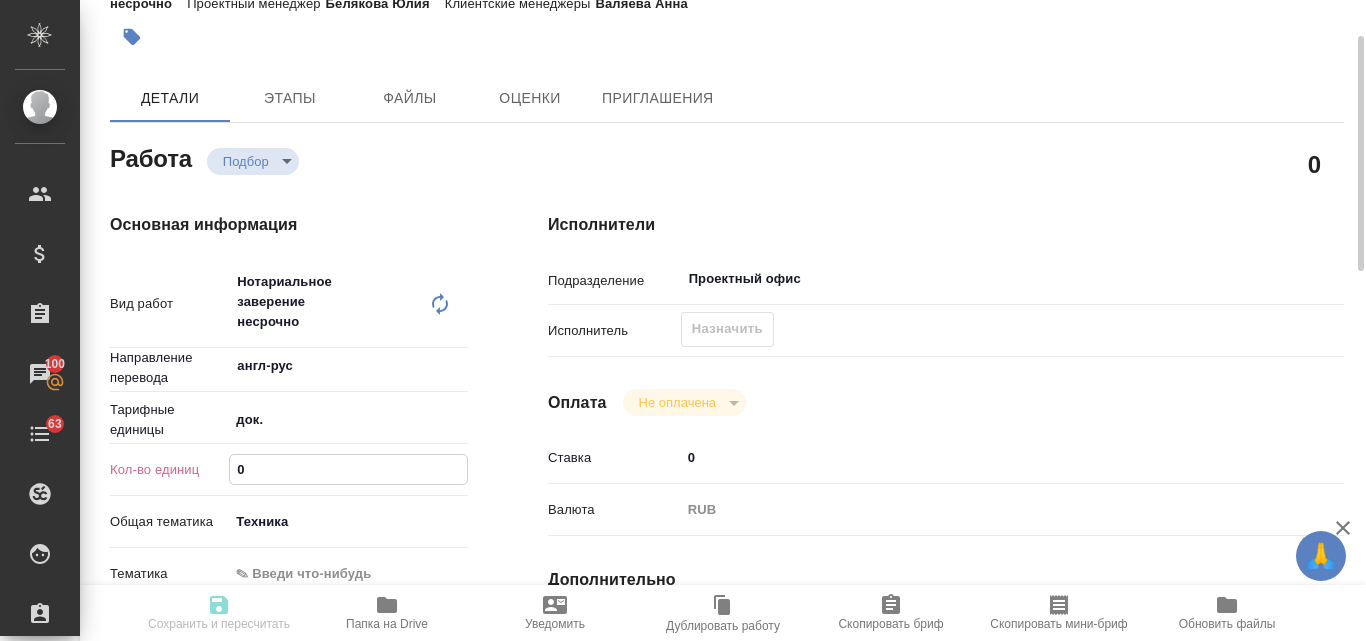 type 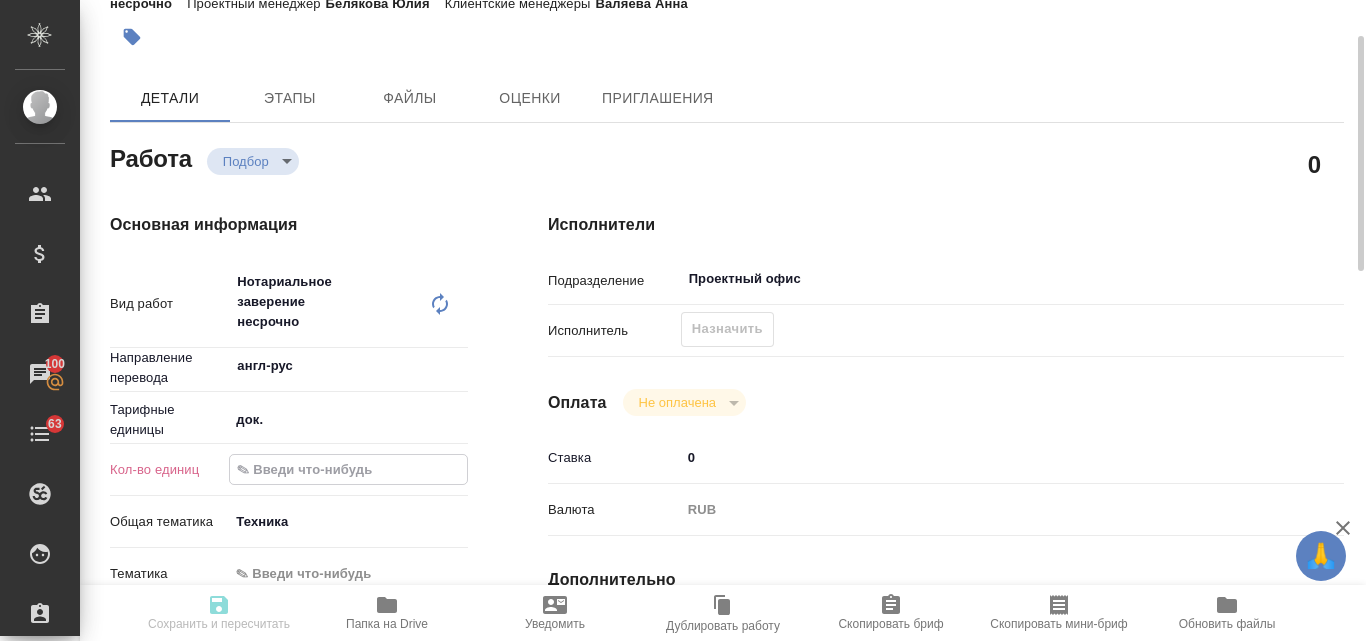 type on "x" 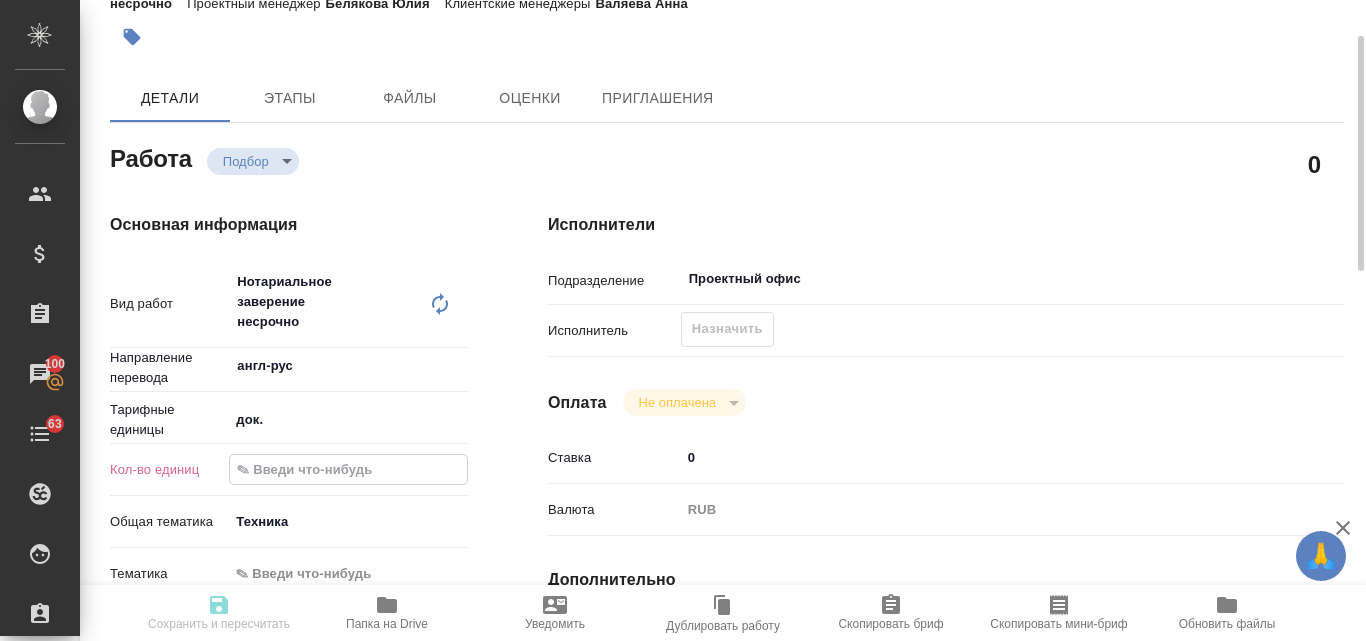 type on "1" 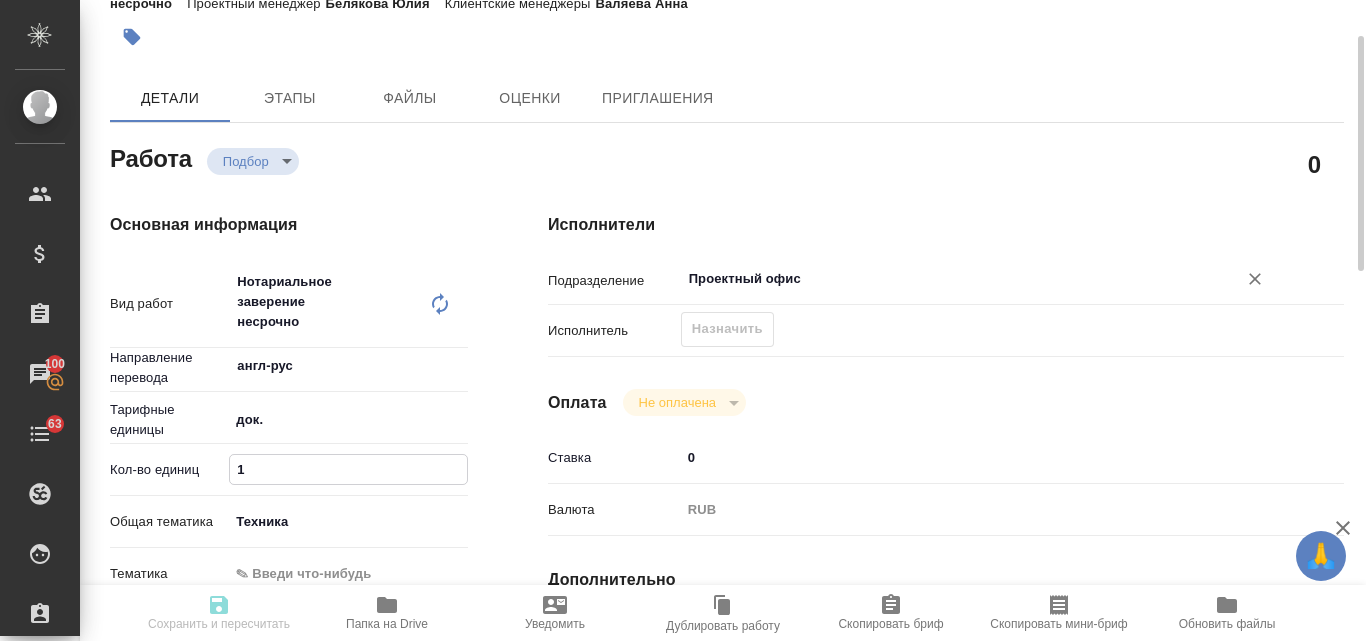 type on "1" 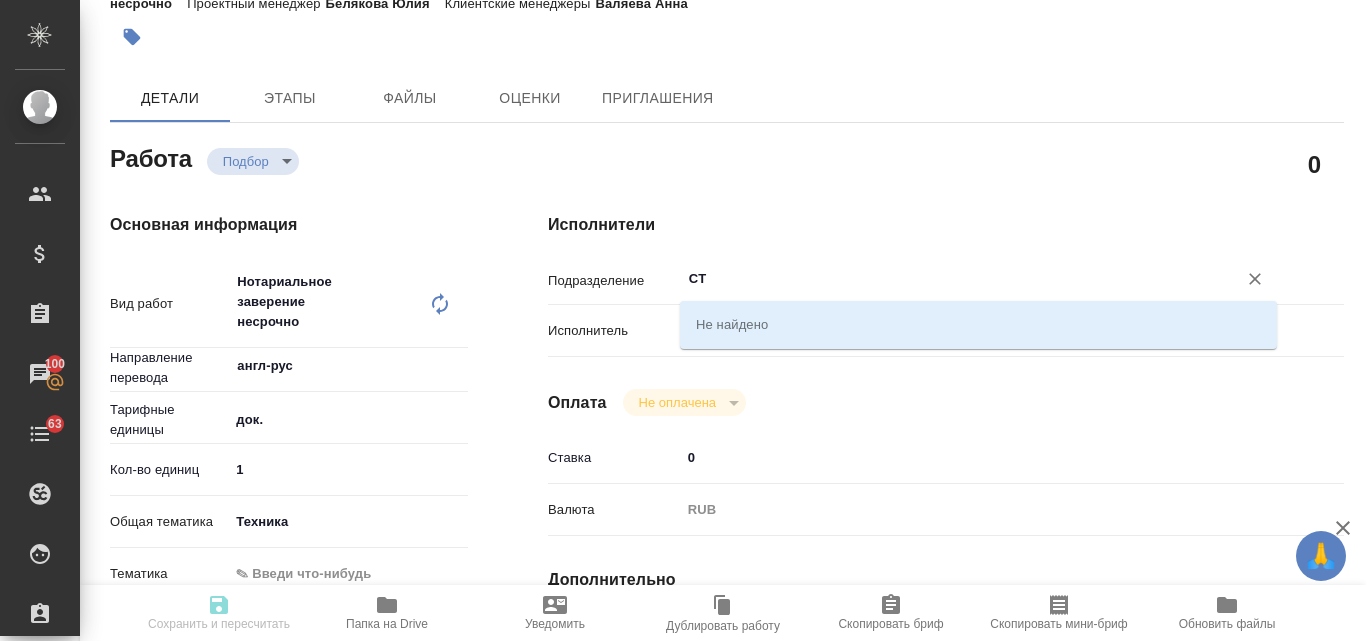 type on "C" 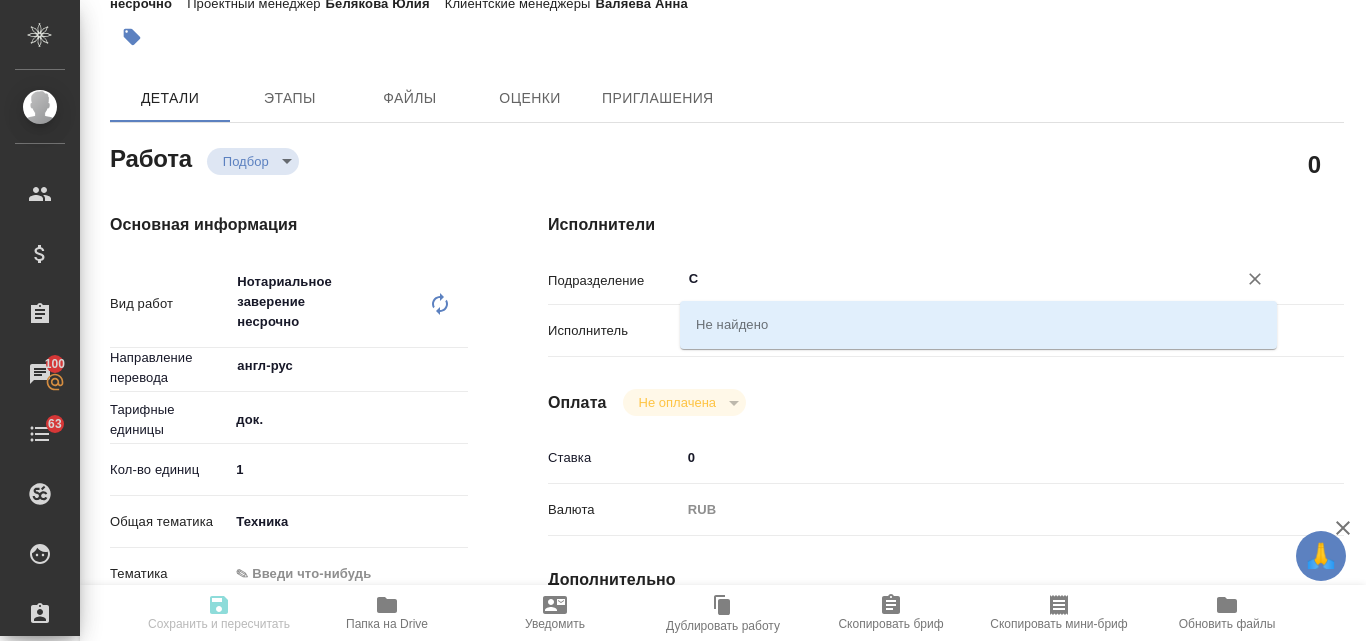 type on "x" 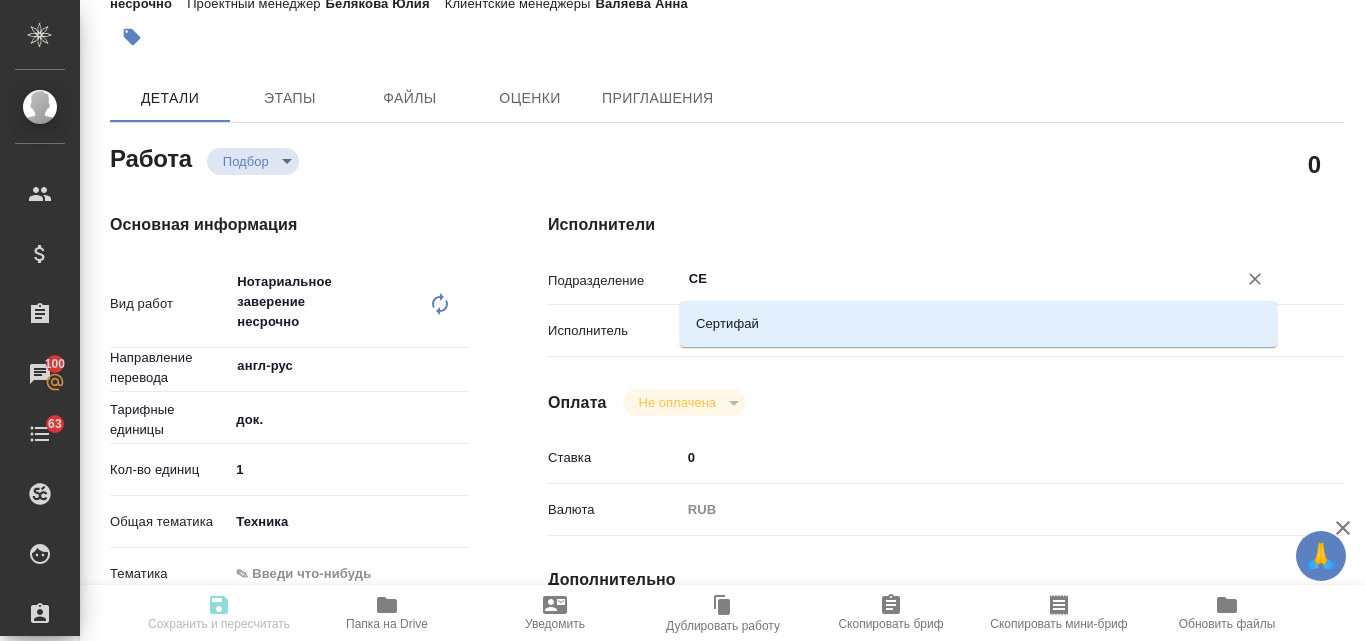 type on "СЕР" 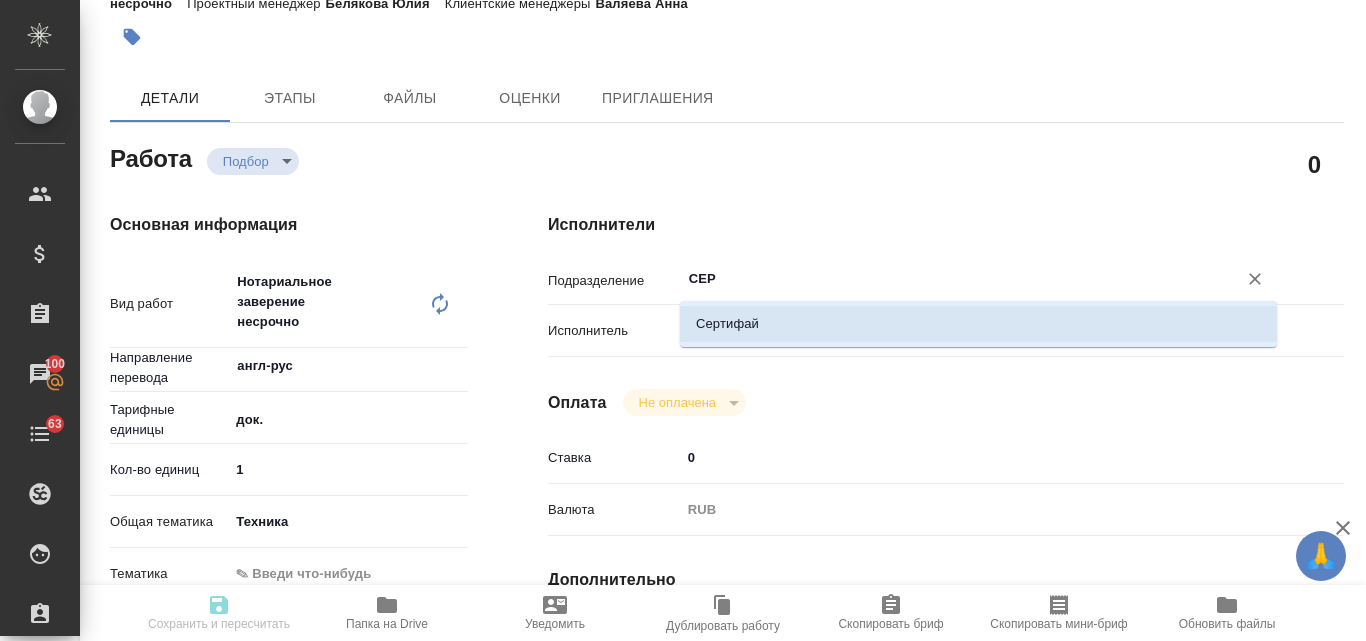 click on "Сертифай" at bounding box center (978, 324) 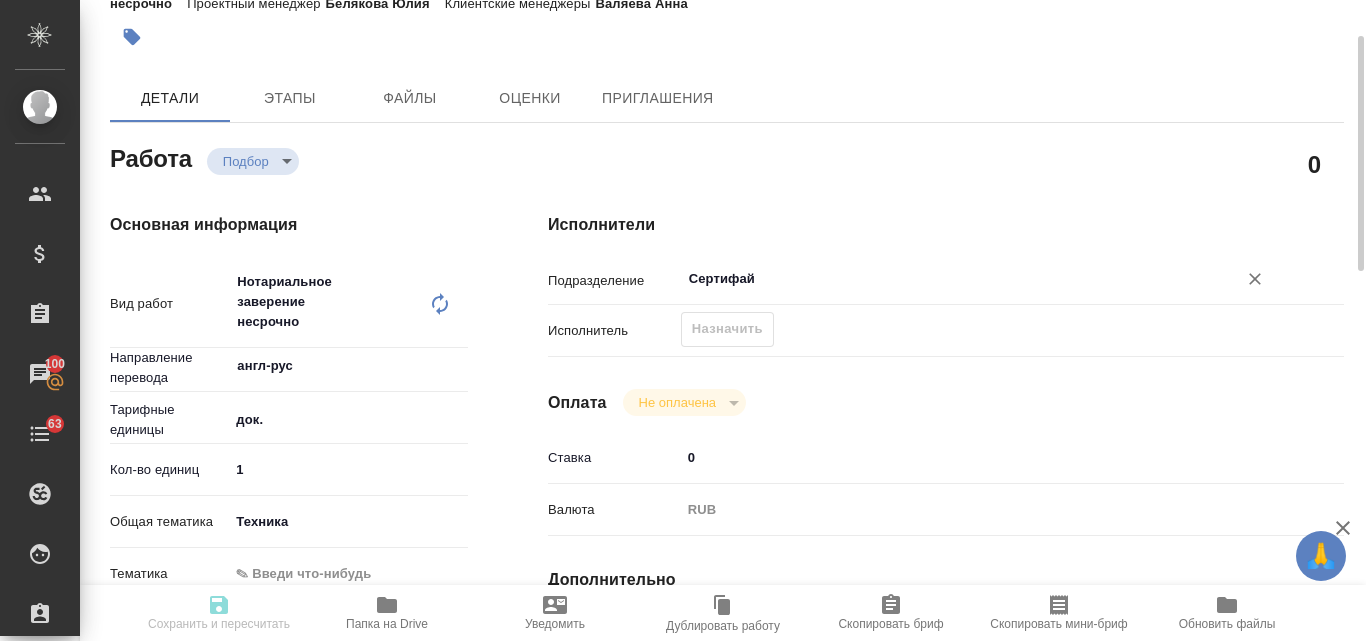 type on "Сертифай" 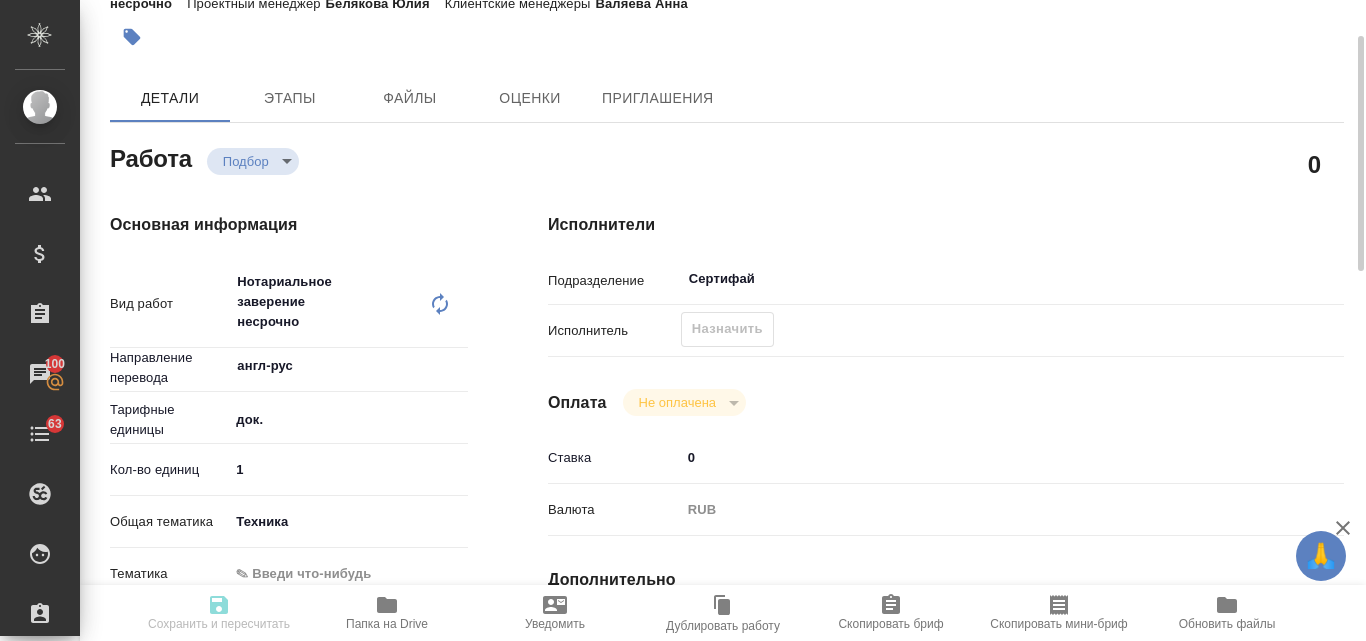 click on "Назначить" 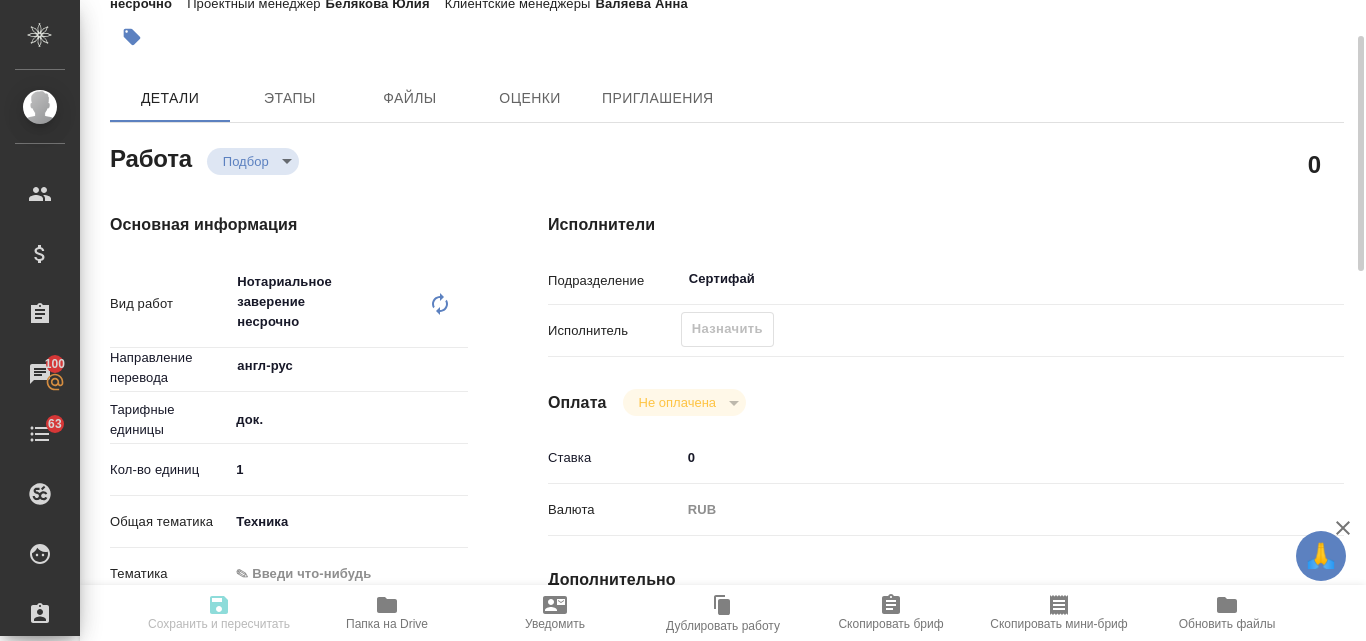 scroll, scrollTop: 500, scrollLeft: 0, axis: vertical 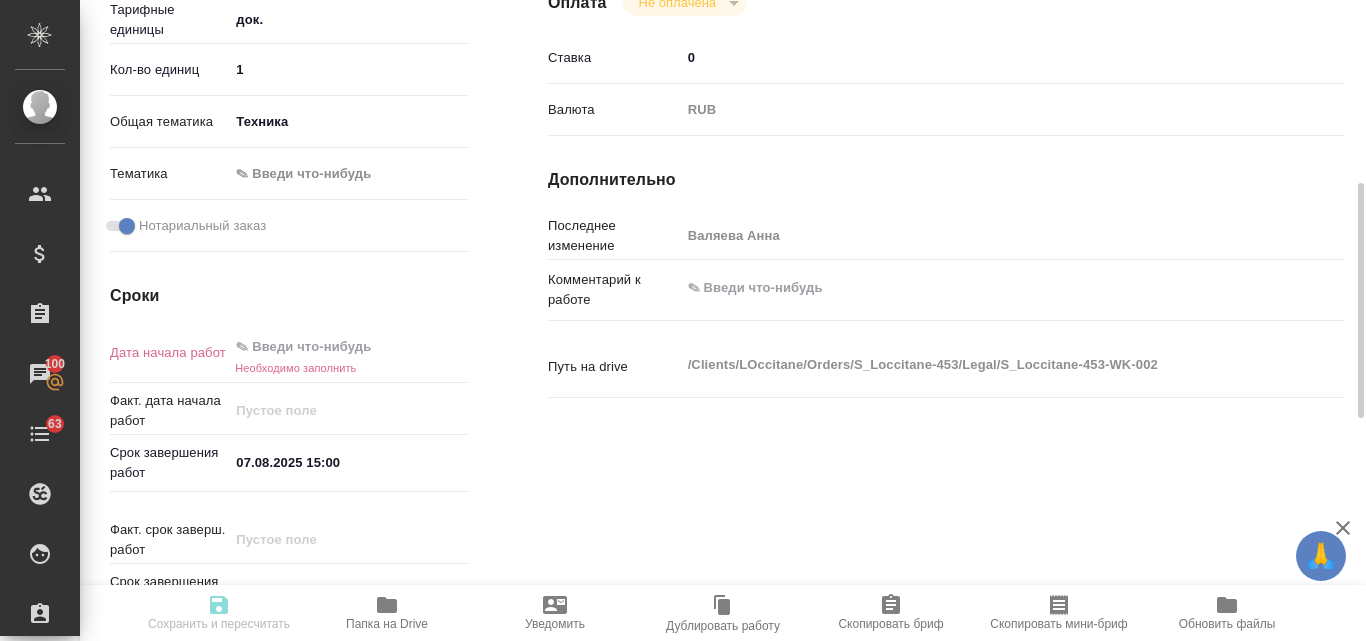 click at bounding box center [316, 346] 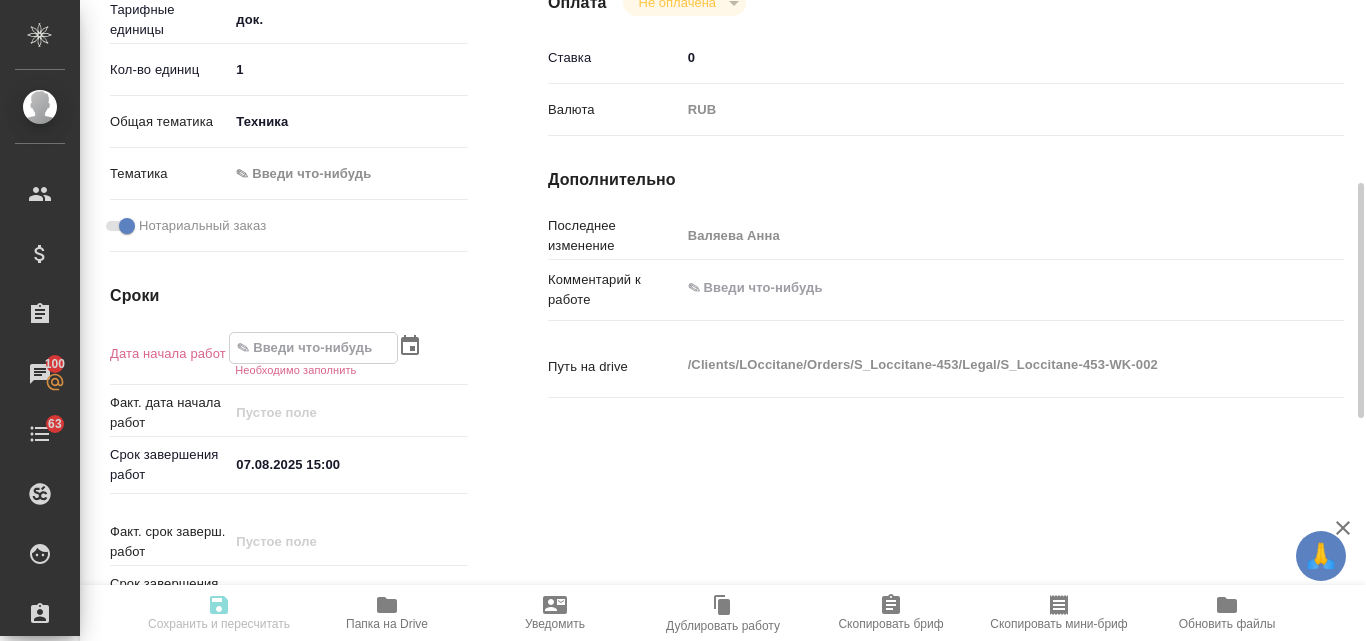 click 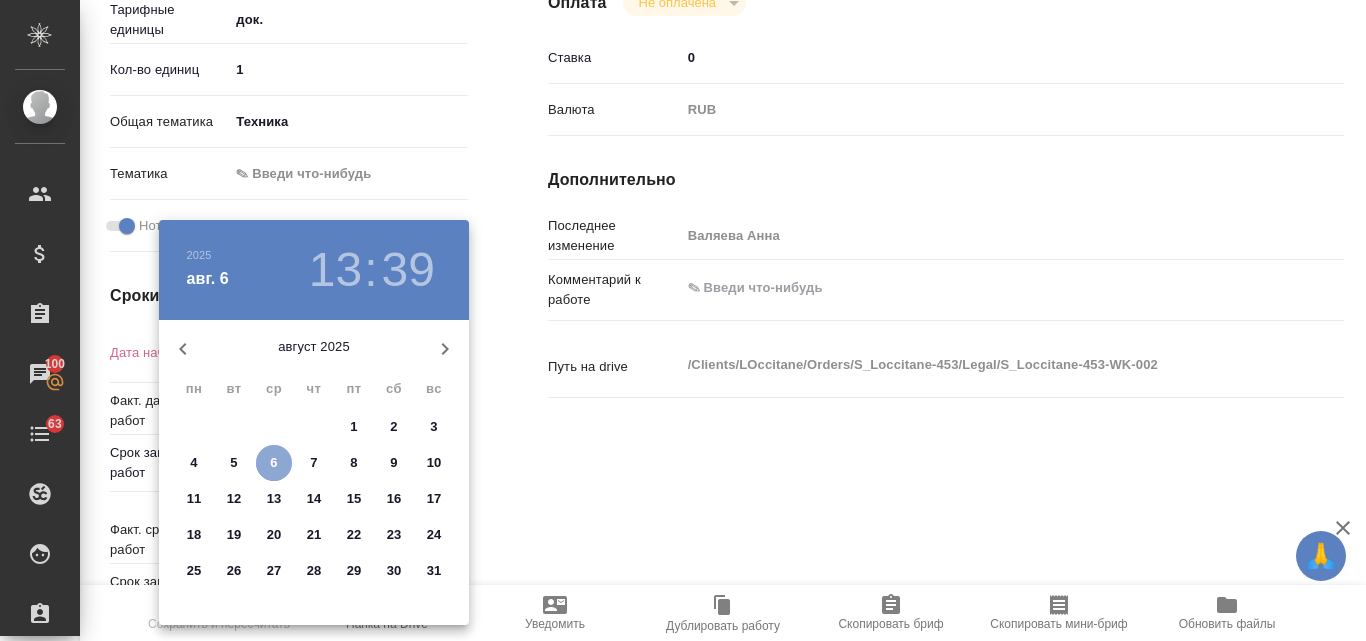 click on "6" at bounding box center (273, 463) 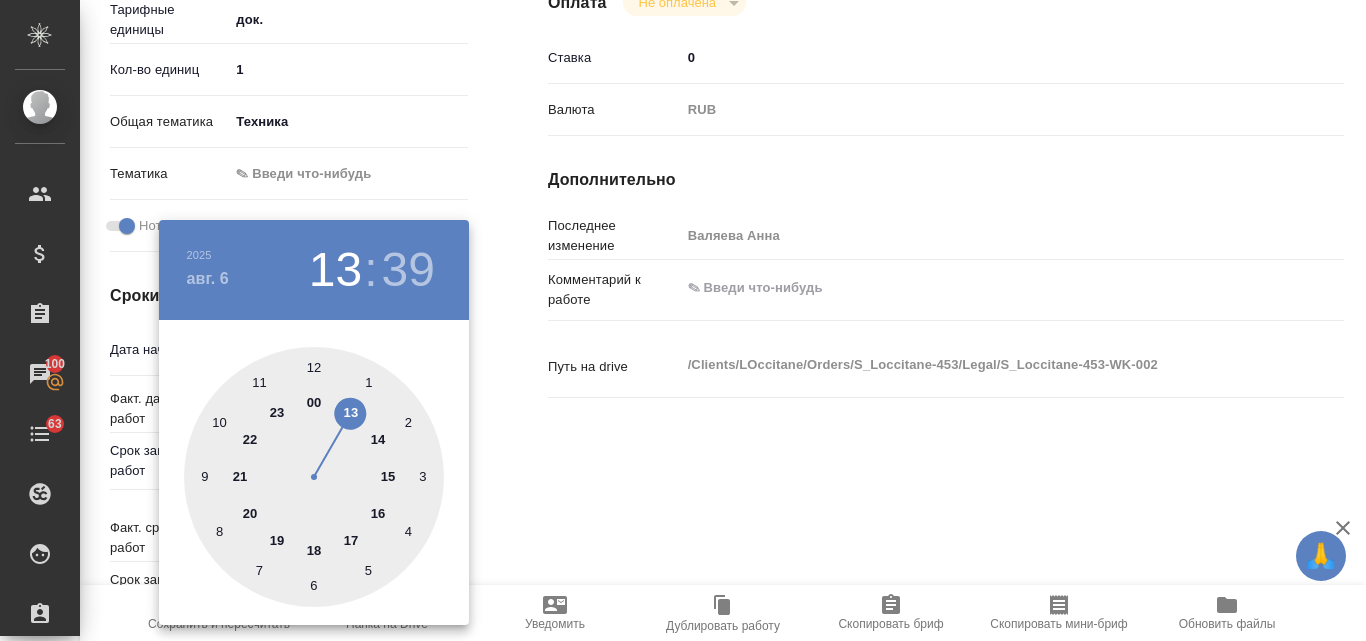click at bounding box center [314, 477] 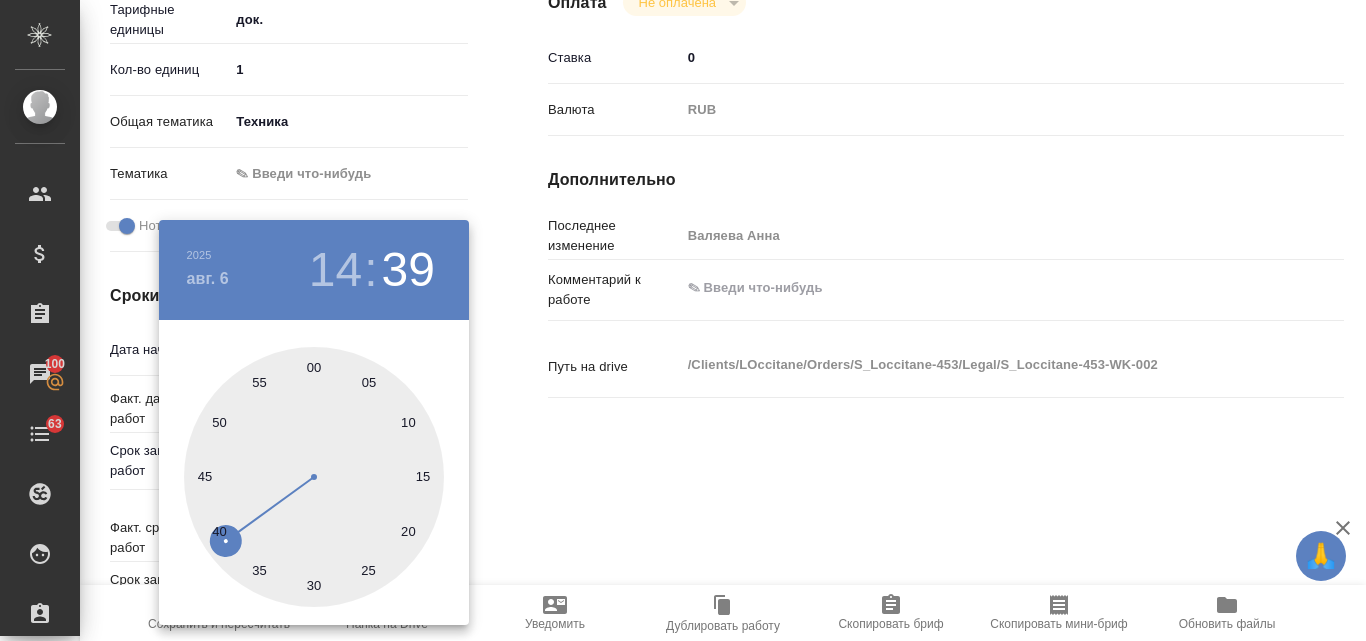 click at bounding box center [314, 477] 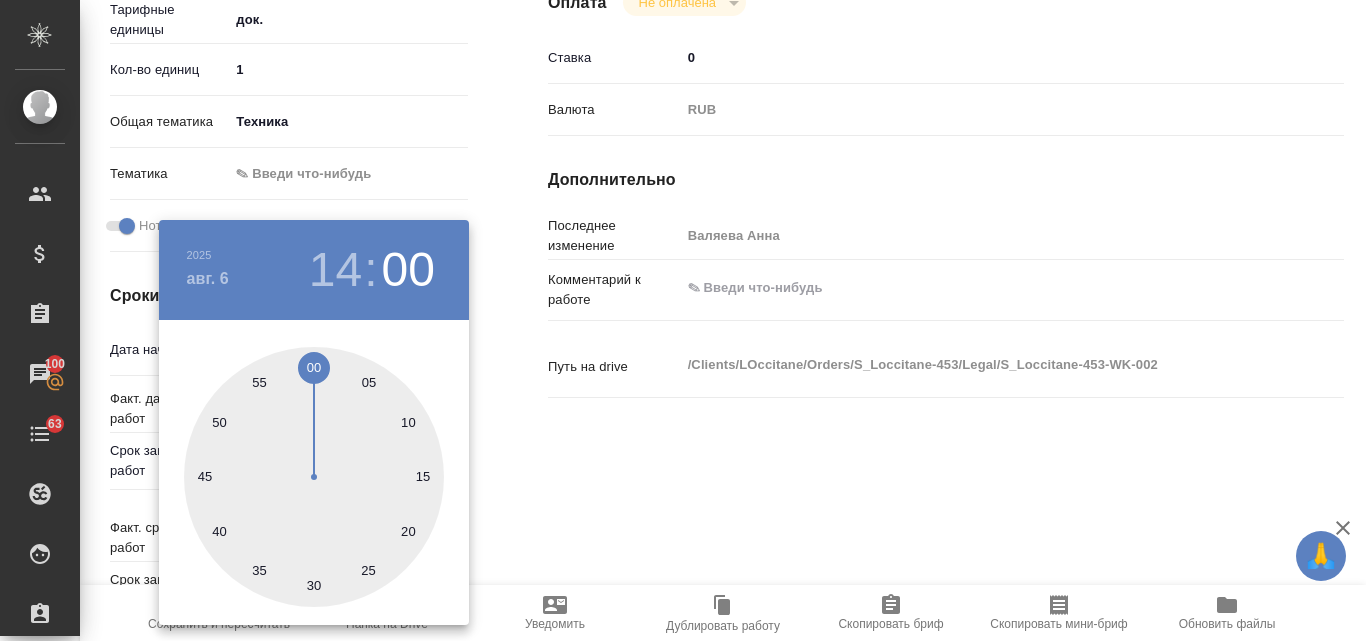 click at bounding box center (683, 320) 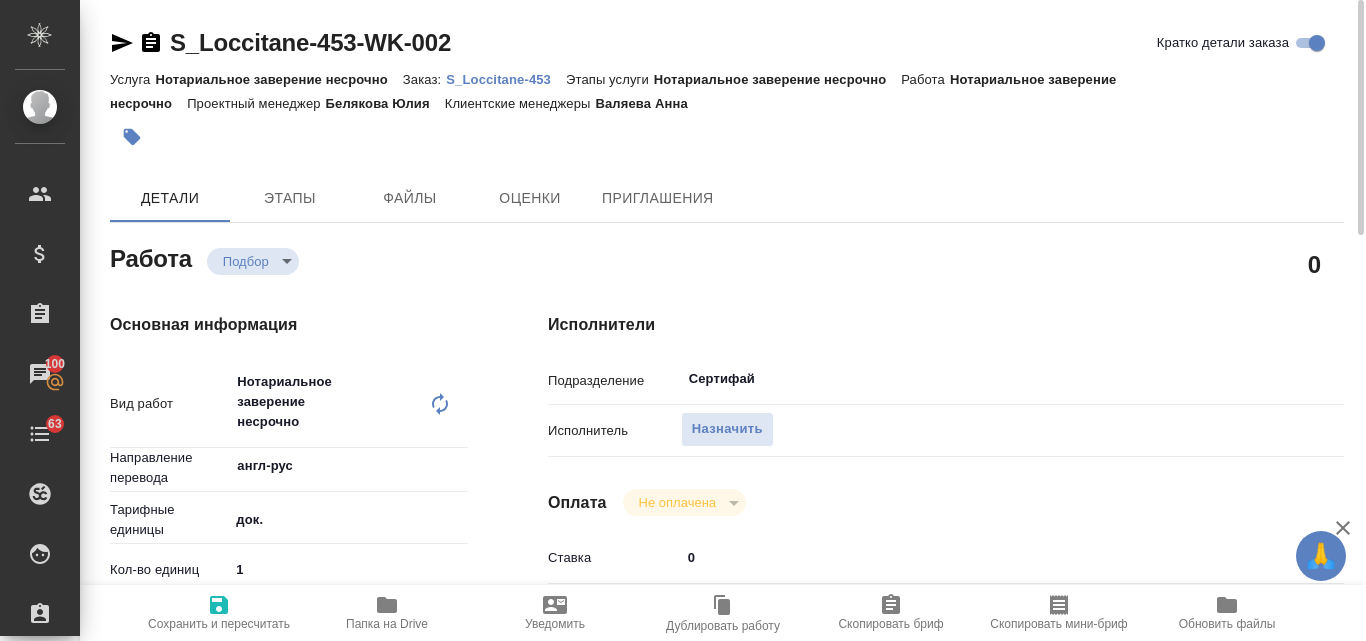 scroll, scrollTop: 200, scrollLeft: 0, axis: vertical 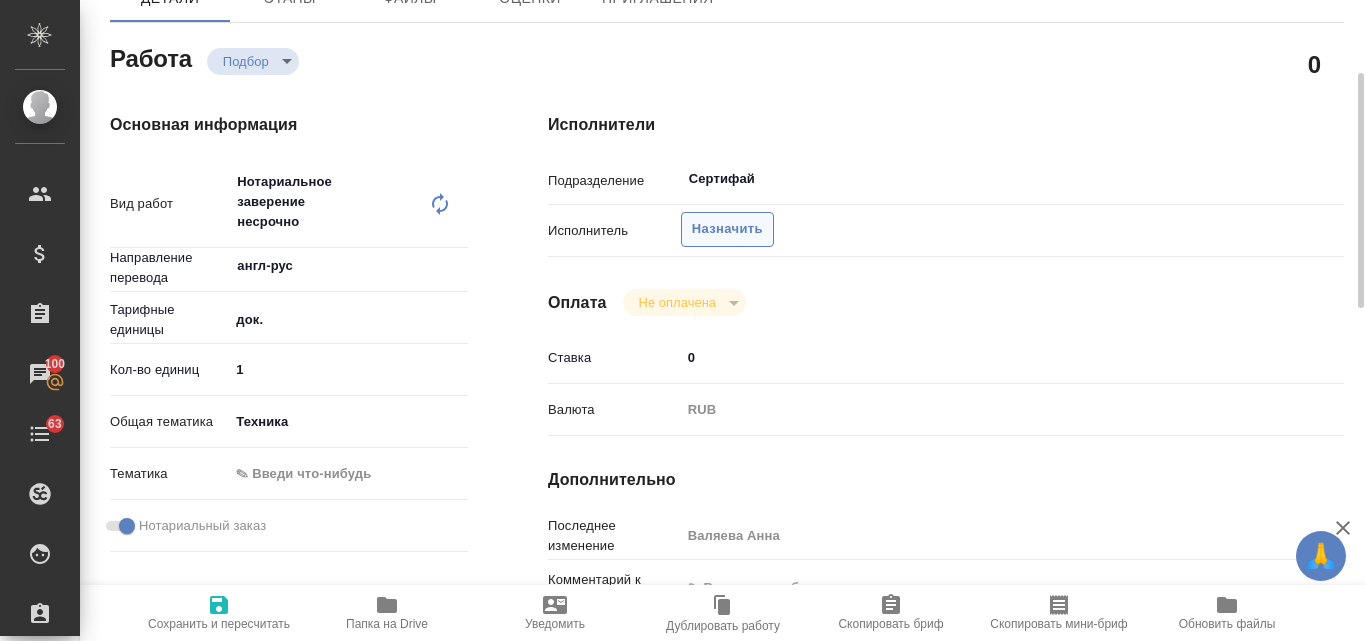 click on "Назначить" at bounding box center (727, 229) 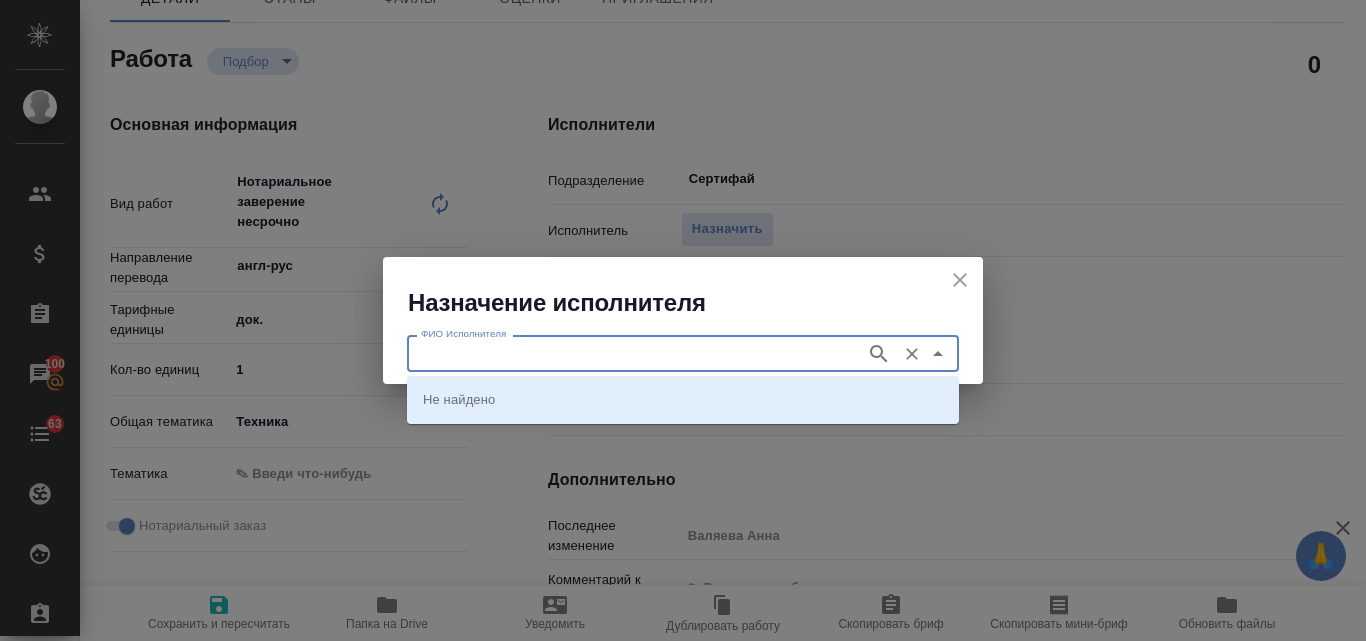 click on "ФИО Исполнителя" at bounding box center (634, 353) 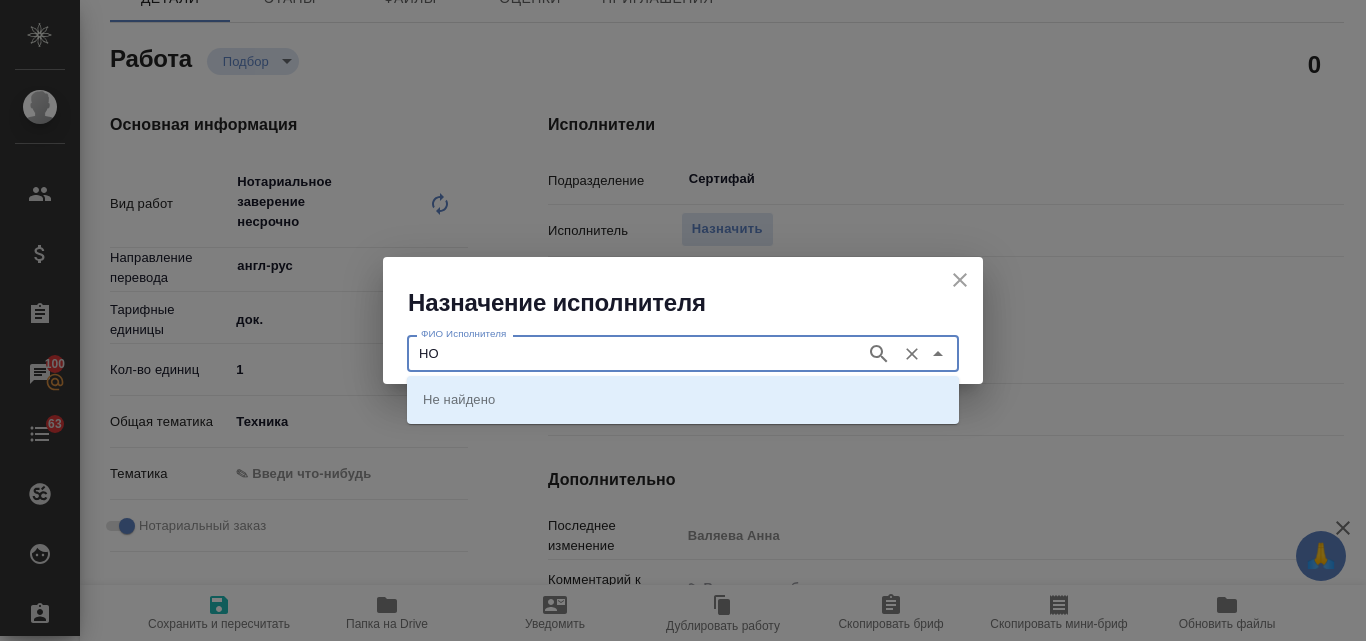 type on "Н" 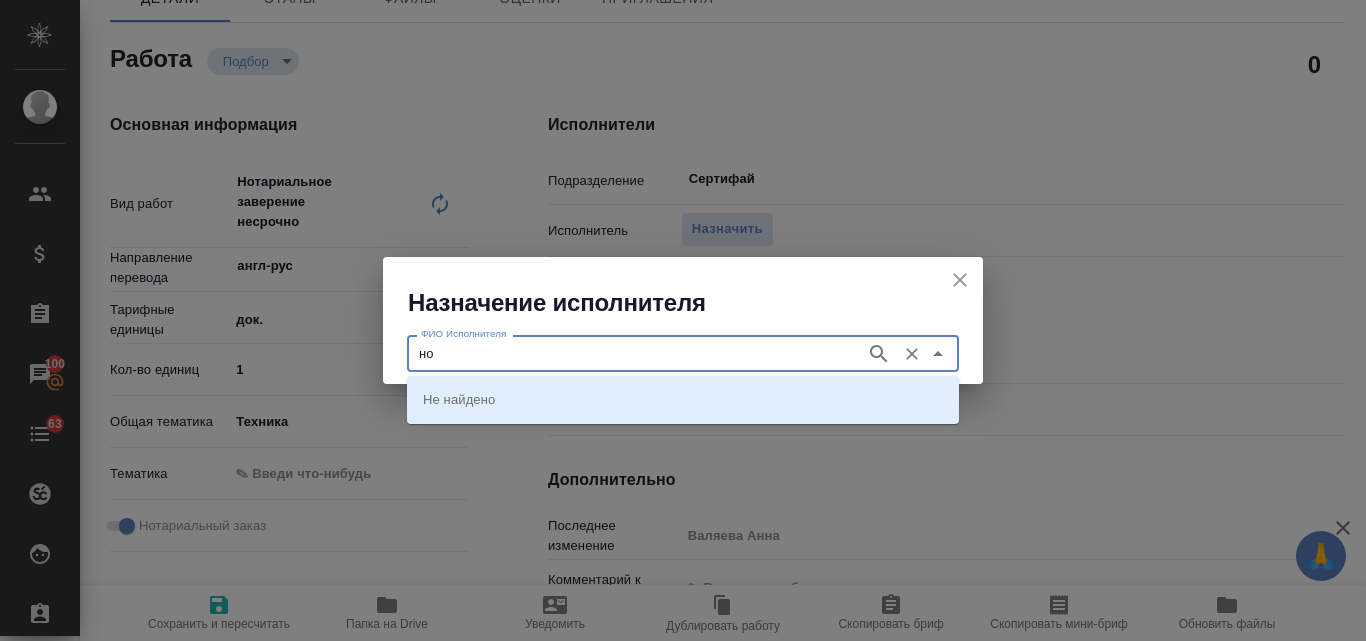 type on "н" 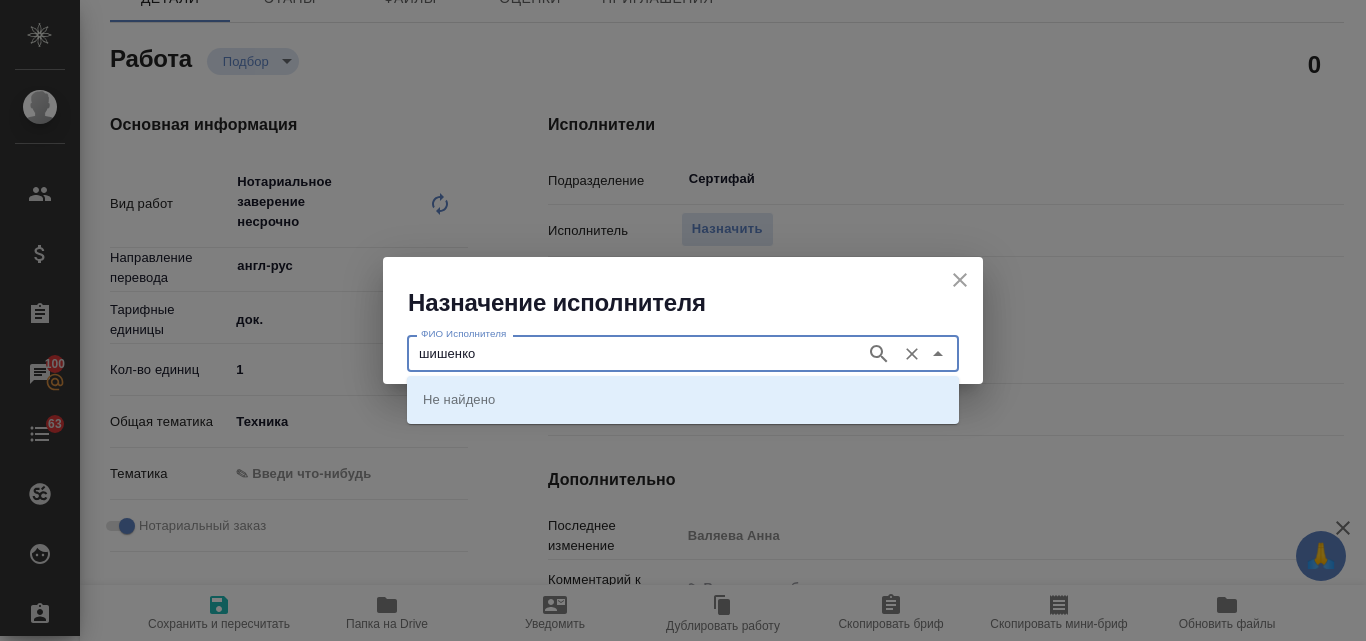 type on "шишенков" 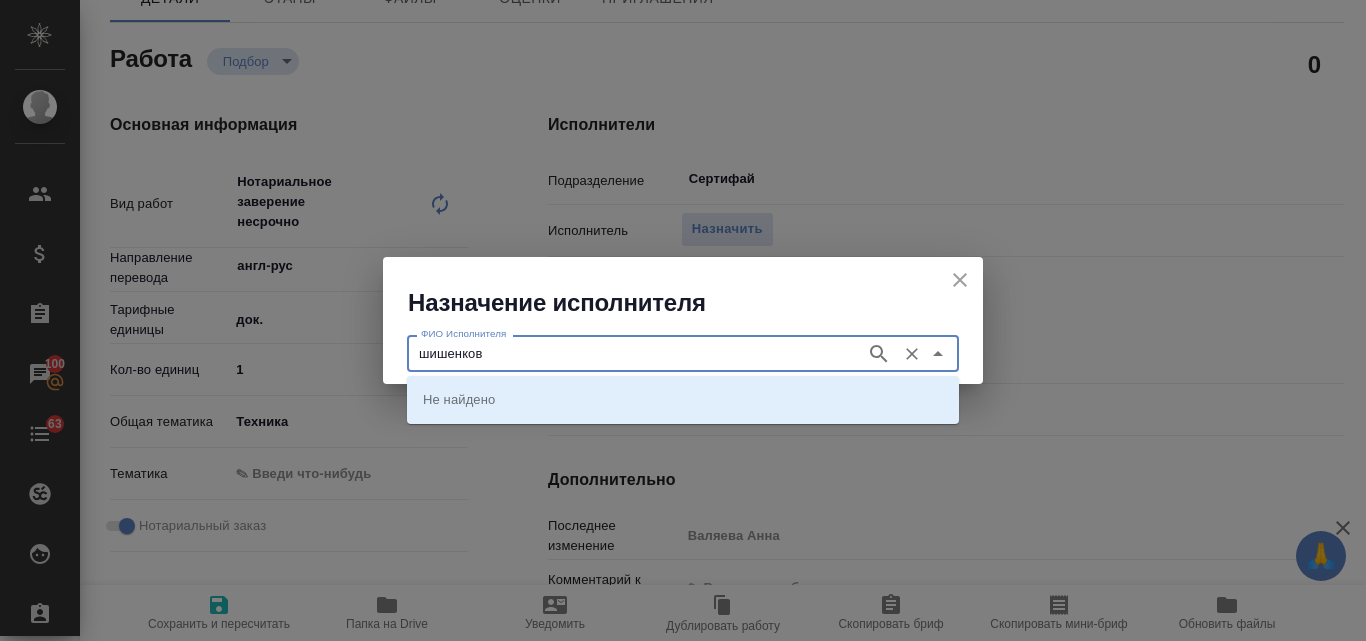 drag, startPoint x: 470, startPoint y: 347, endPoint x: 712, endPoint y: 344, distance: 242.0186 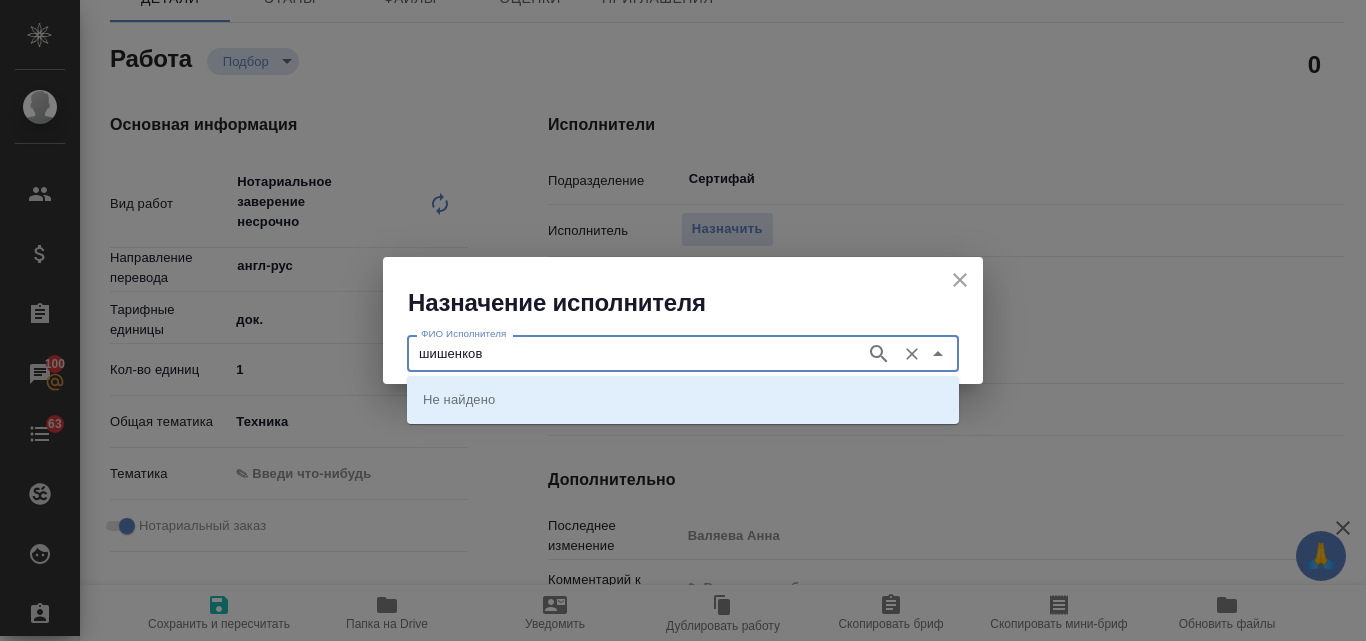 click 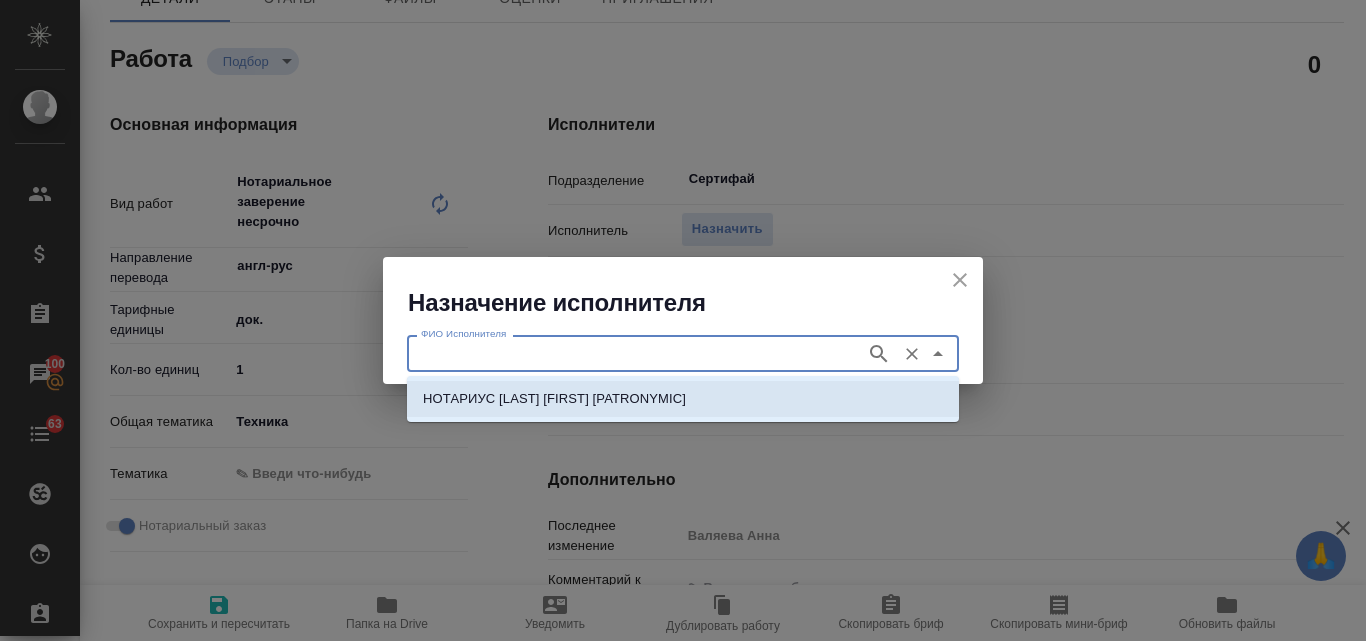 click on "НОТАРИУС [LAST] [FIRST]" at bounding box center [554, 399] 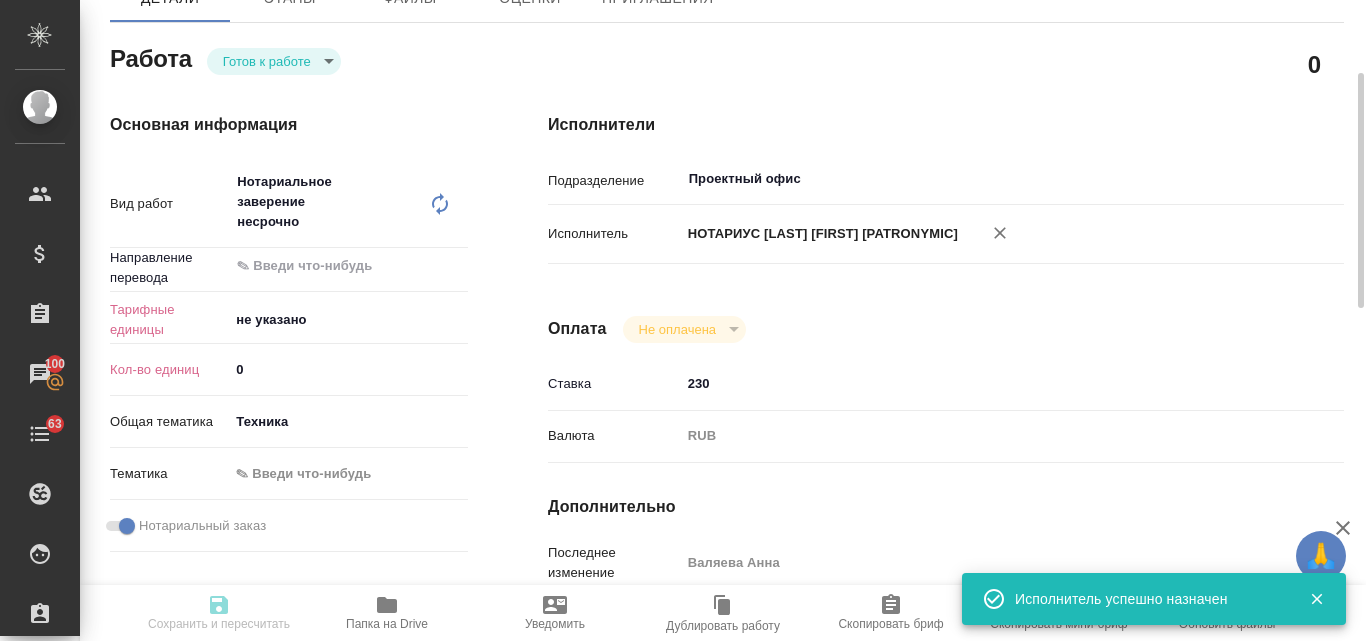 type on "x" 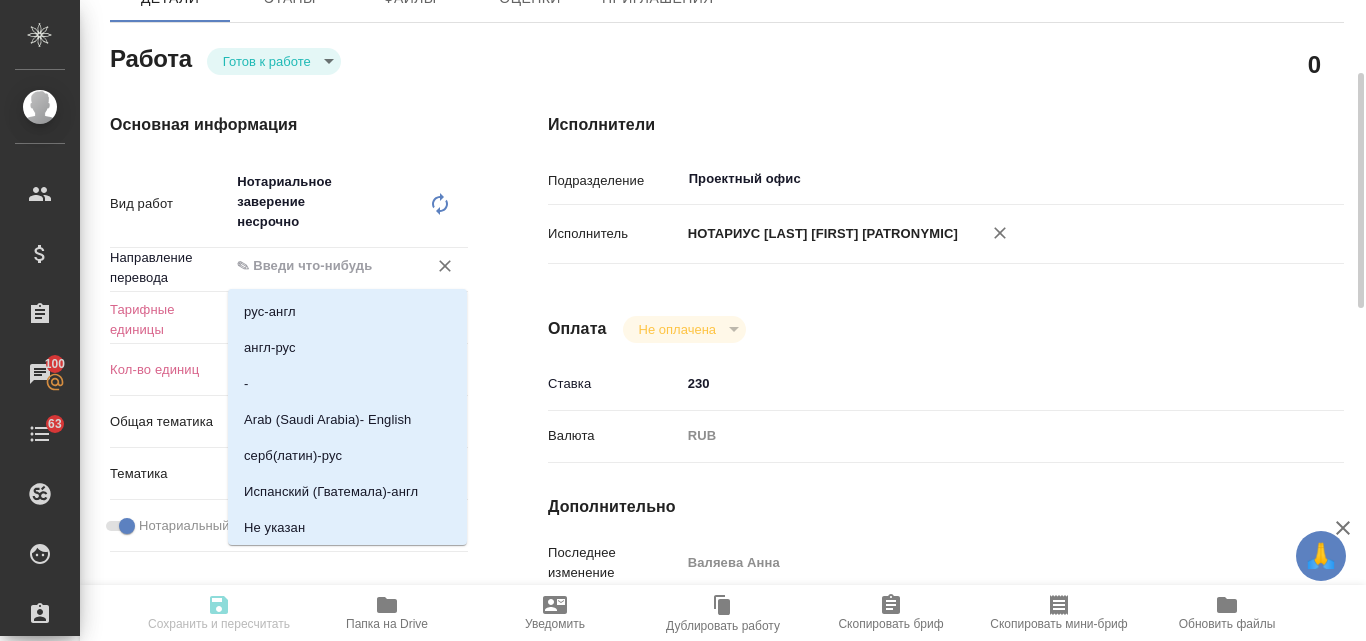 click at bounding box center [315, 266] 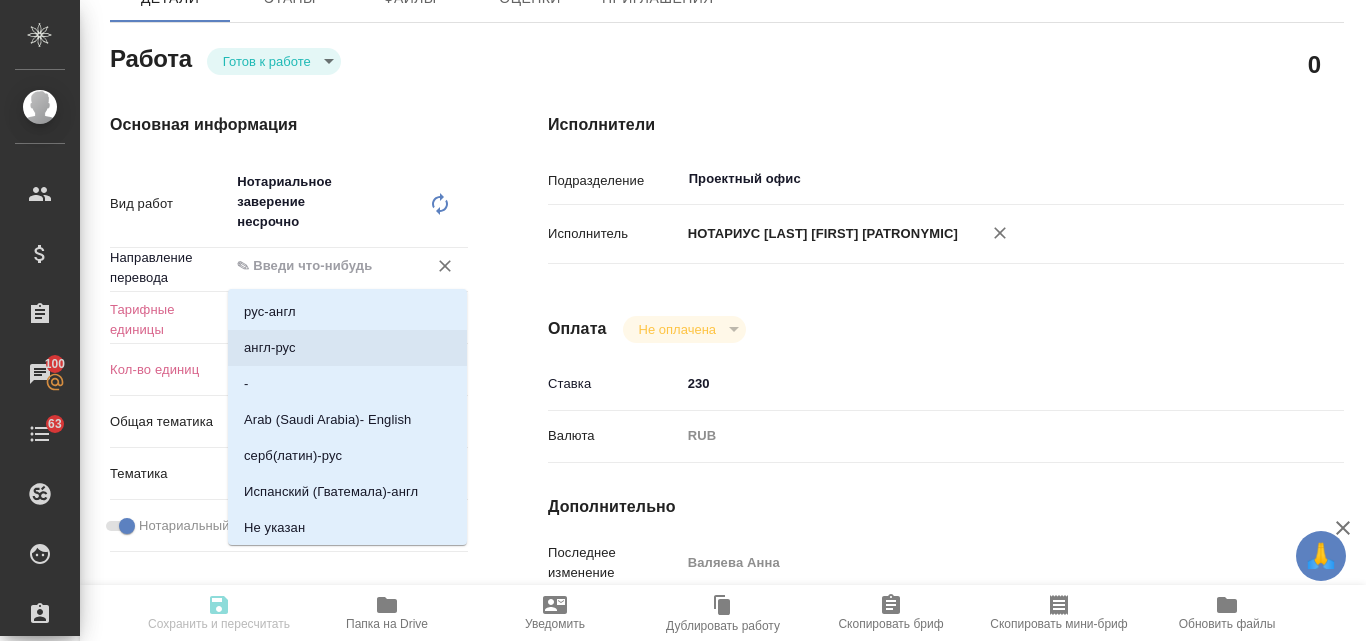 click on "англ-рус" at bounding box center [347, 348] 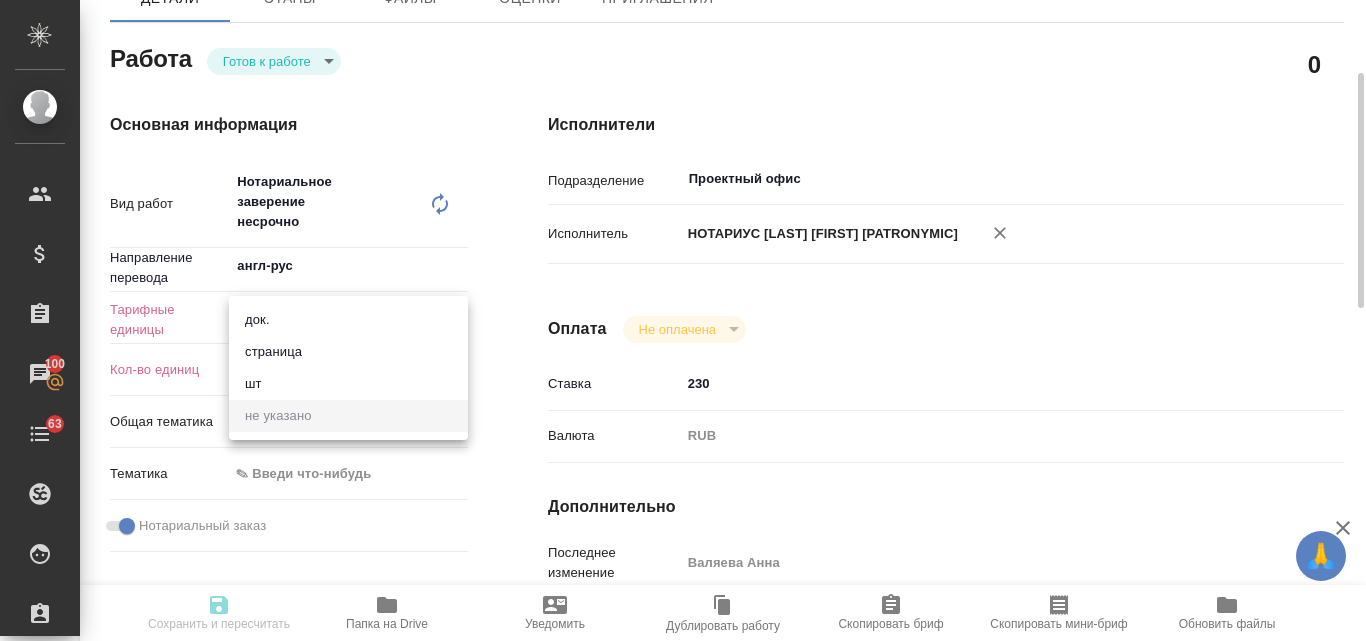 click on "🙏 .cls-1
fill:#fff;
AWATERA Valyaeva Anna Клиенты Спецификации Заказы 100 Чаты 63 Todo Проекты SC Исполнители Кандидаты Работы Входящие заявки Заявки на доставку Рекламации Проекты процессинга Конференции Выйти S_Loccitane-453-WK-002 Кратко детали заказа Услуга Нотариальное заверение несрочно Заказ: S_Loccitane-453 Этапы услуги Нотариальное заверение несрочно Работа Нотариальное заверение несрочно Проектный менеджер Белякова Юлия Клиентские менеджеры Валяева Анна Детали Этапы Файлы Оценки Приглашения Работа Готов к работе readyForWork 0 Основная информация Вид работ x ​ ​ 0 x" at bounding box center (683, 320) 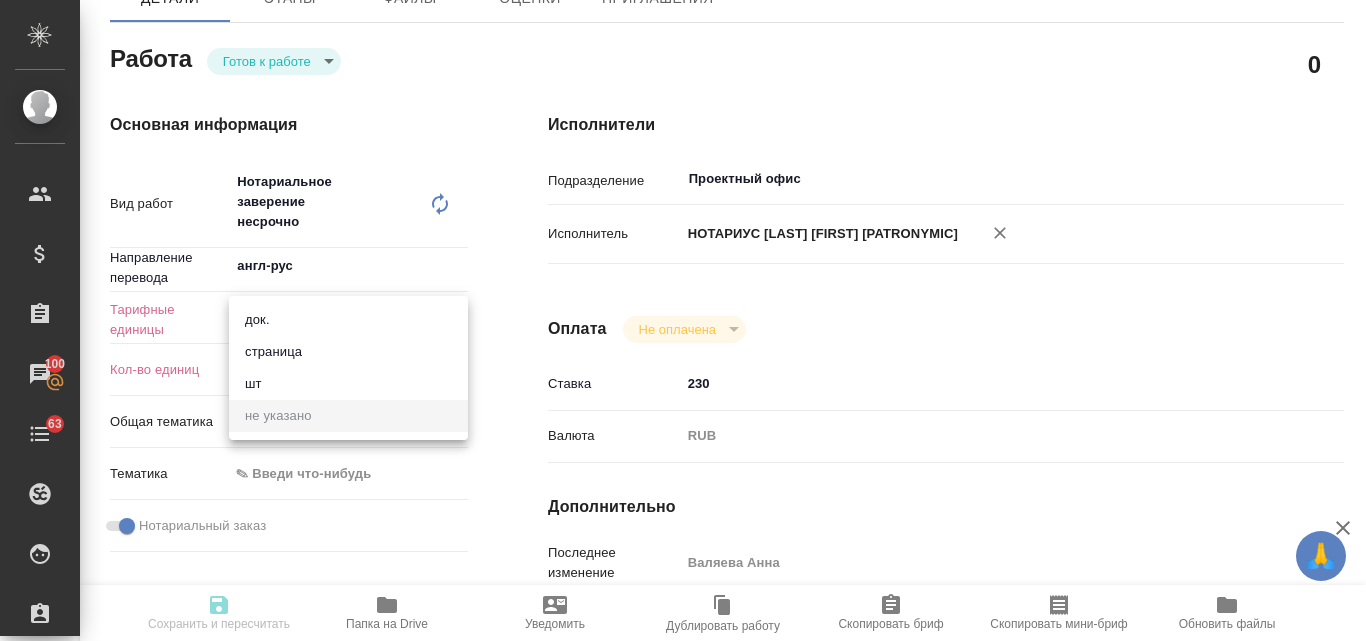 click on "док." at bounding box center (348, 320) 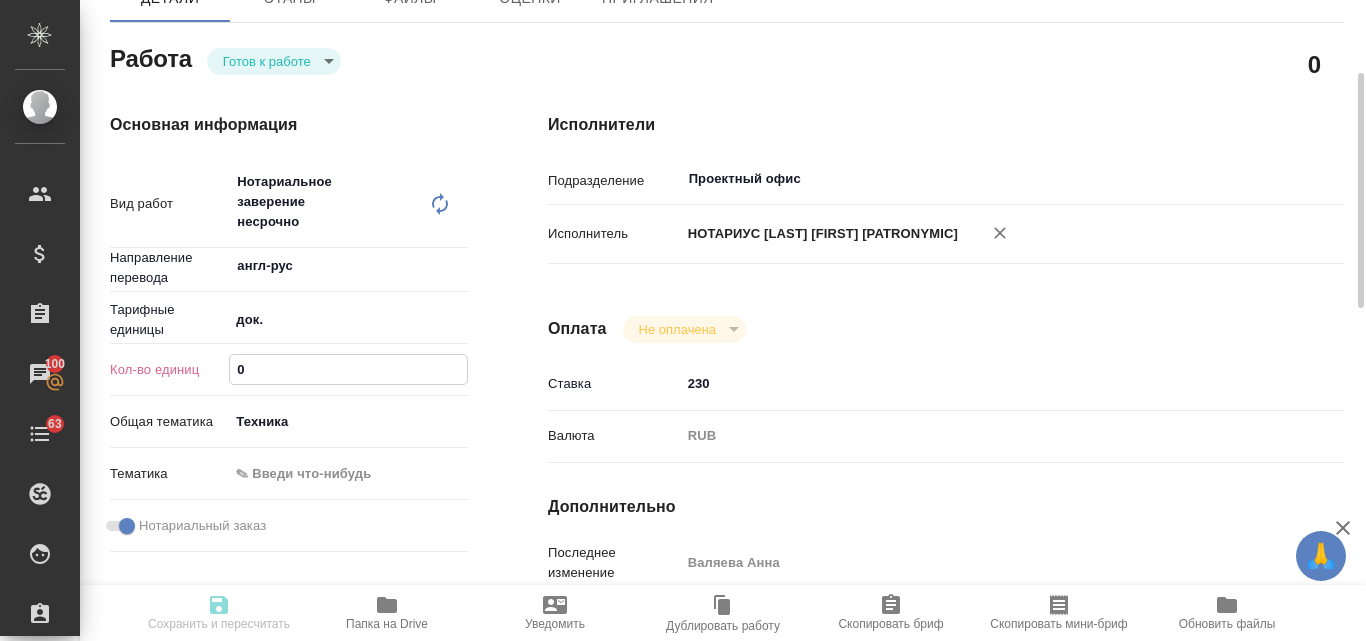 click on "0" at bounding box center [348, 369] 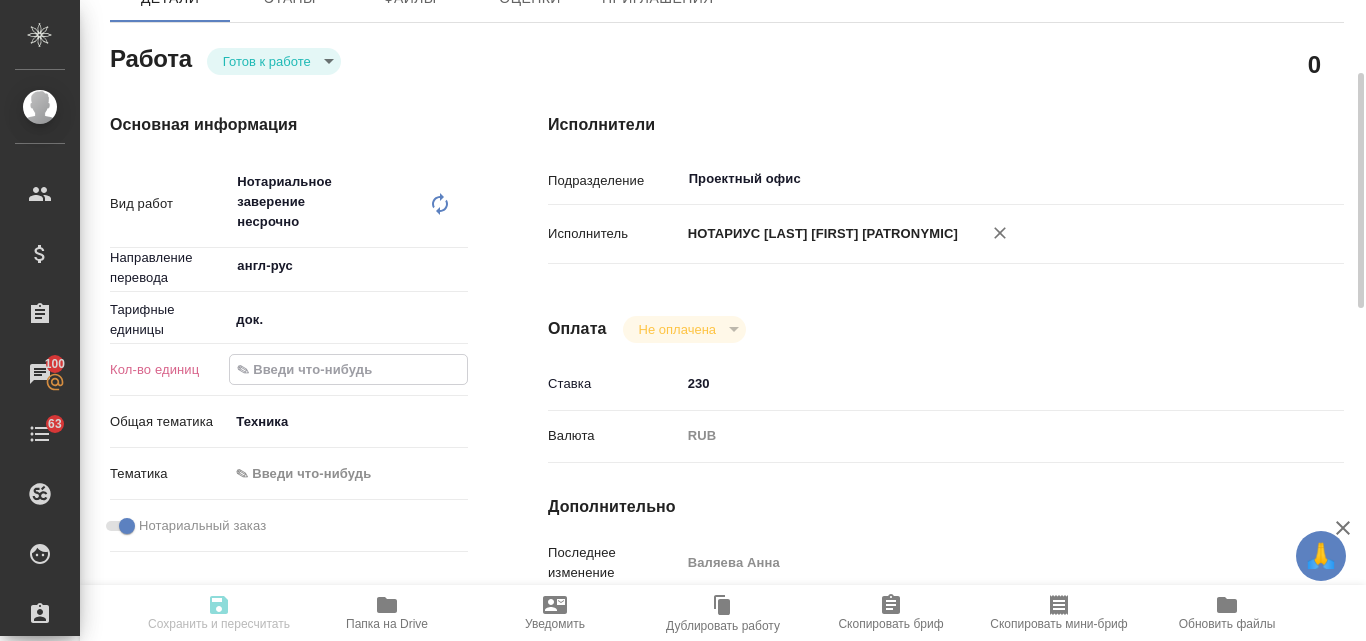 type on "x" 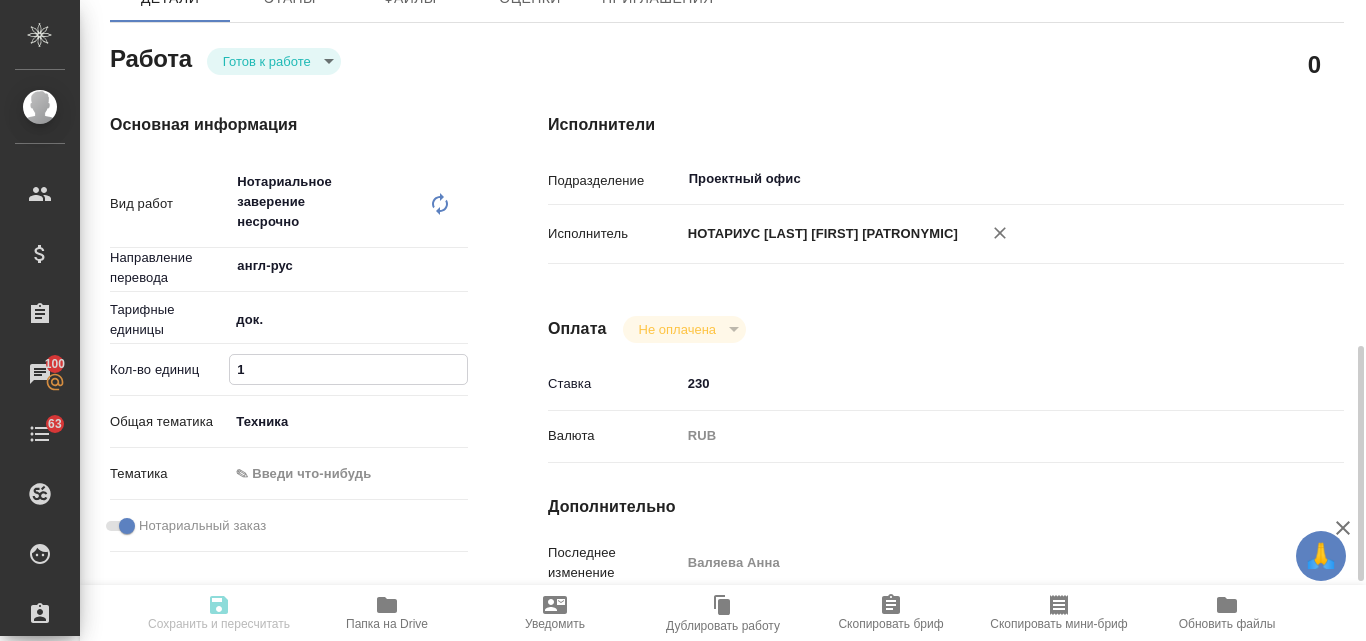 scroll, scrollTop: 500, scrollLeft: 0, axis: vertical 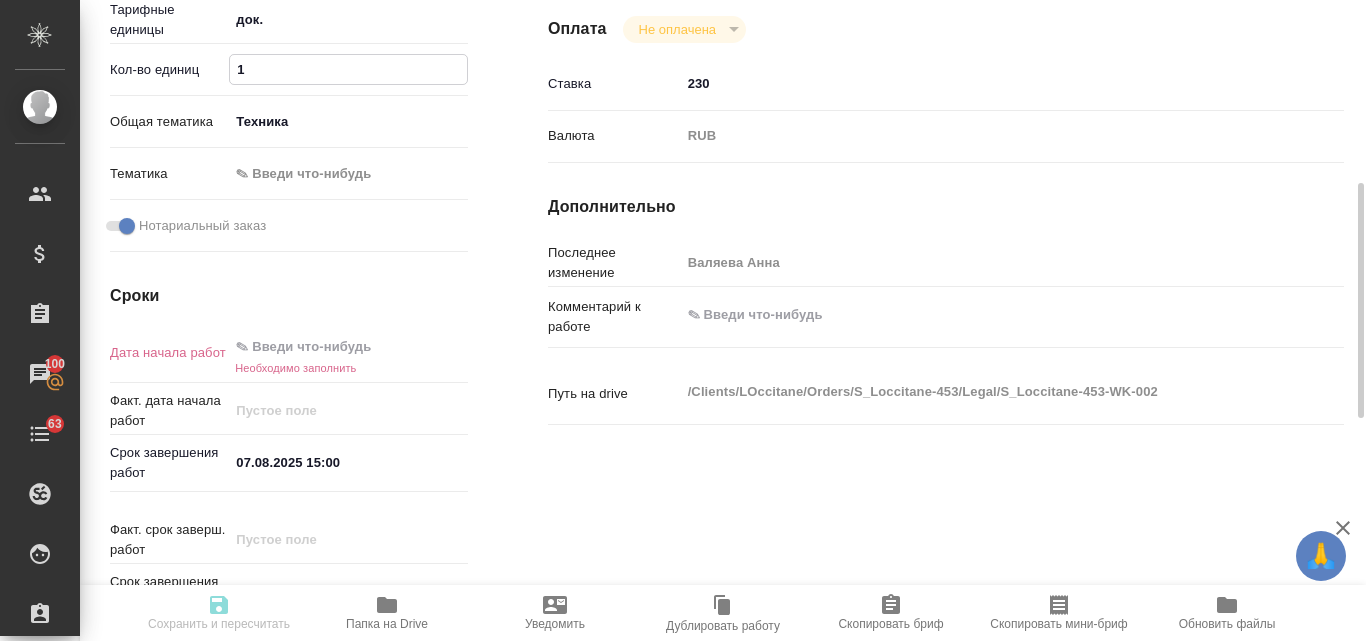 type on "1" 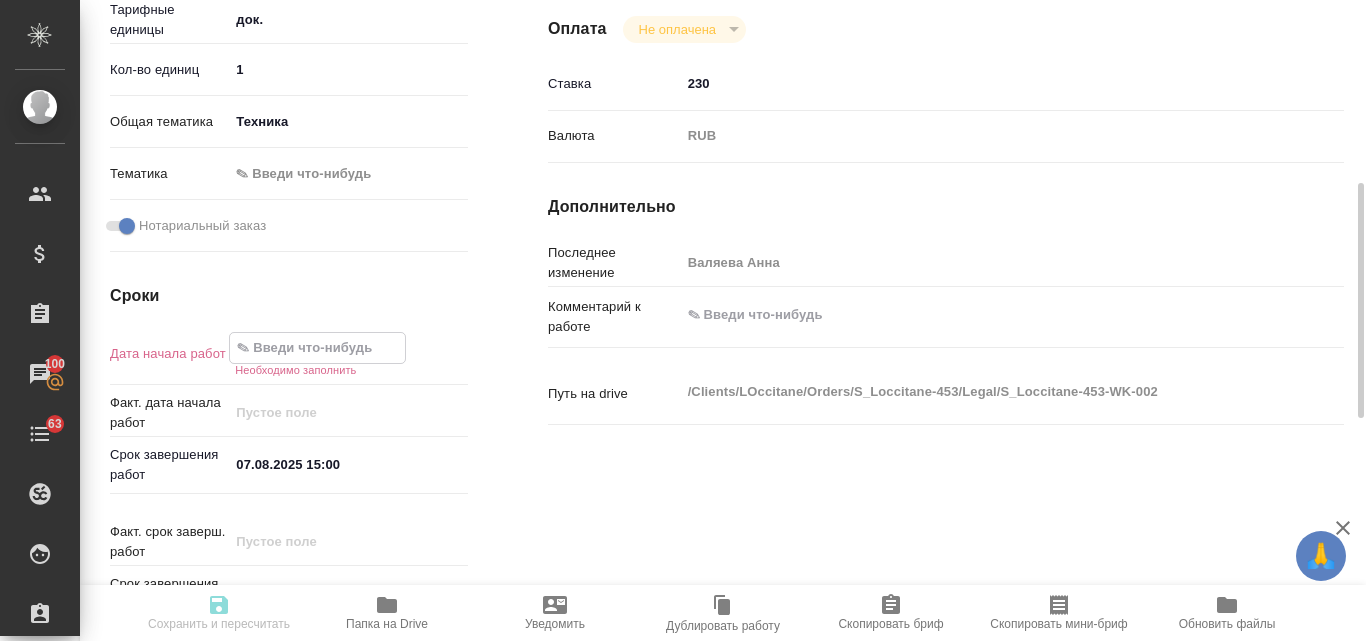 click at bounding box center (317, 347) 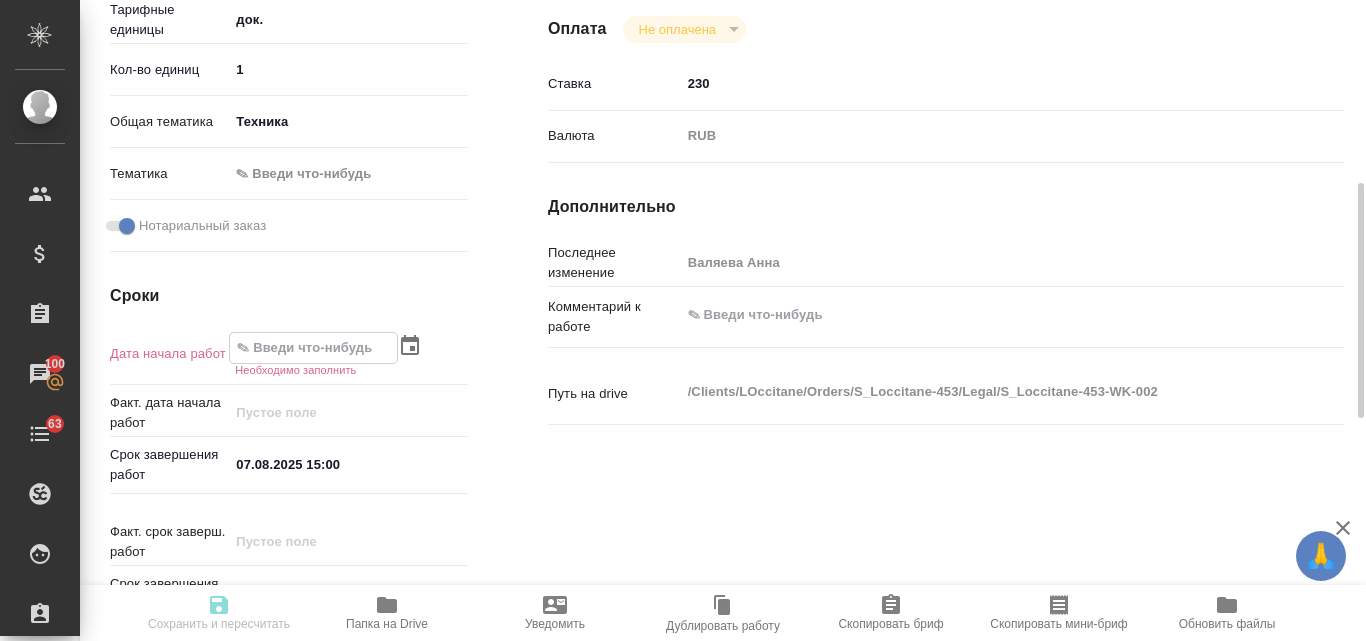 click 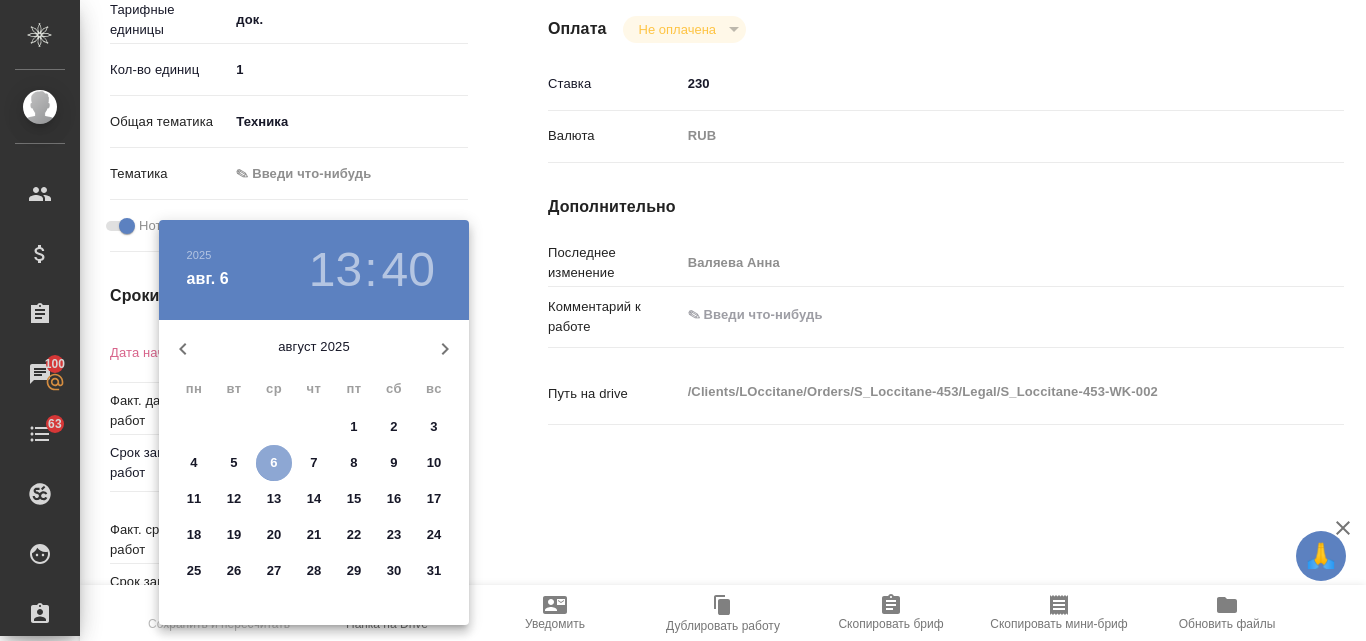 click on "6" at bounding box center [274, 463] 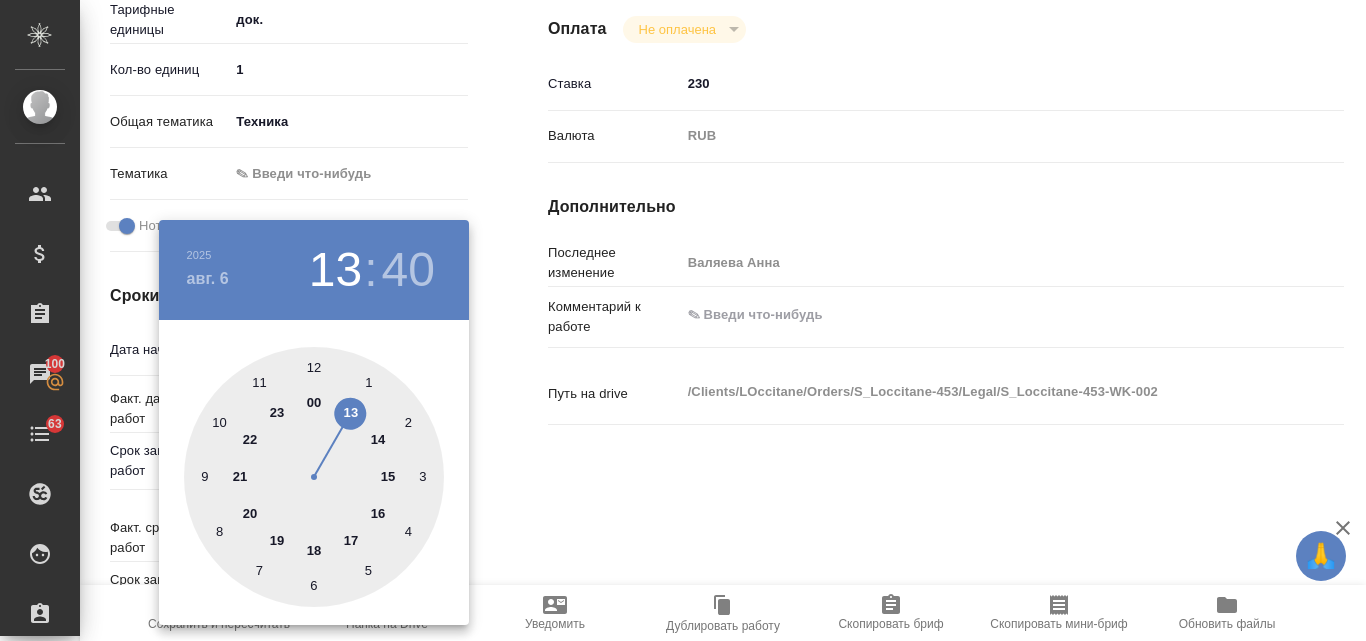 click at bounding box center [314, 477] 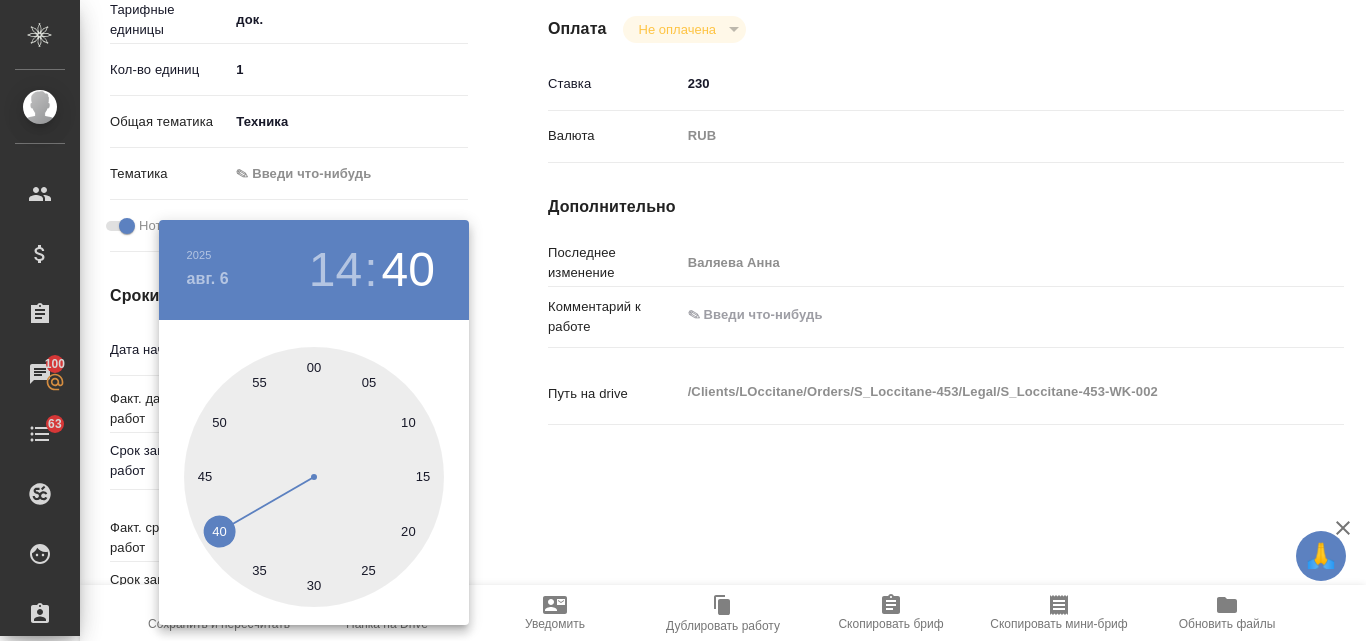 click at bounding box center [314, 477] 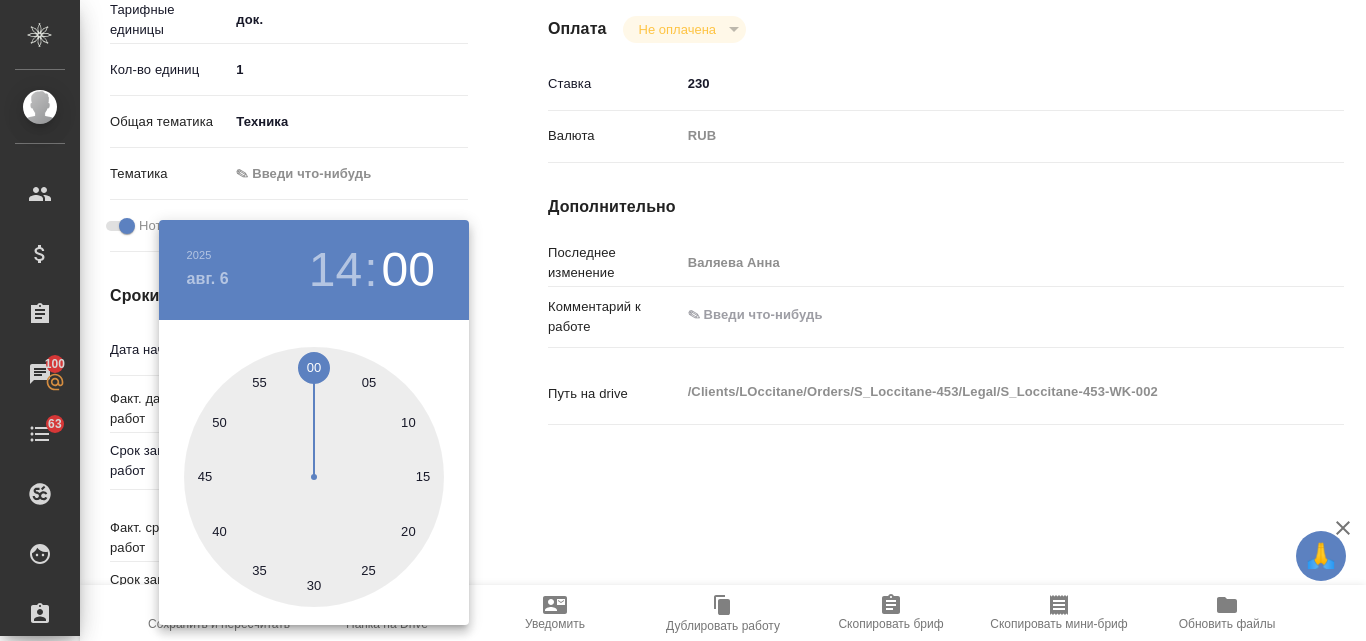 click at bounding box center (683, 320) 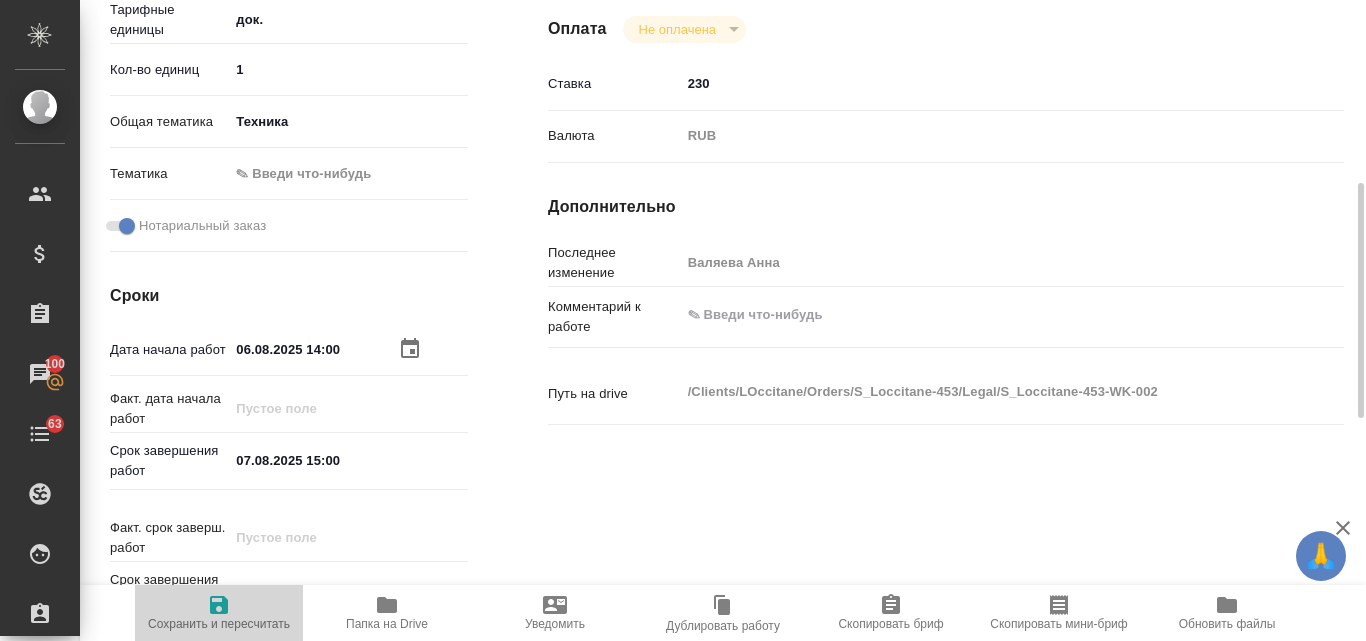 click 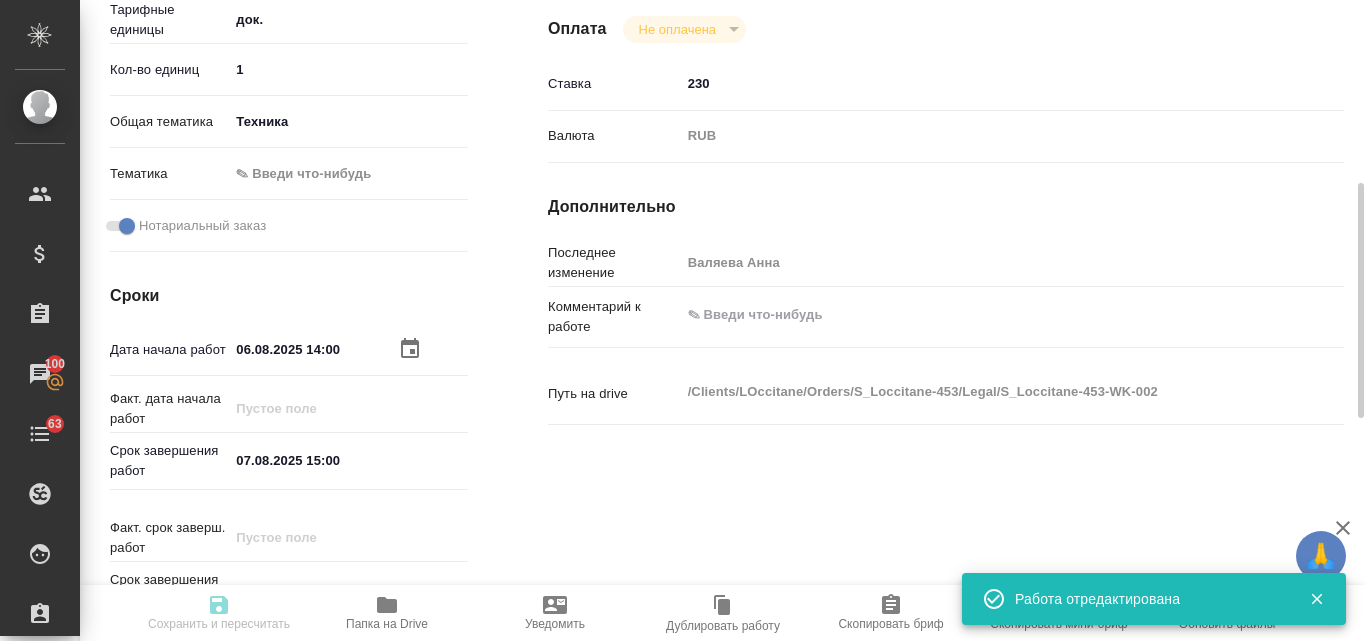 type on "readyForWork" 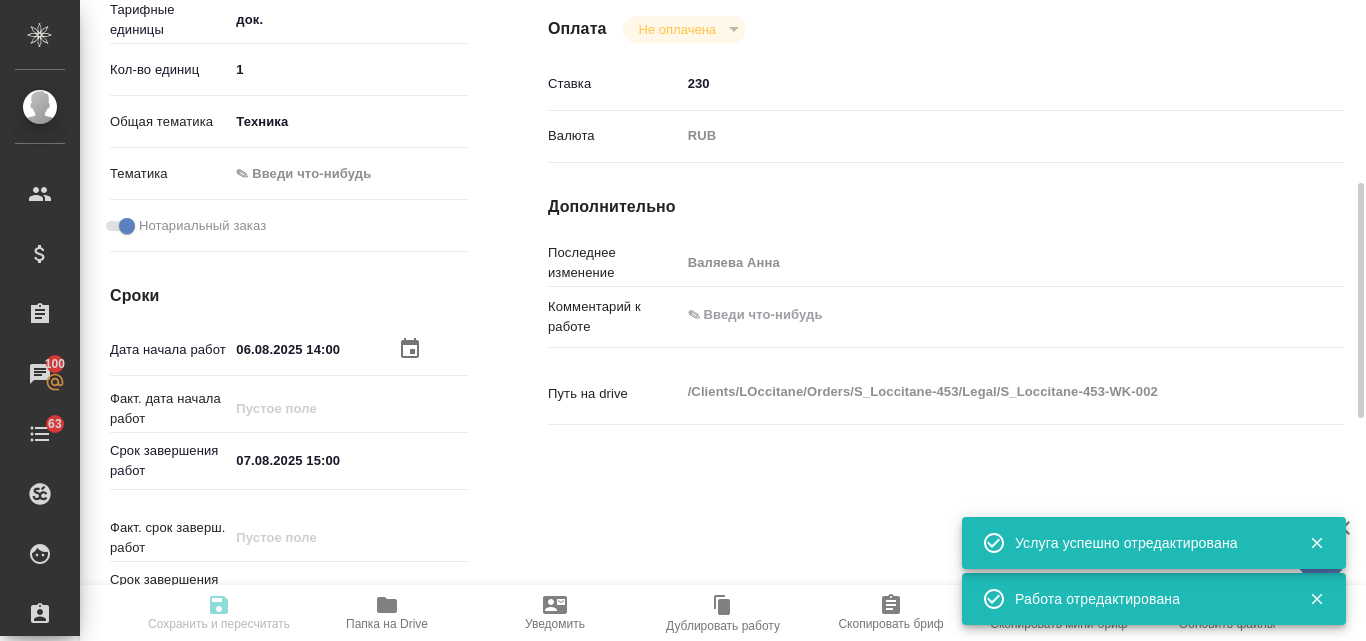 type on "x" 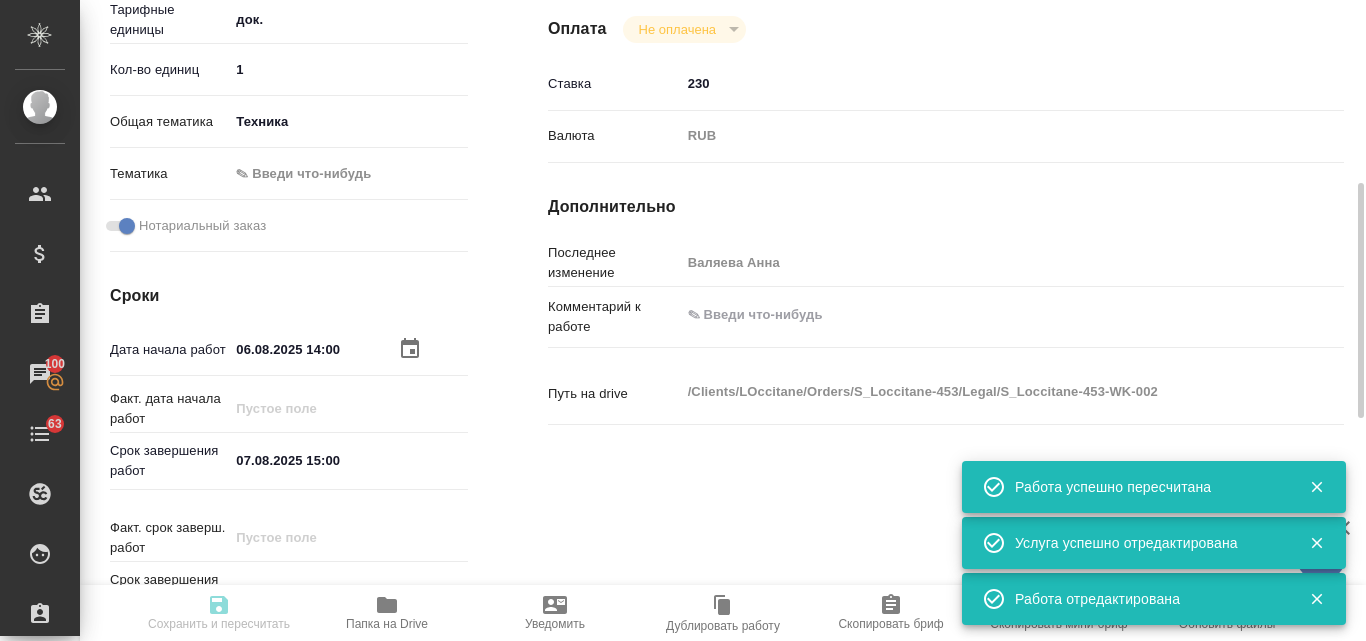 type on "readyForWork" 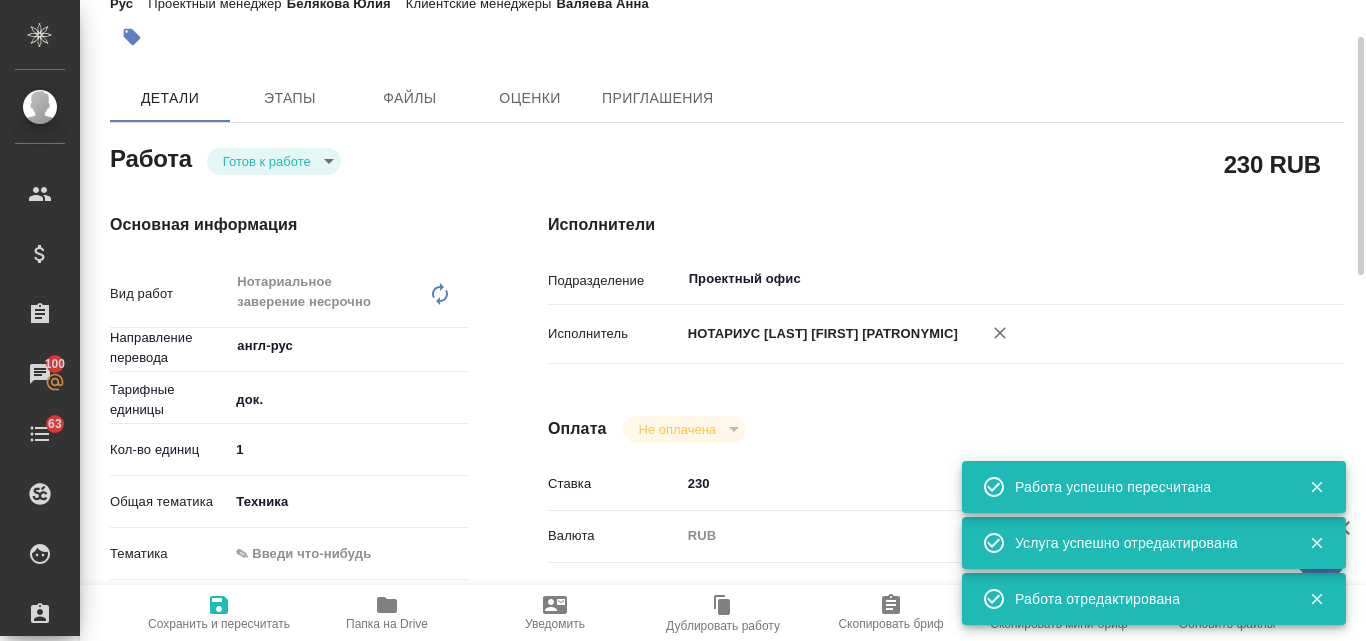 scroll, scrollTop: 0, scrollLeft: 0, axis: both 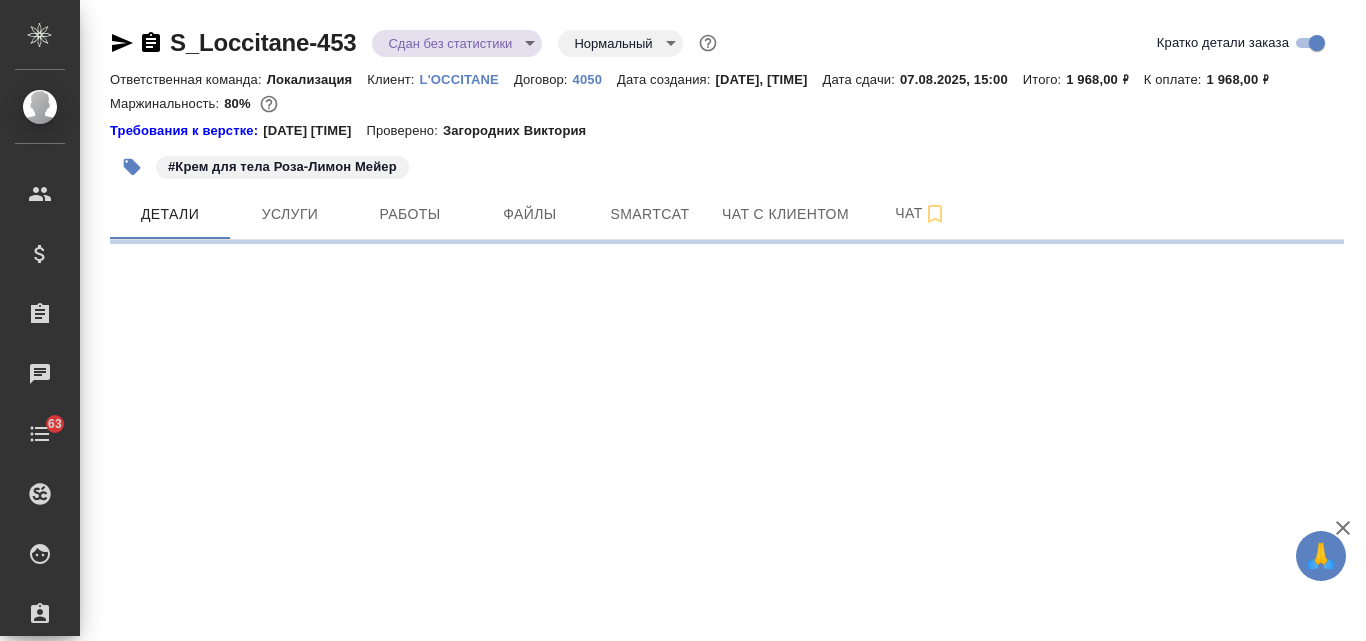 select on "RU" 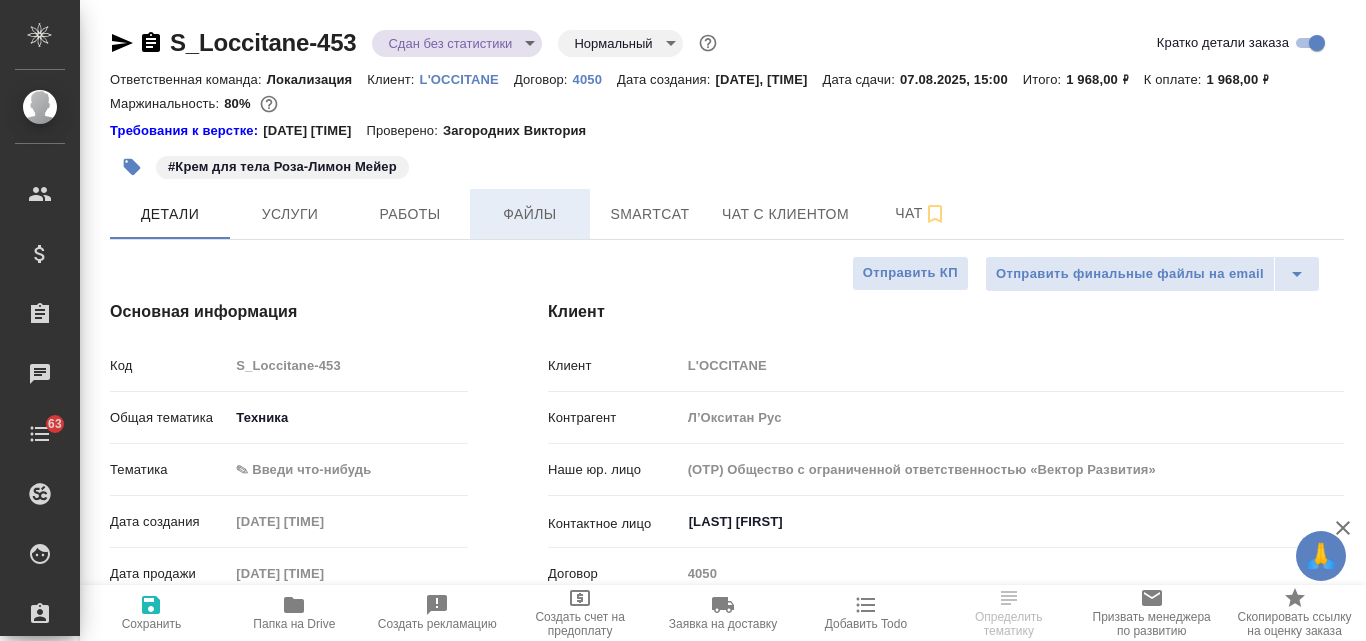 type on "x" 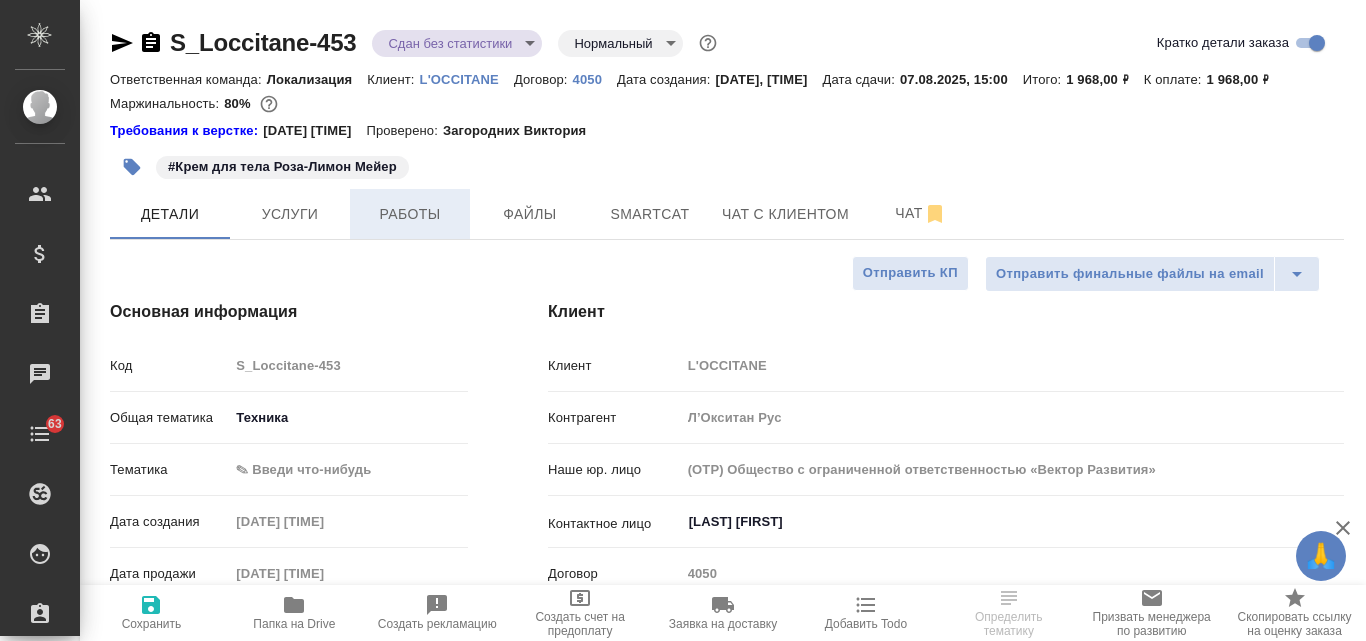 click on "Работы" at bounding box center (410, 214) 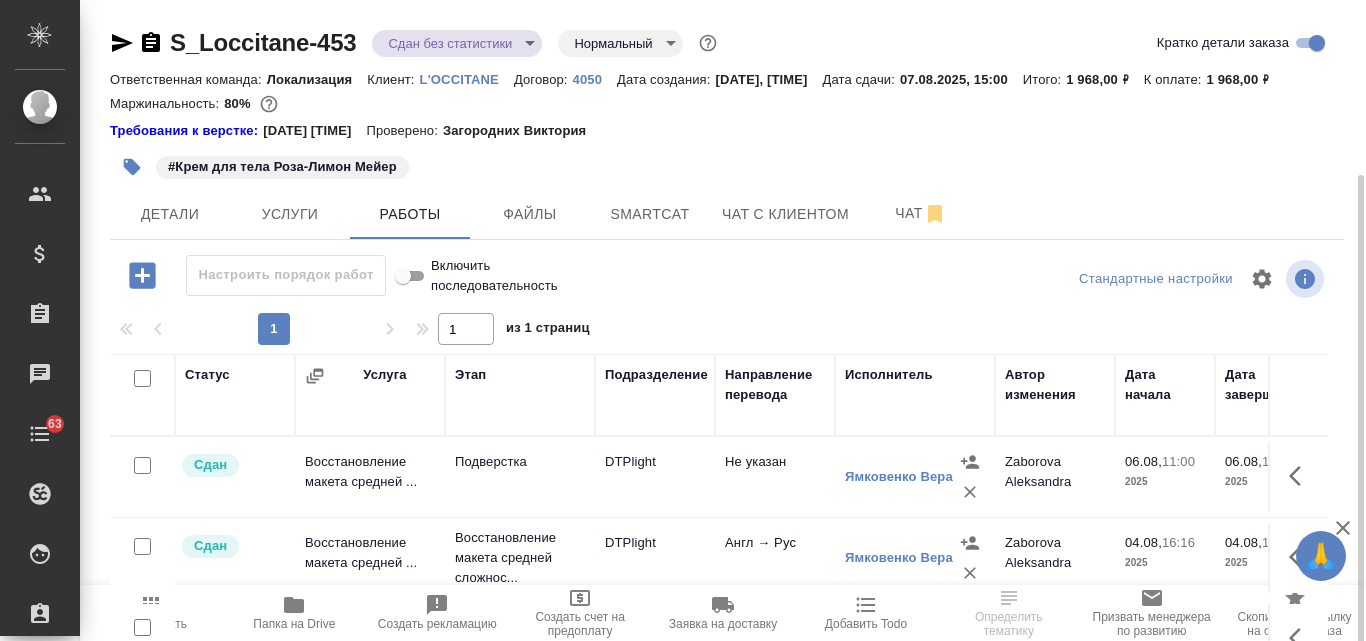 scroll, scrollTop: 214, scrollLeft: 0, axis: vertical 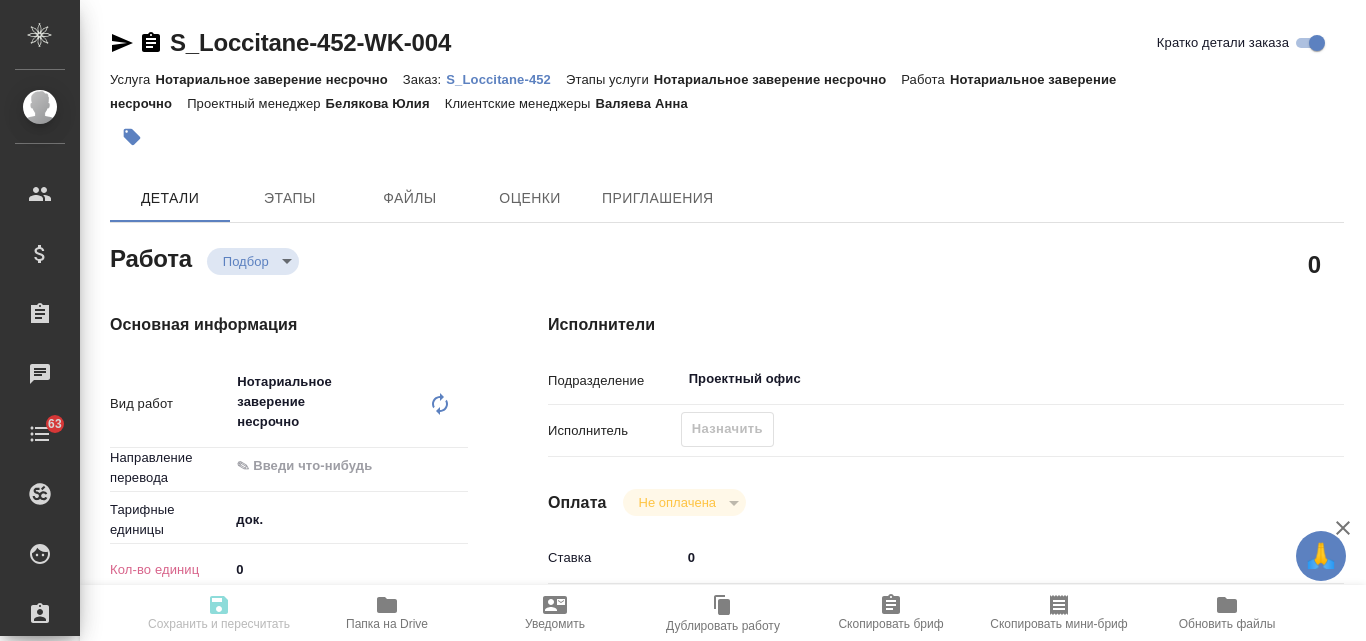type on "x" 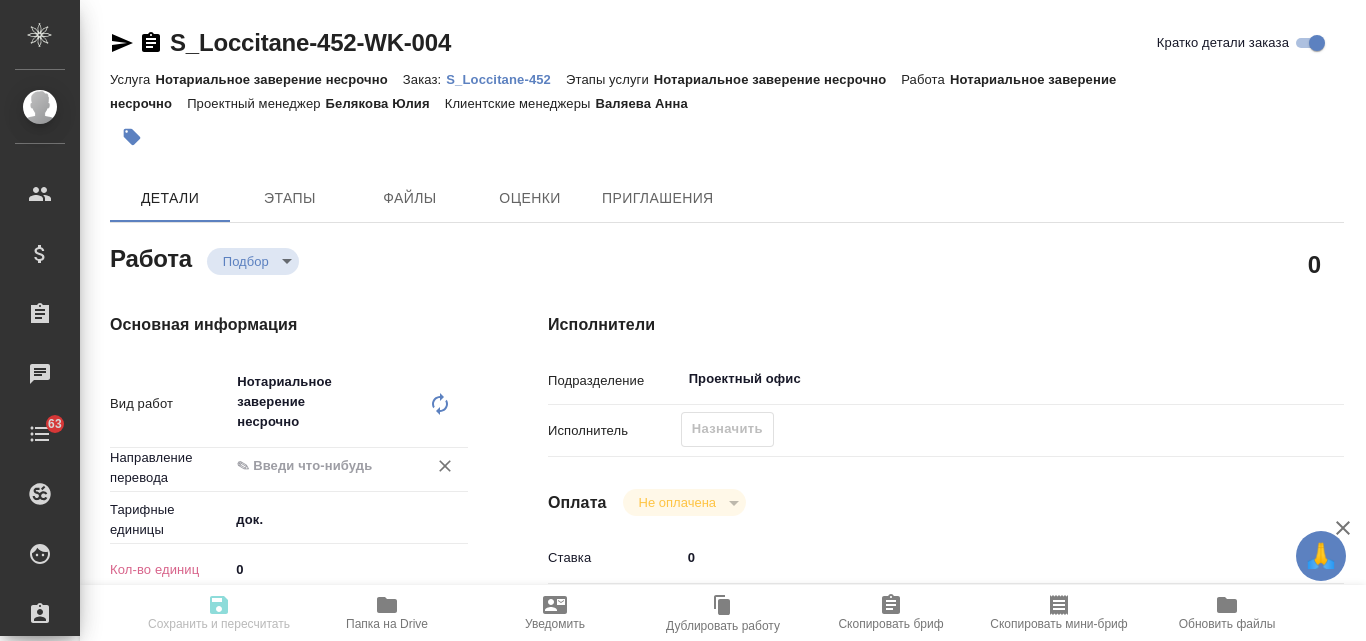 type on "x" 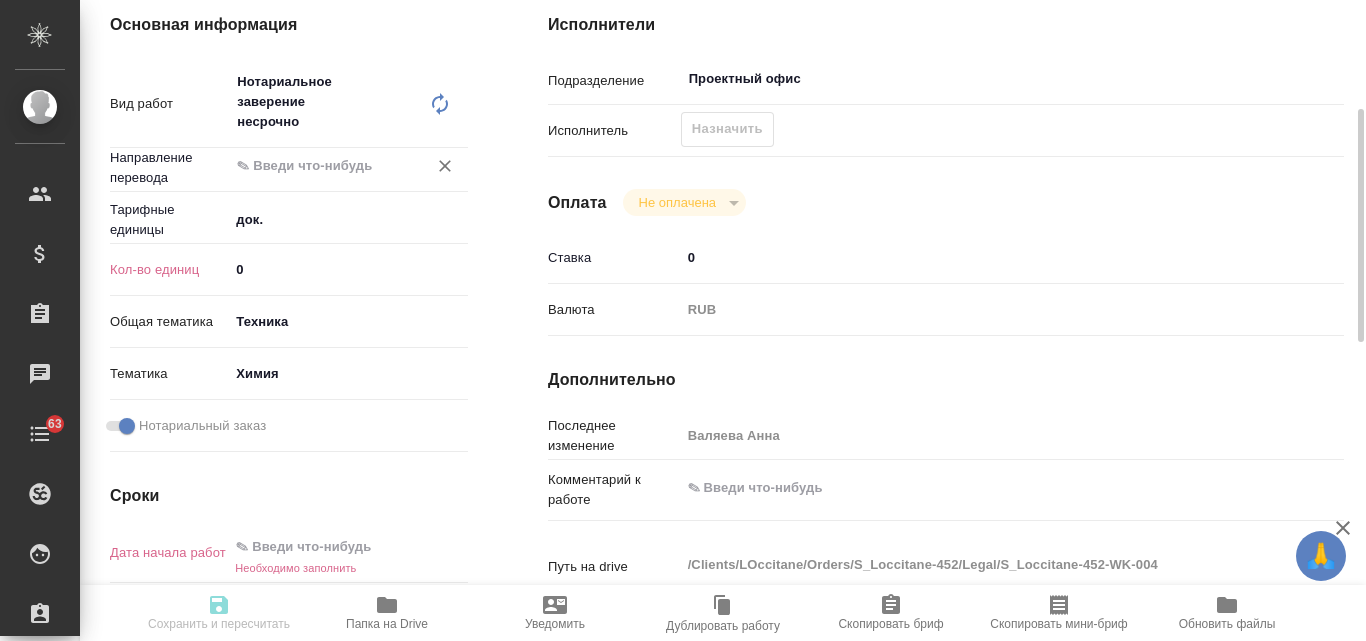 type on "x" 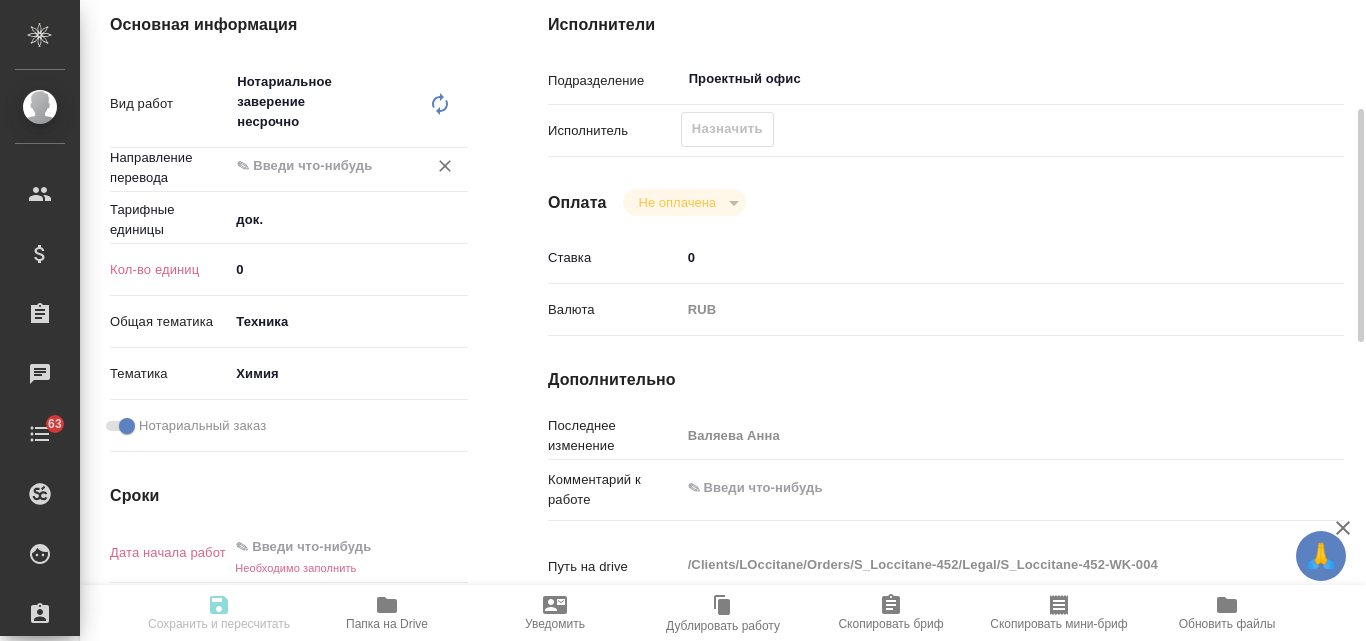 type on "x" 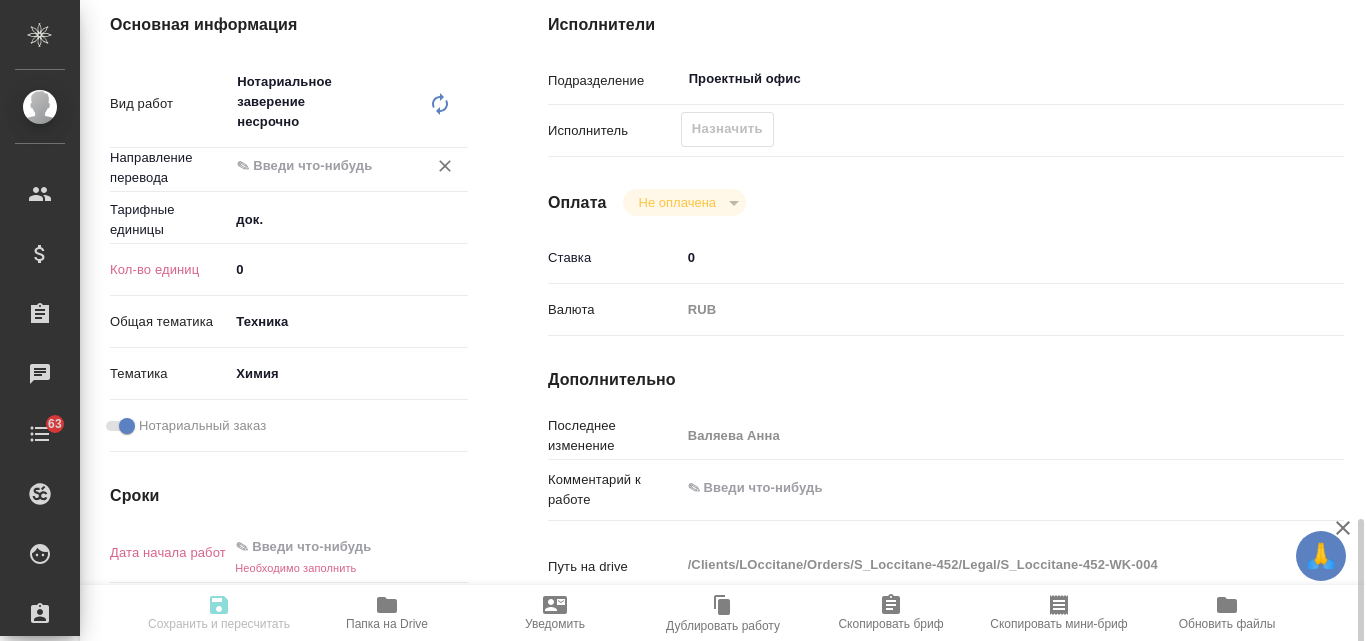 scroll, scrollTop: 700, scrollLeft: 0, axis: vertical 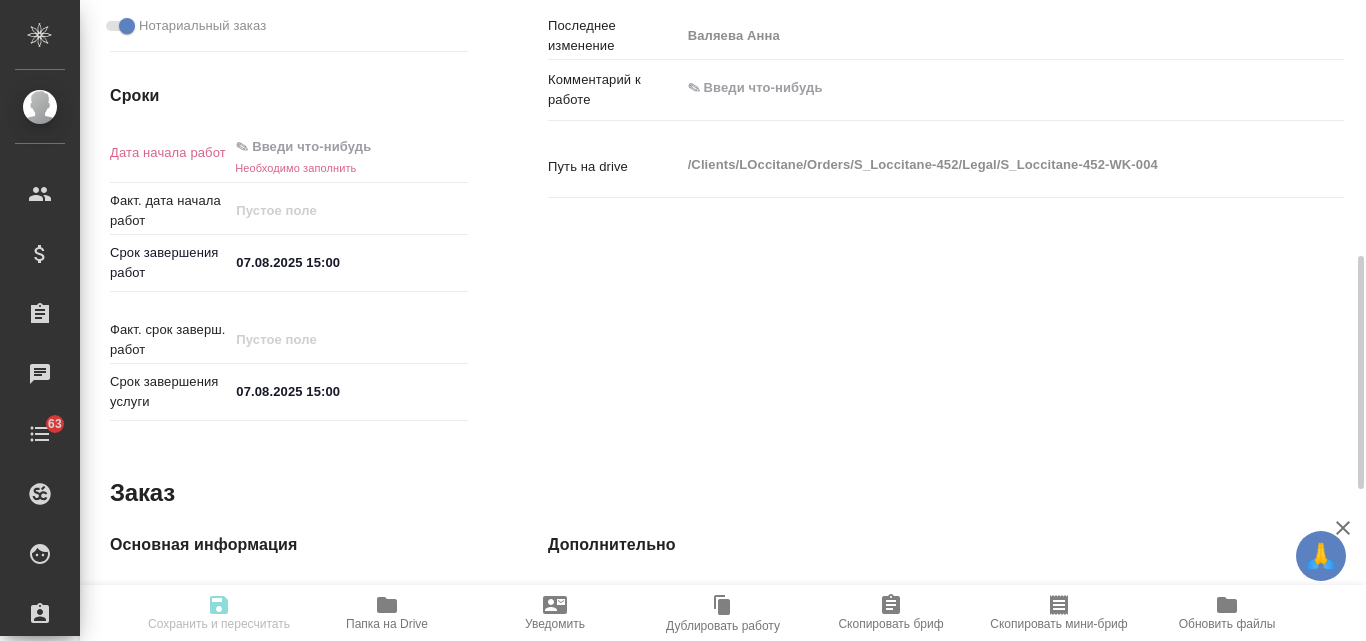 type on "x" 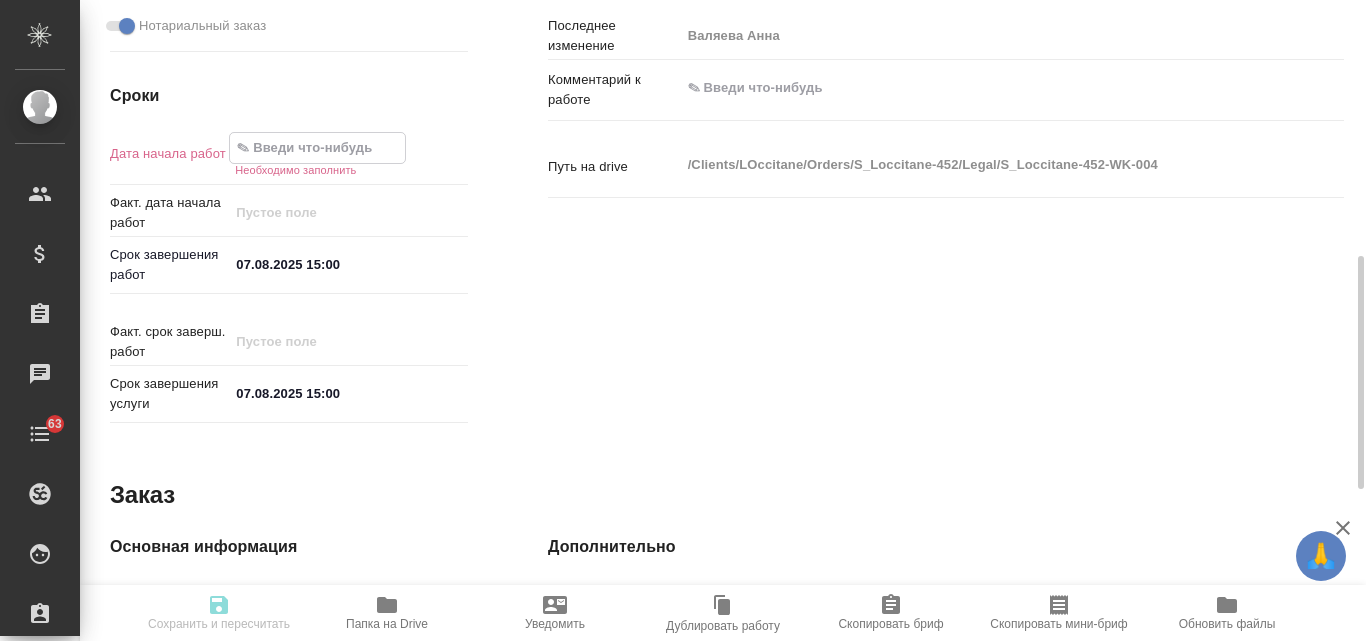 click at bounding box center [317, 147] 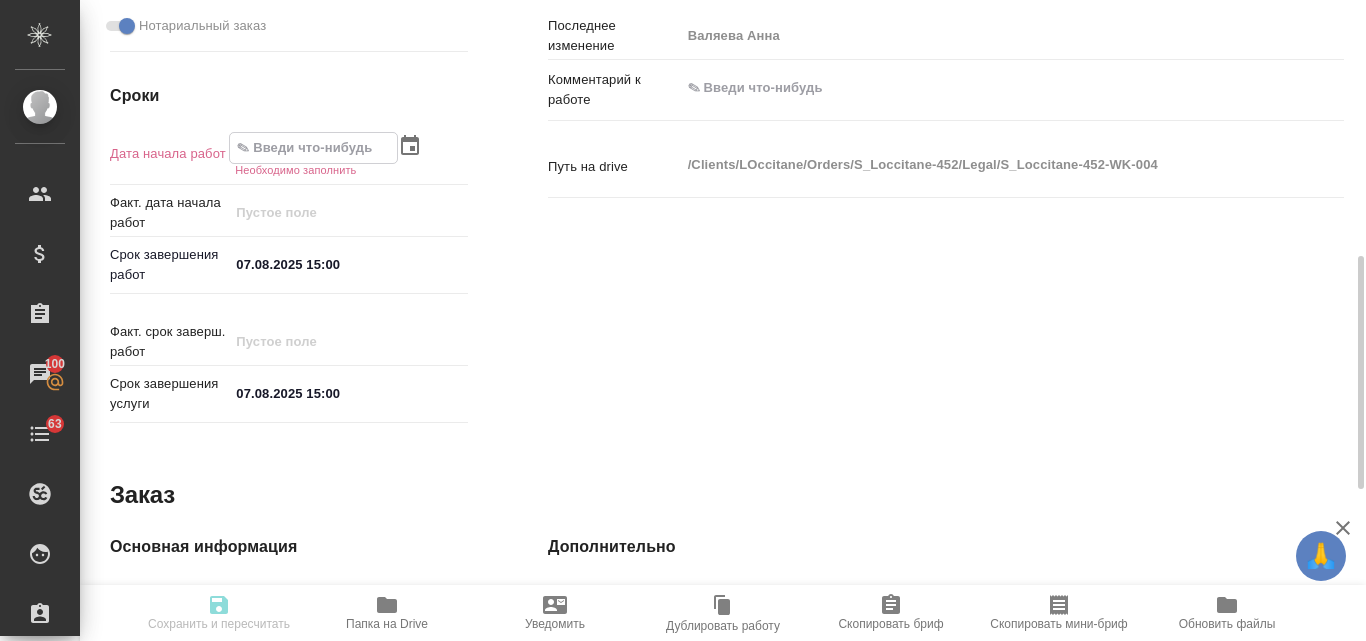 click 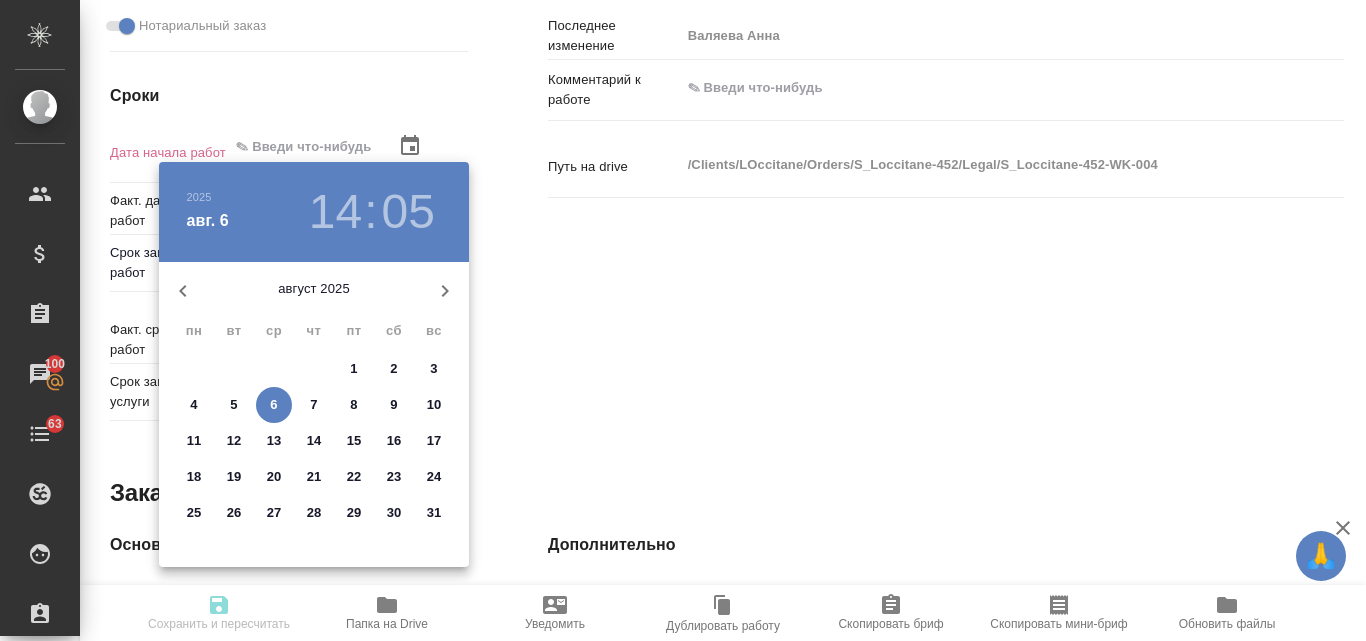 click on "6" at bounding box center (273, 405) 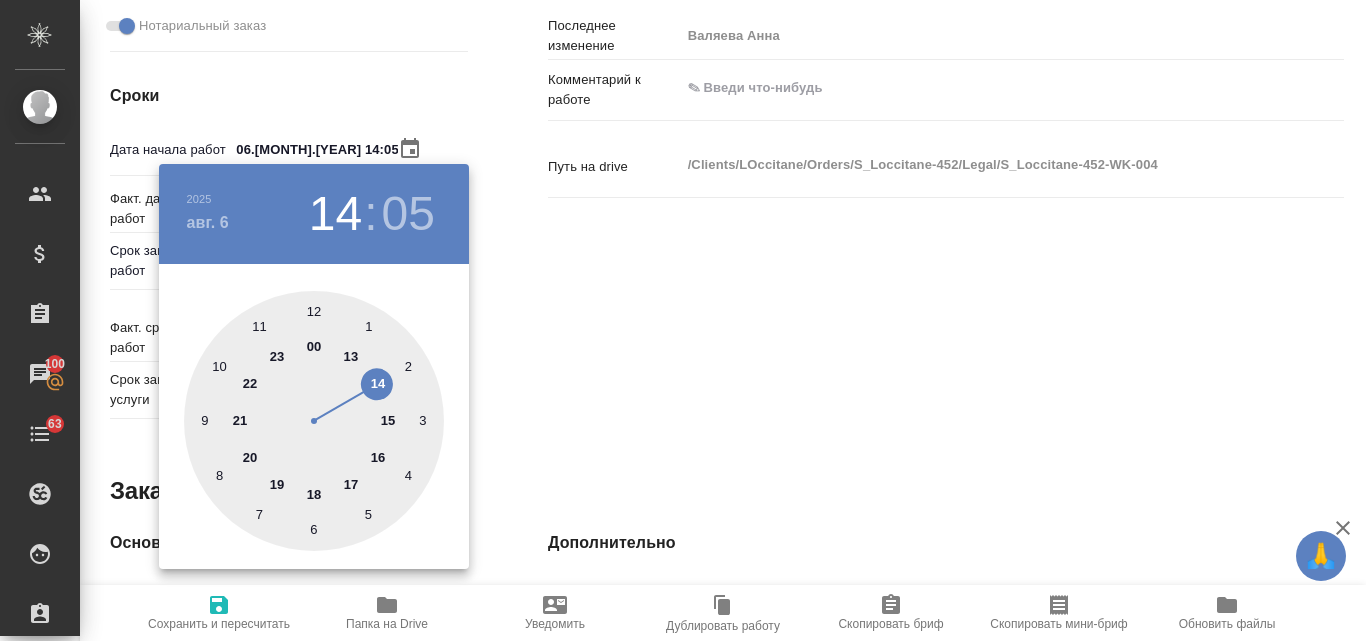 click at bounding box center (314, 421) 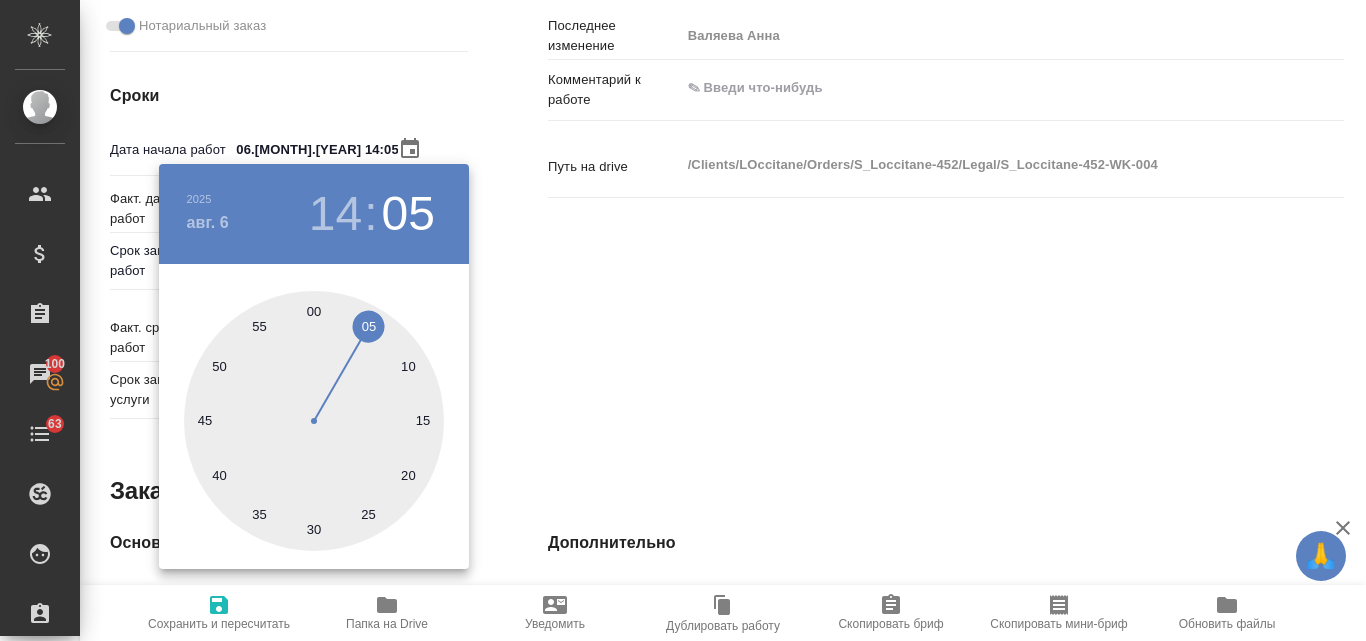 click at bounding box center [314, 421] 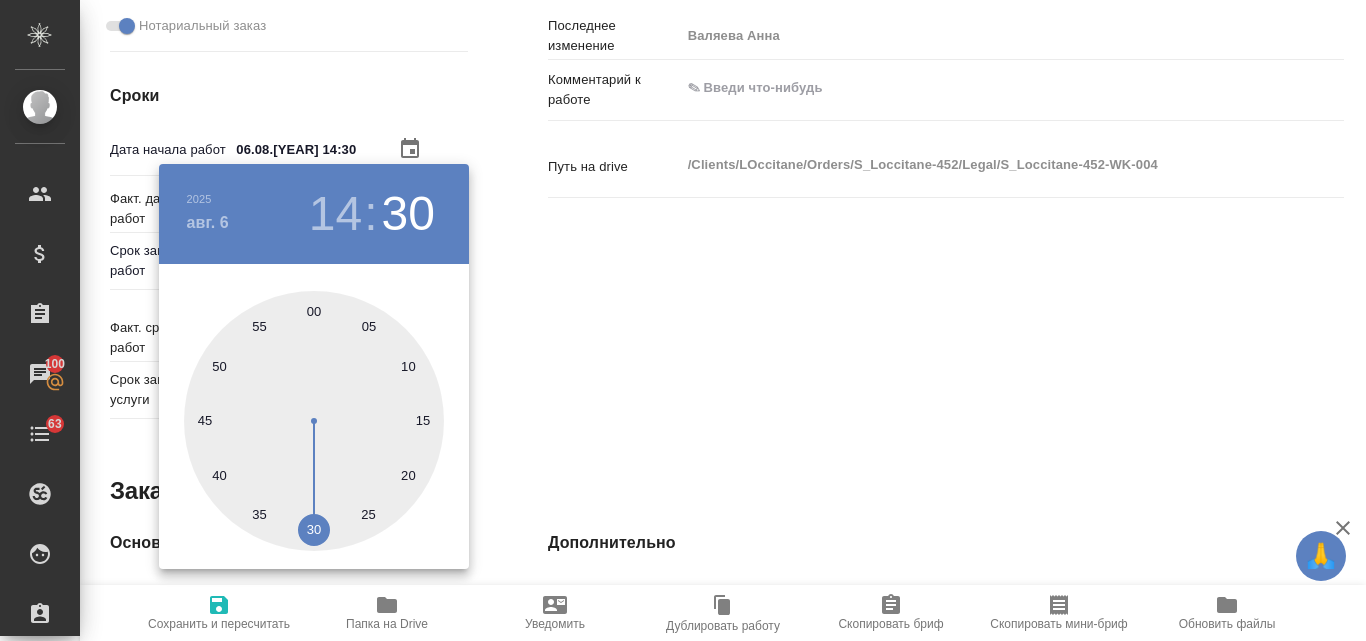click at bounding box center (683, 320) 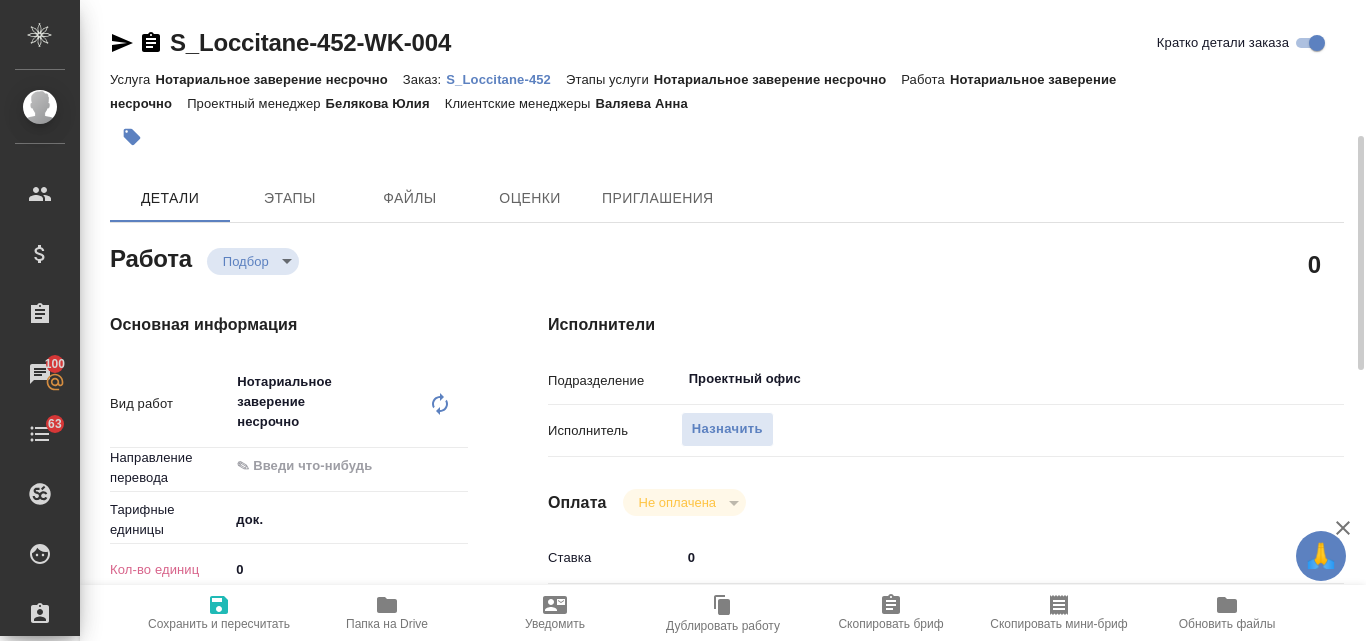 scroll, scrollTop: 100, scrollLeft: 0, axis: vertical 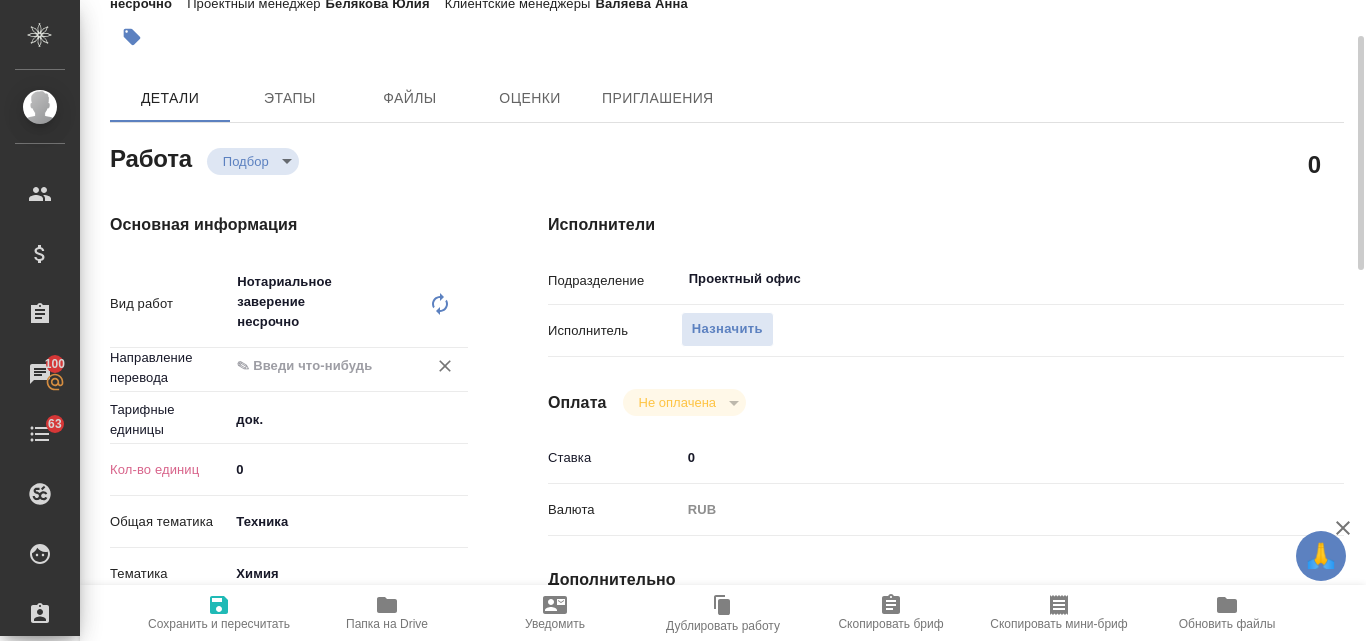 click at bounding box center (315, 366) 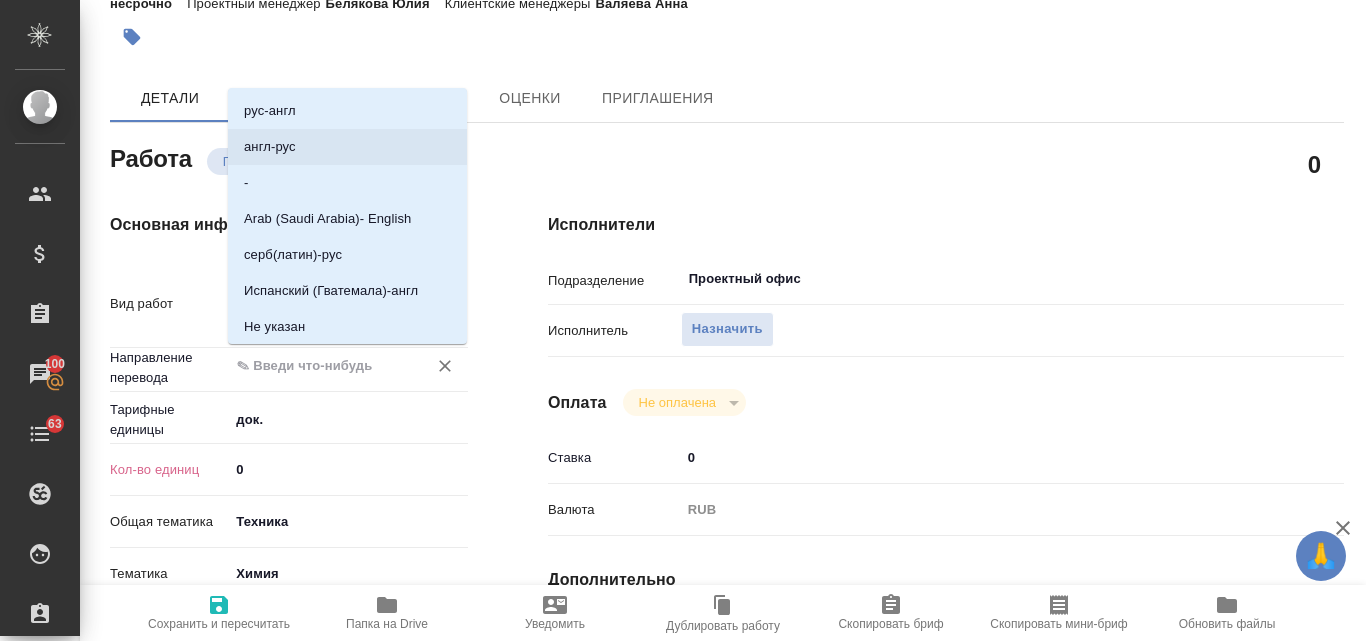 click on "англ-рус" at bounding box center [347, 147] 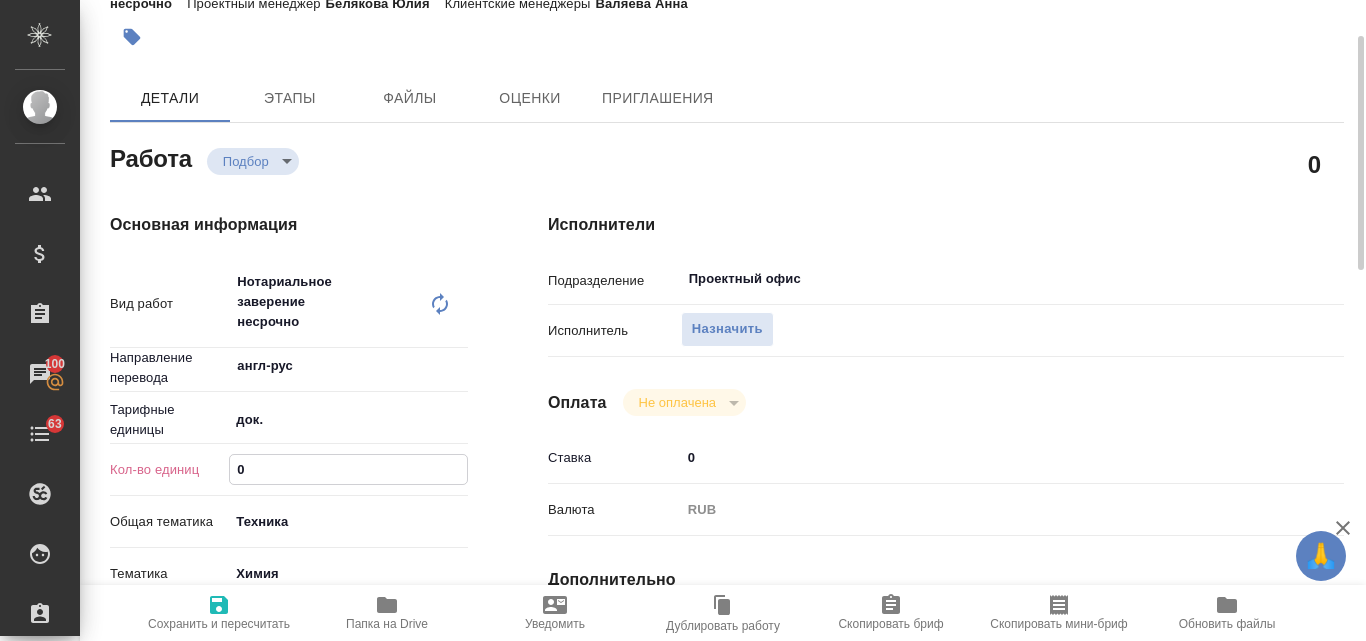 click on "0" at bounding box center [348, 469] 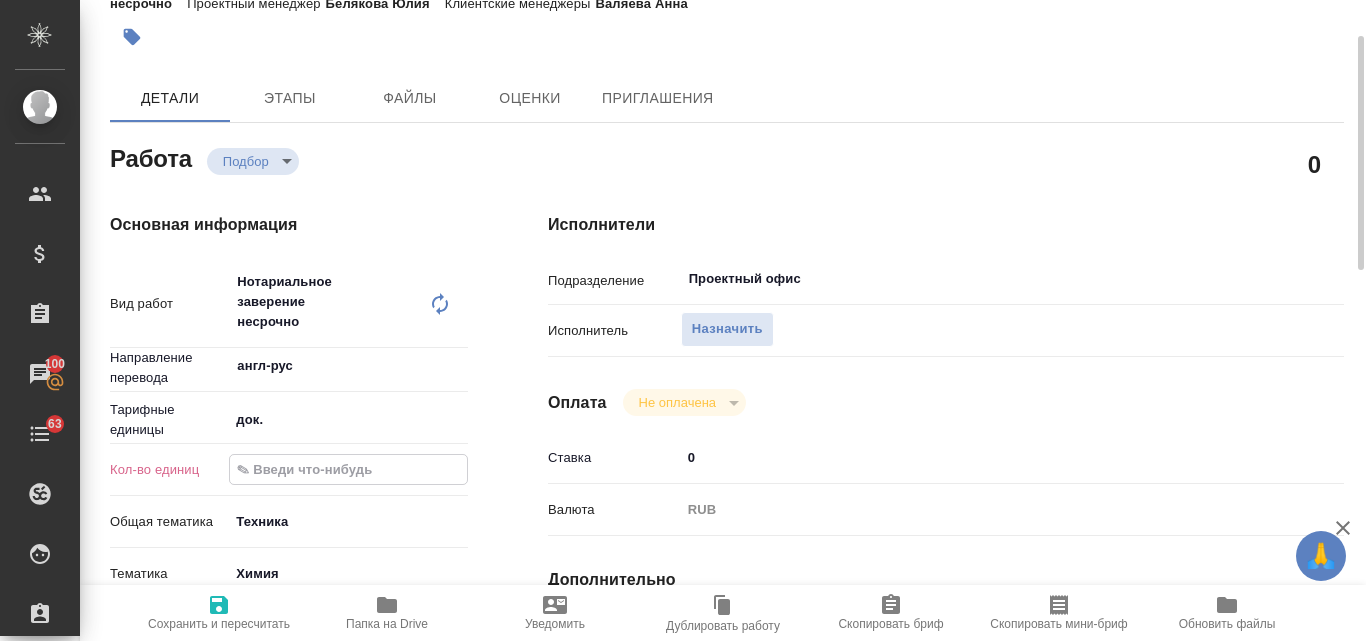 type on "x" 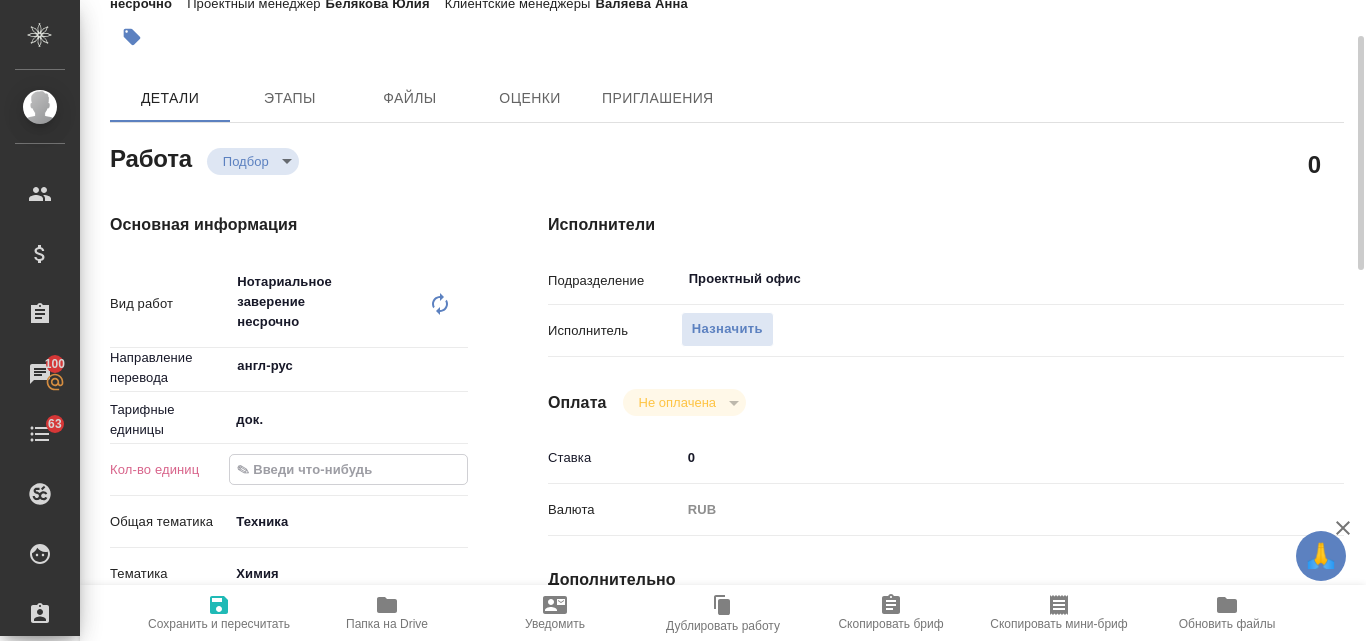 type on "x" 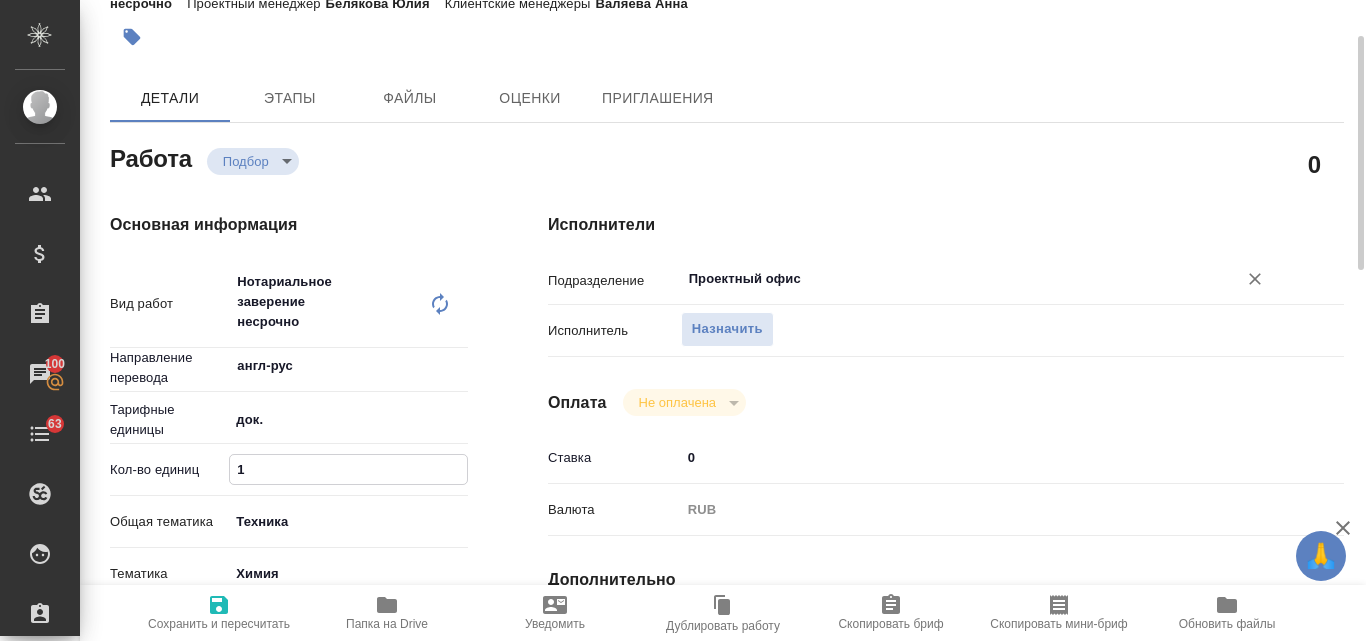 type on "1" 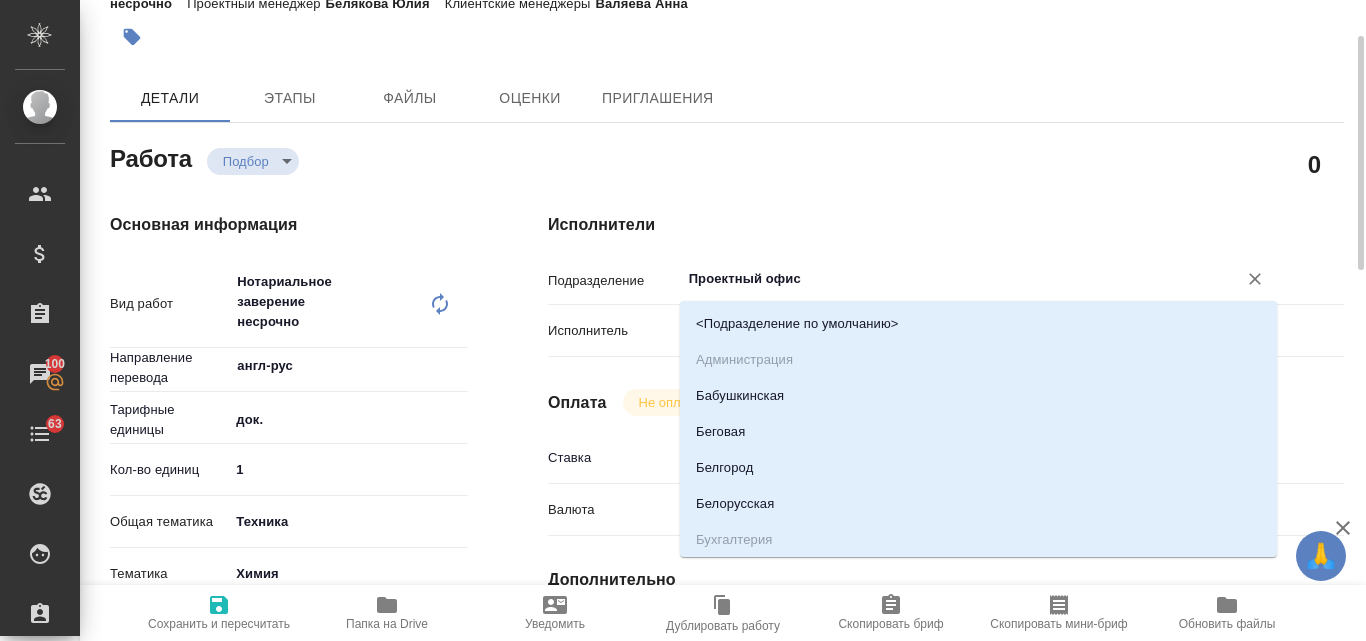 click on "Проектный офис" at bounding box center (946, 279) 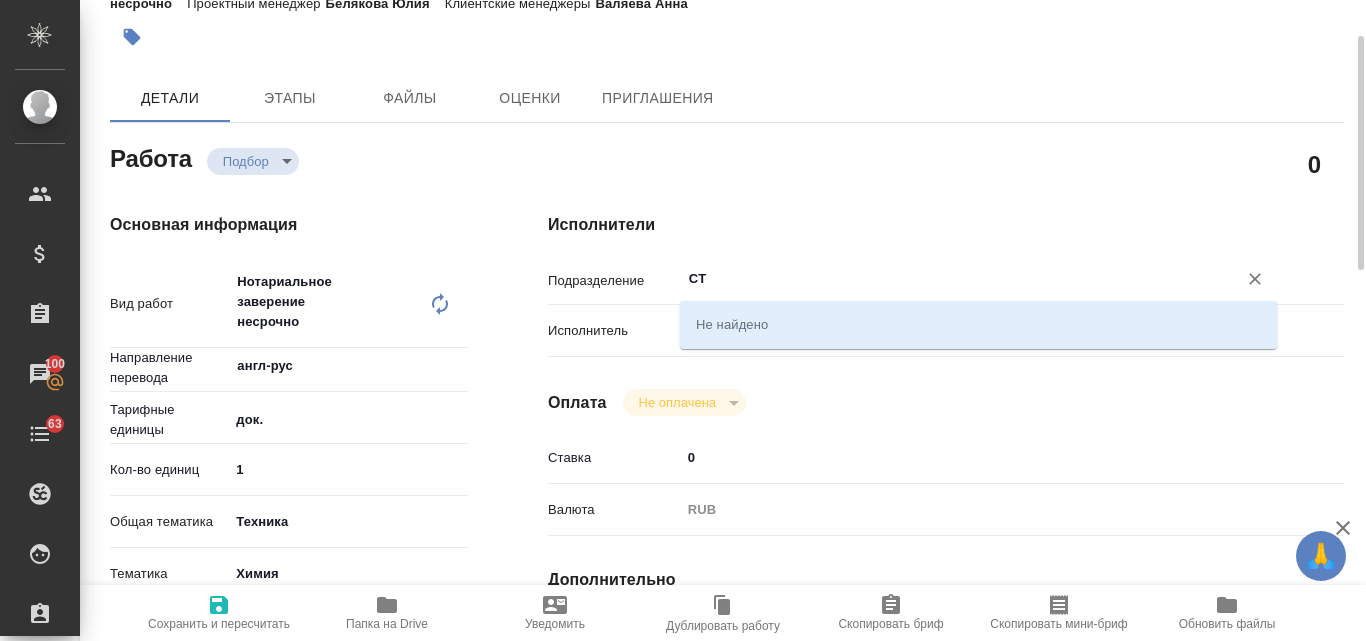 type on "C" 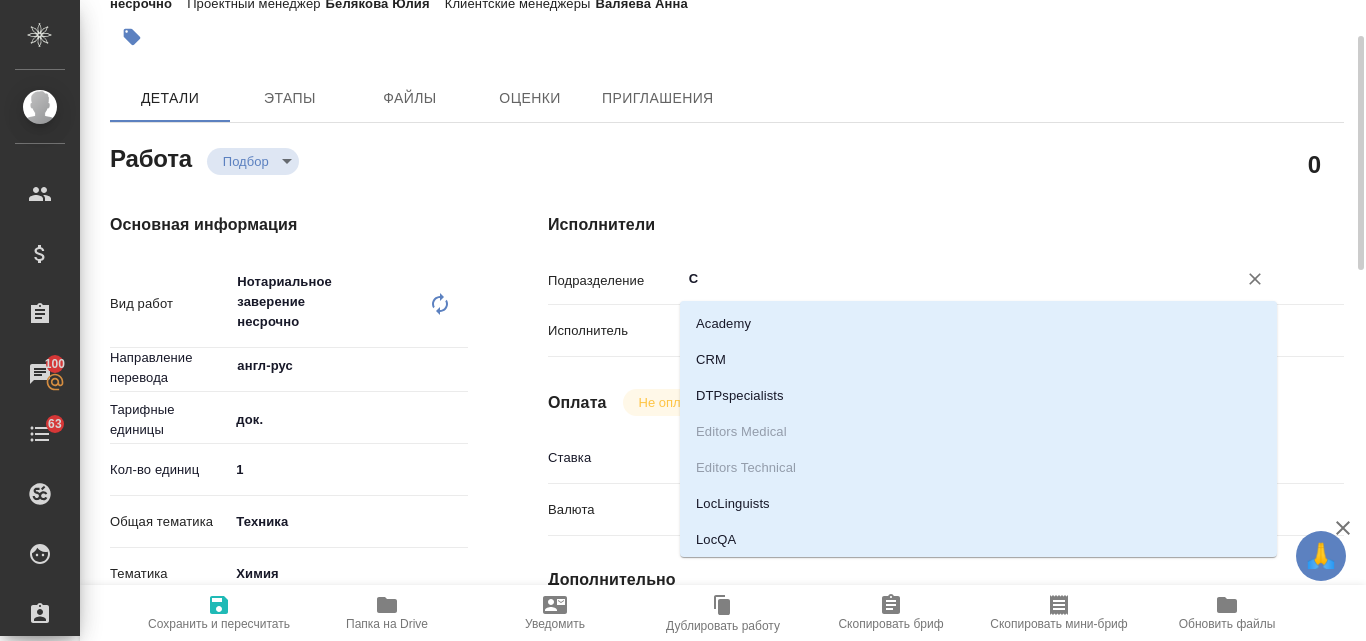 type on "x" 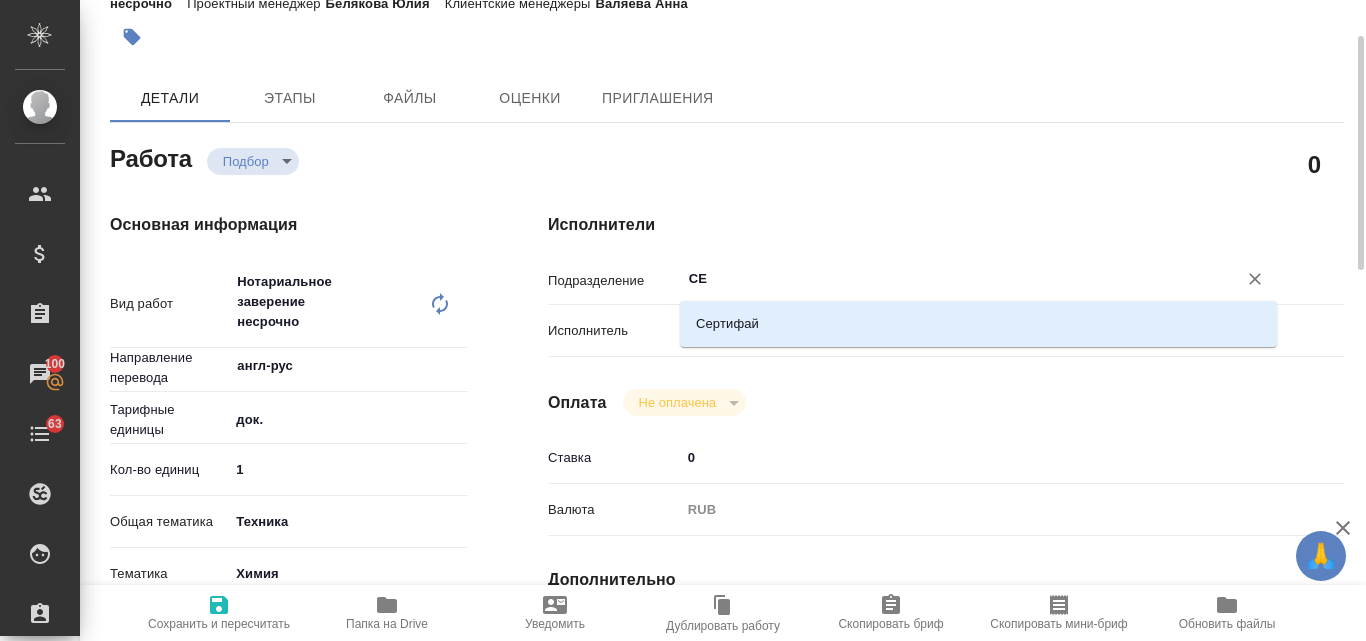 type on "СЕР" 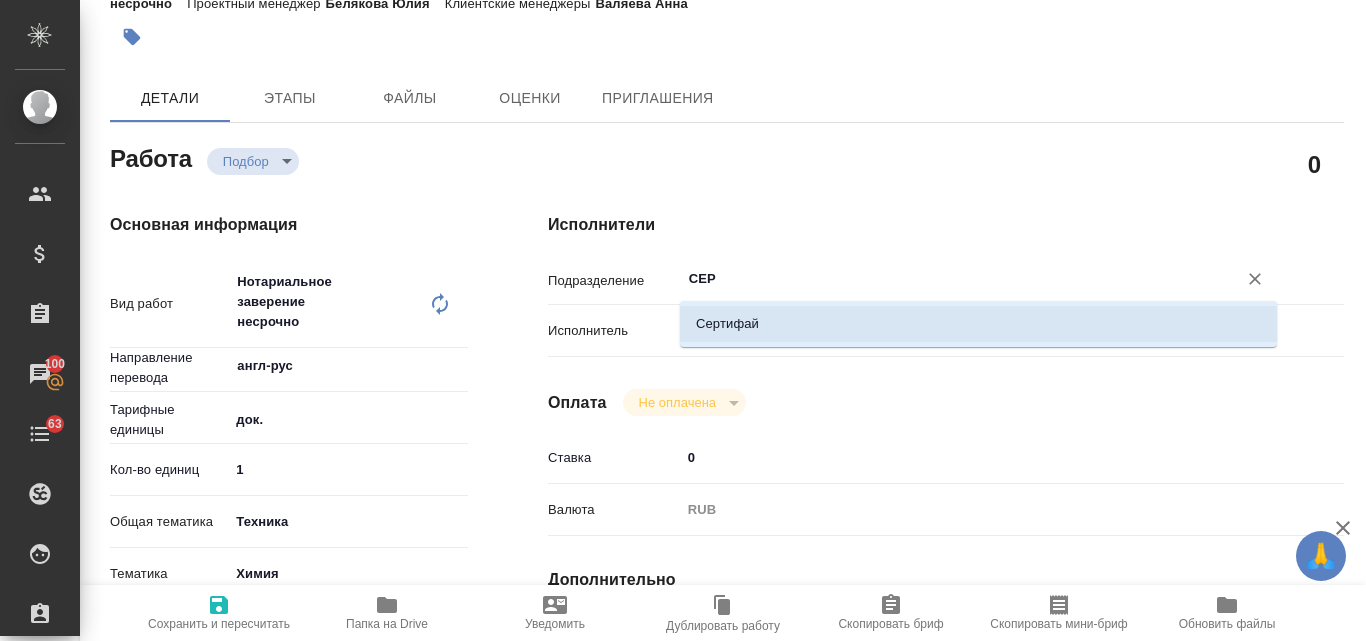click on "Сертифай" at bounding box center (978, 324) 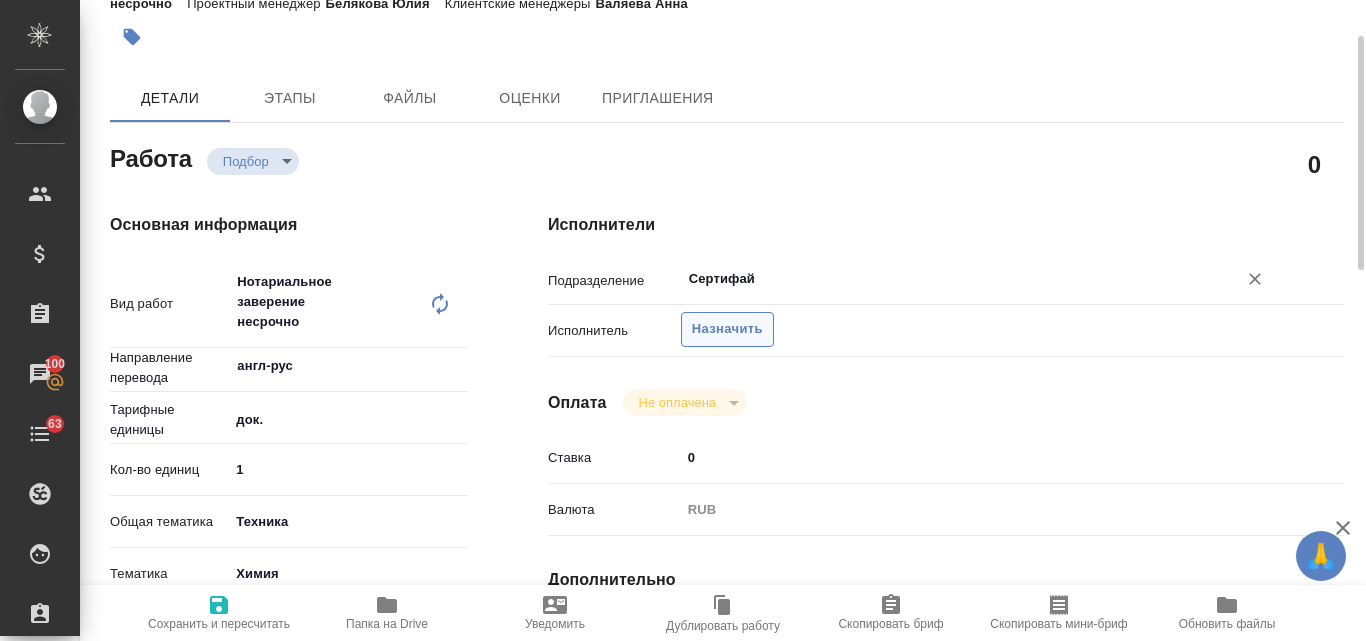 type on "Сертифай" 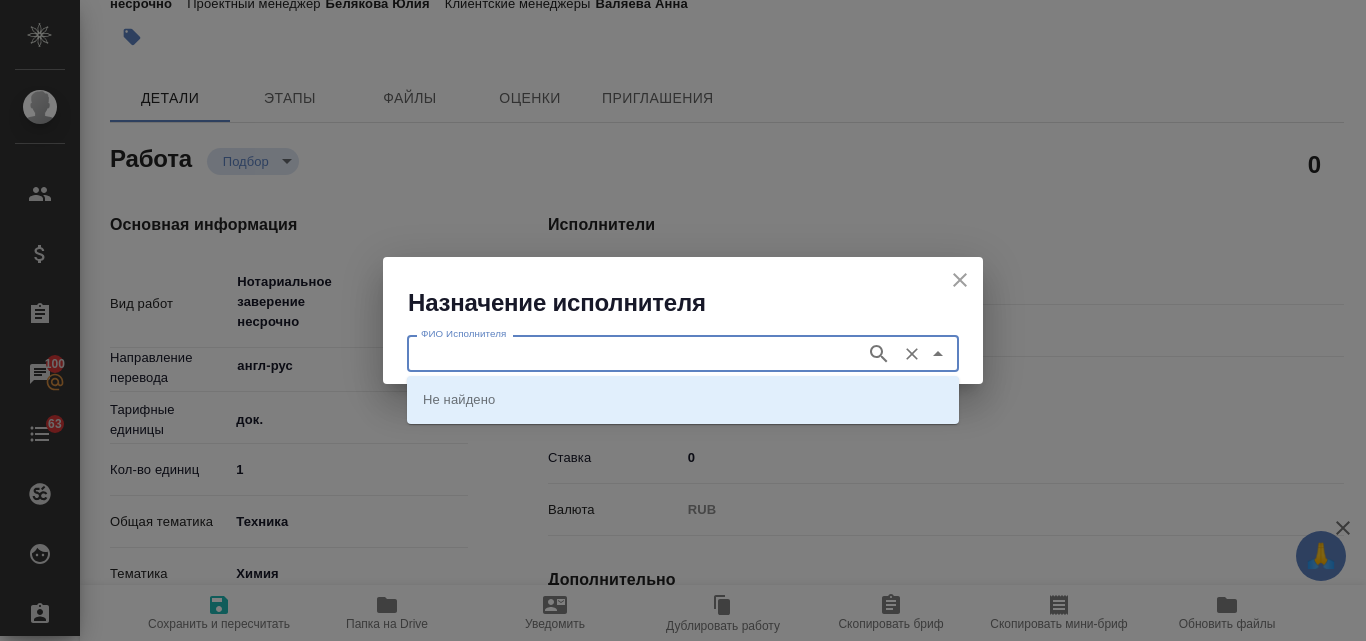 click on "ФИО Исполнителя" at bounding box center (634, 353) 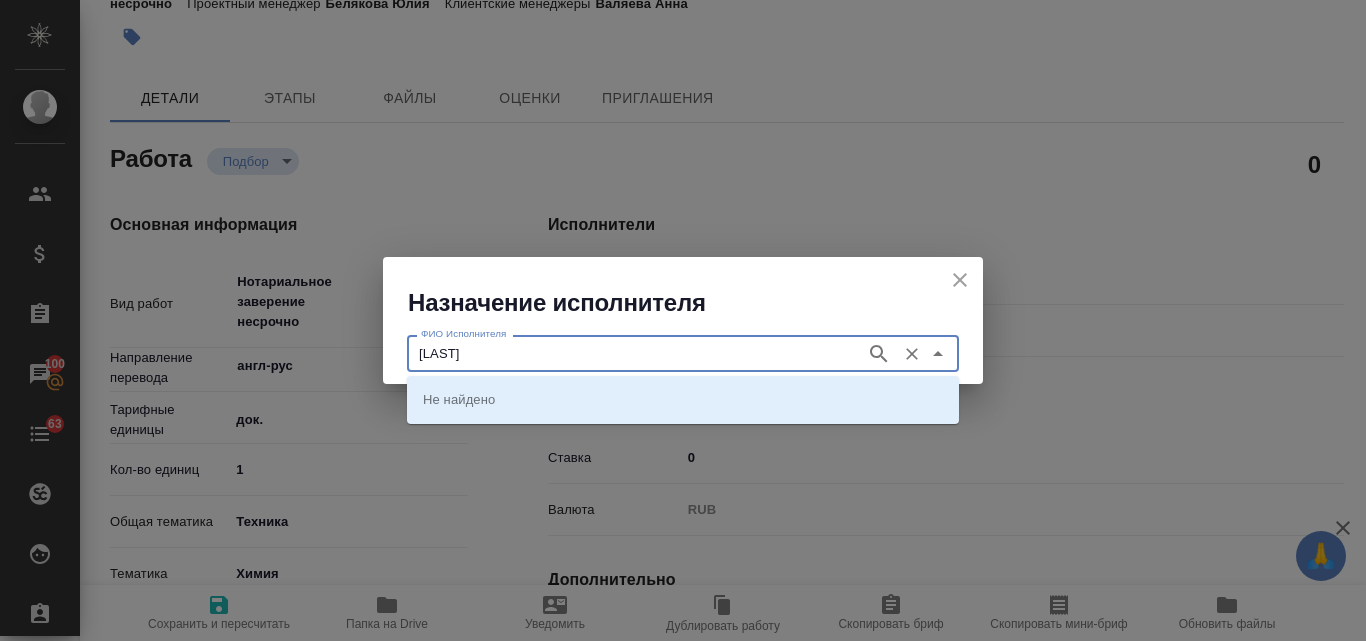 type on "[LAST]" 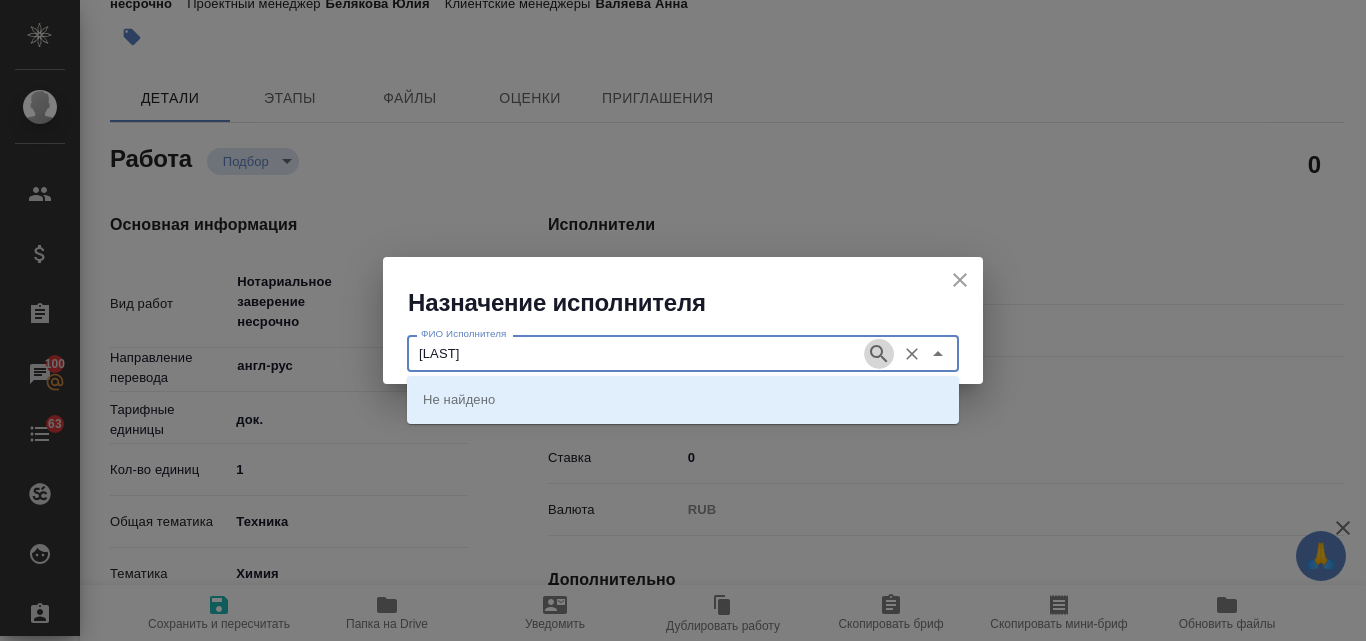 click 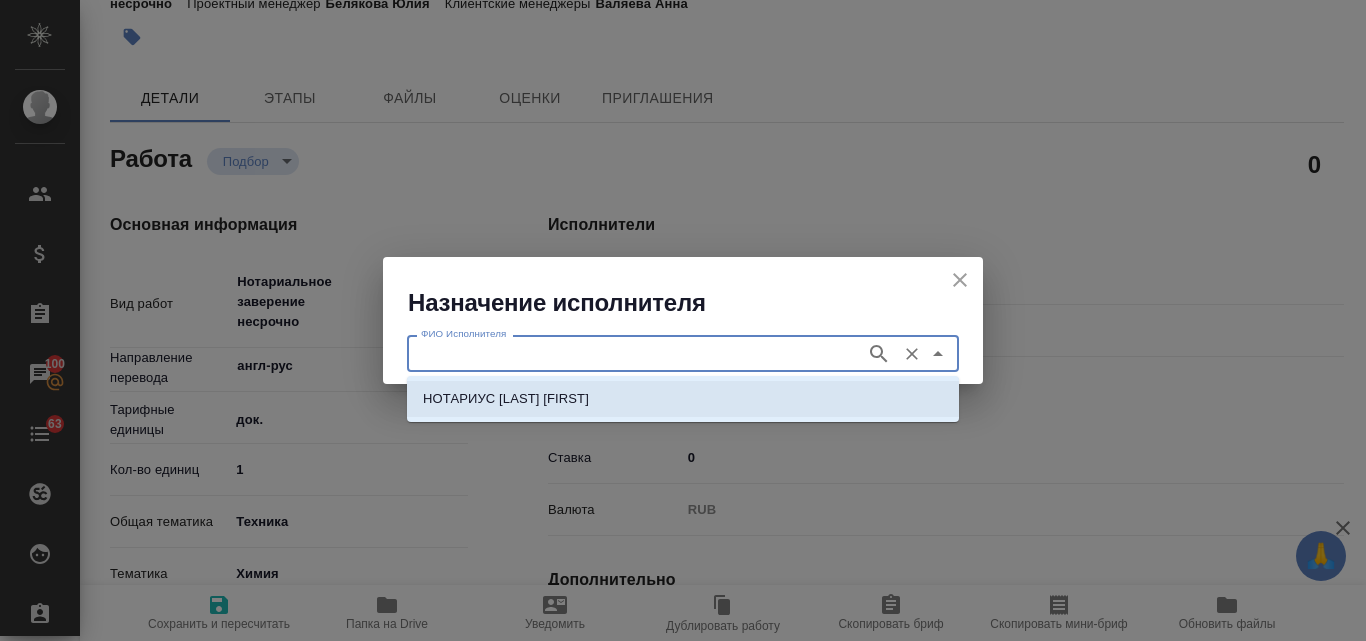 click on "НОТАРИУС [LAST] [FIRST]" at bounding box center [506, 399] 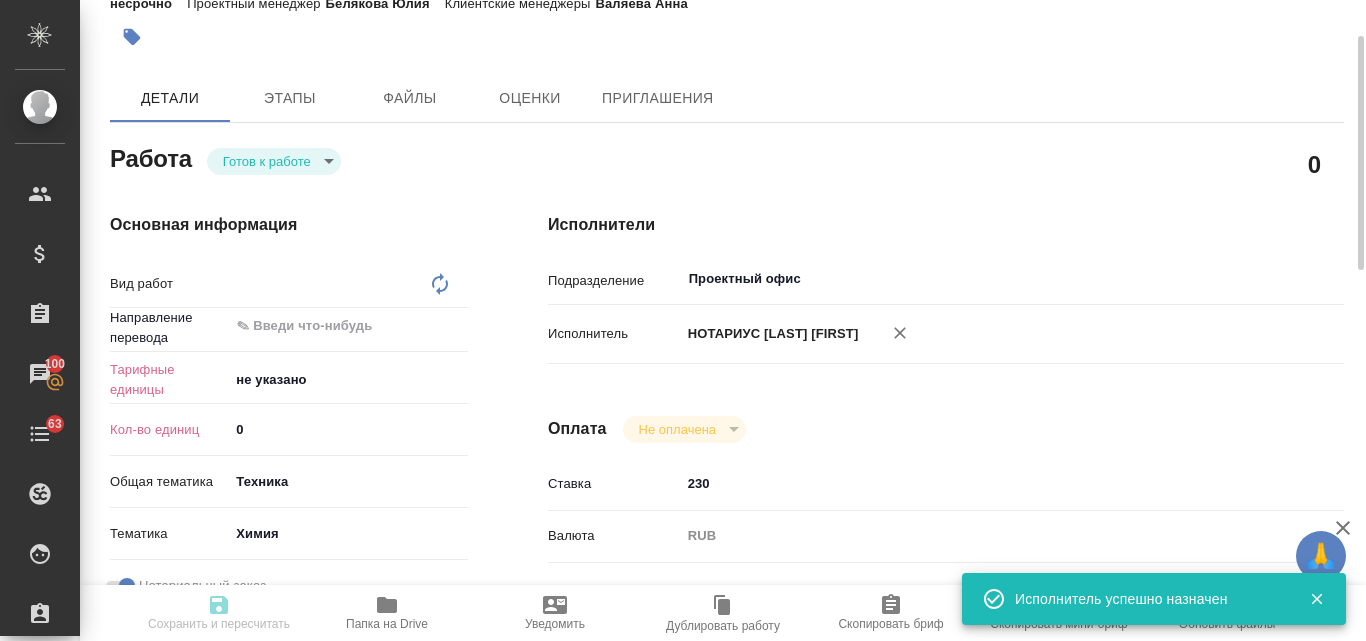 type on "x" 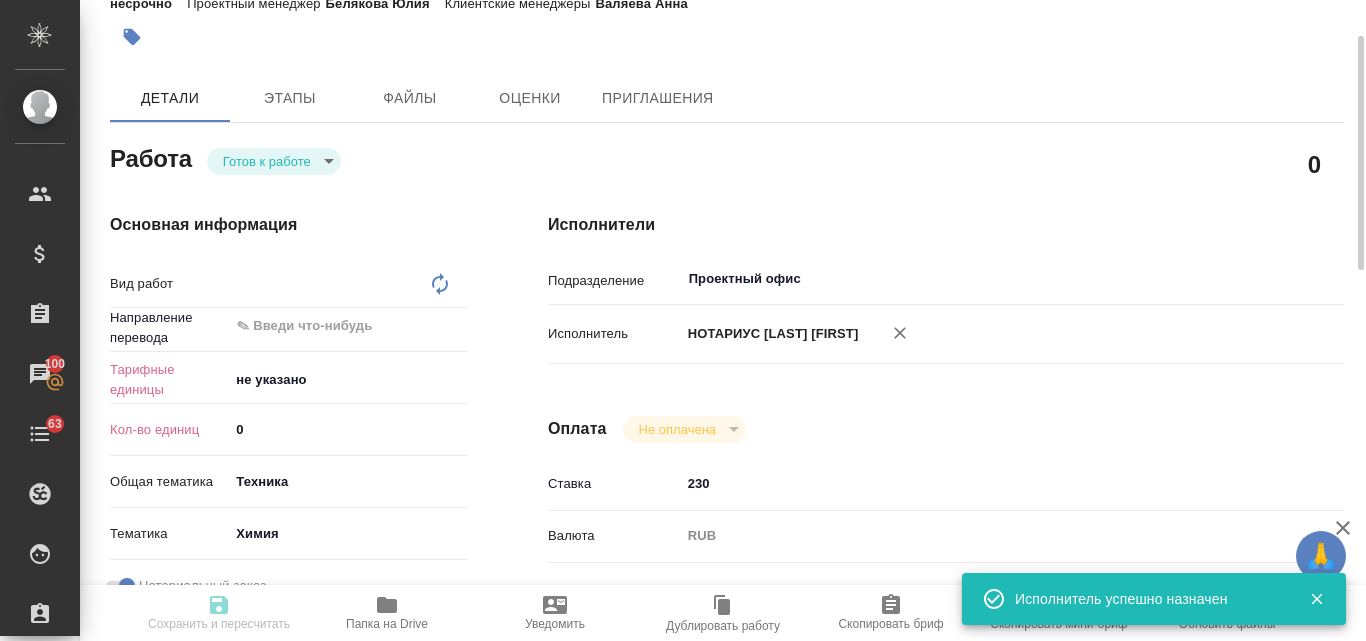 type on "x" 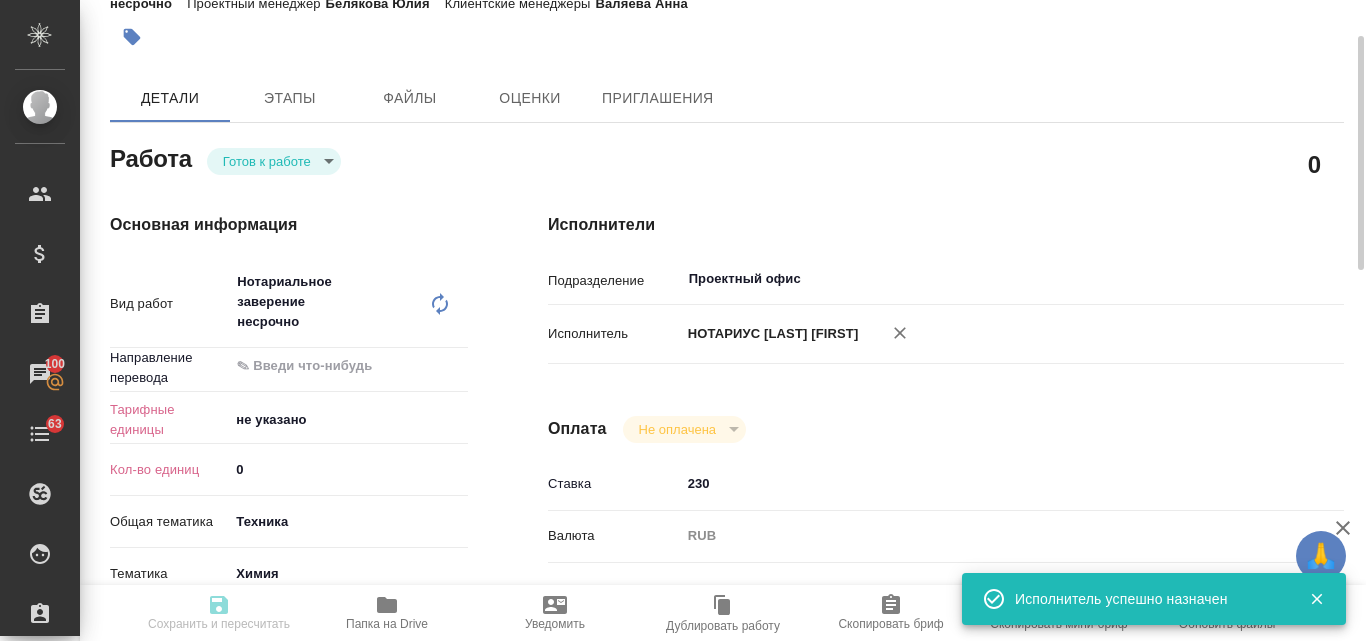 type on "x" 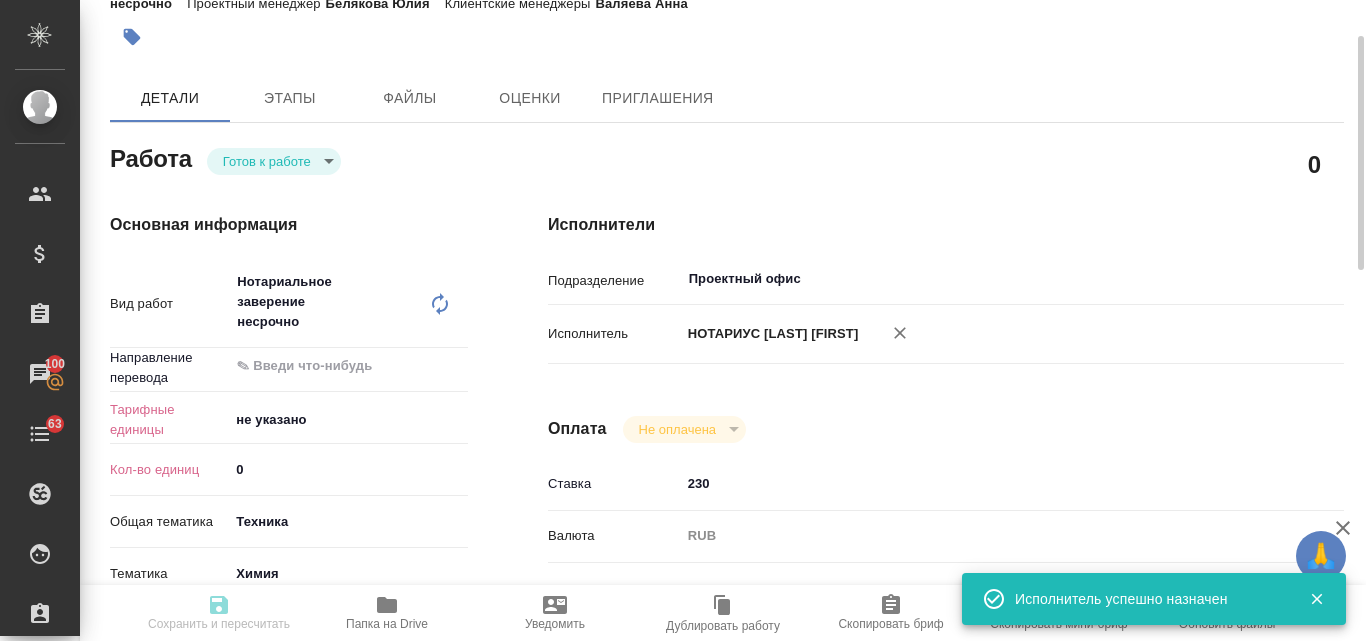 type on "x" 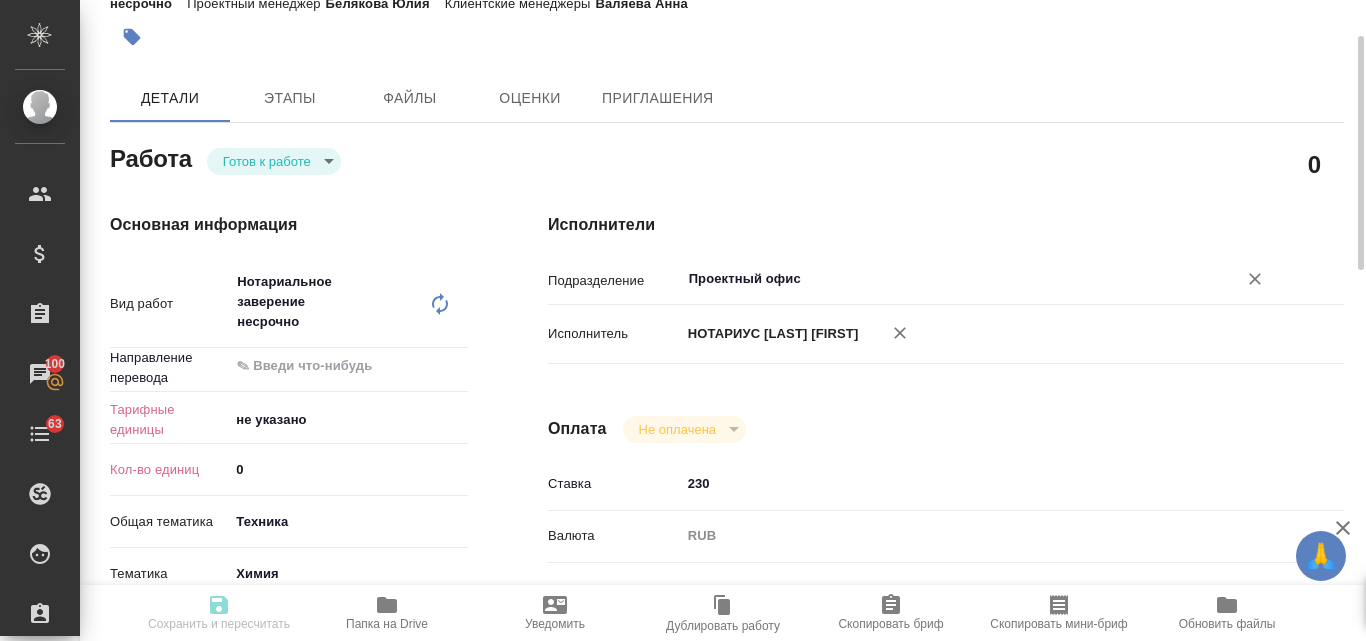 click on "Проектный офис" at bounding box center (946, 279) 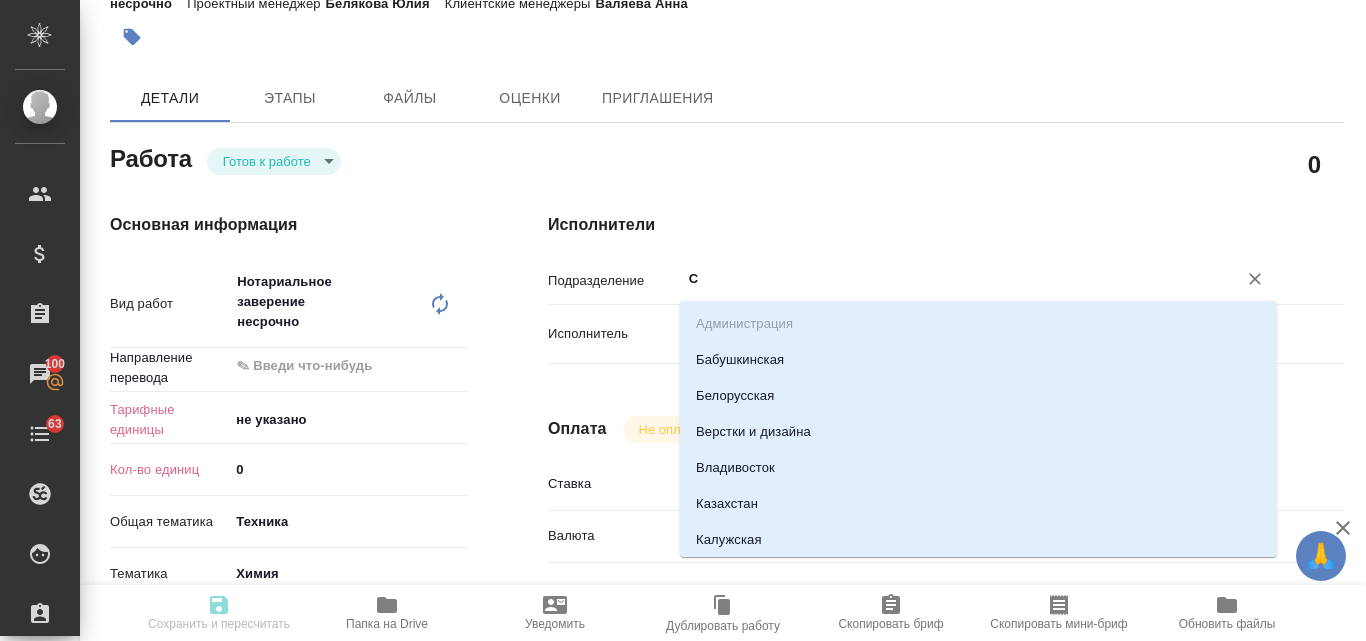 type on "СЕ" 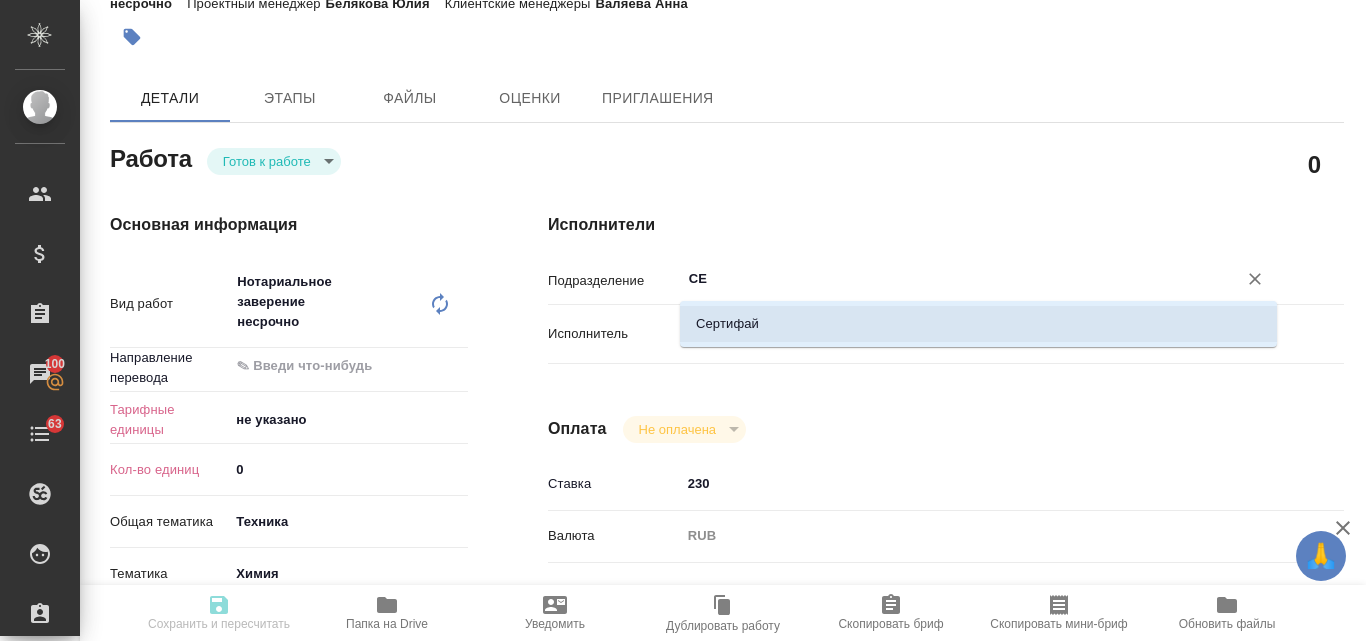 click on "Сертифай" at bounding box center (978, 324) 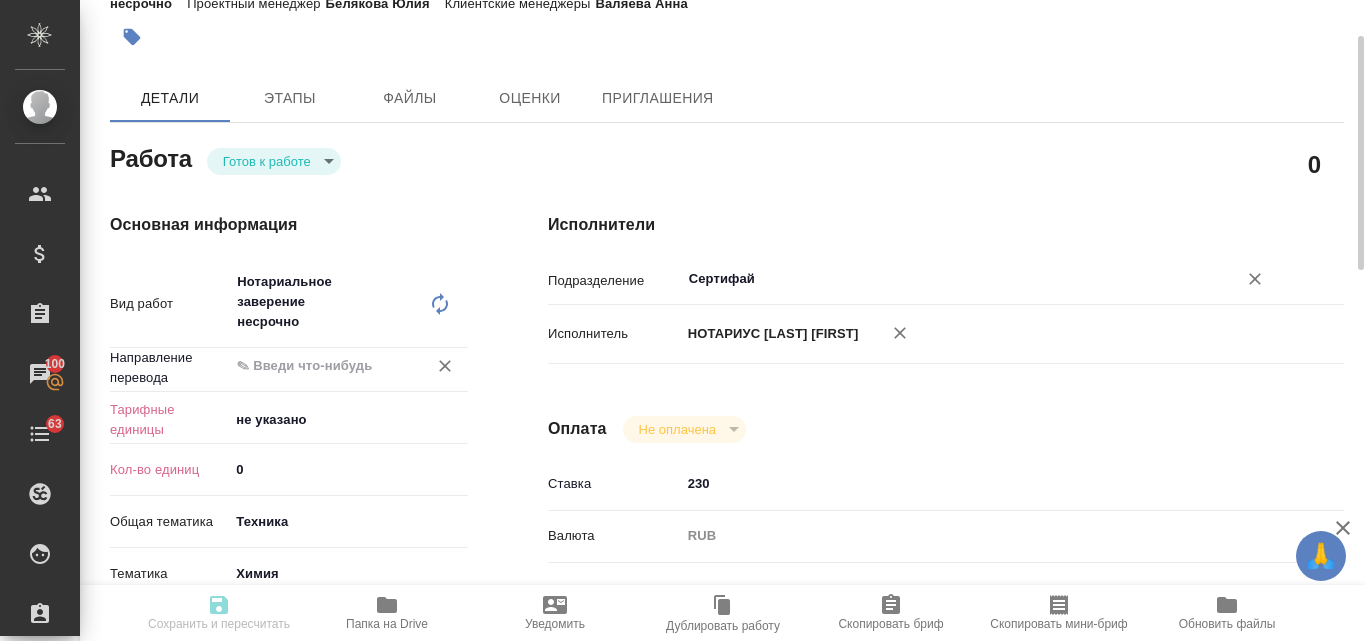 type on "Сертифай" 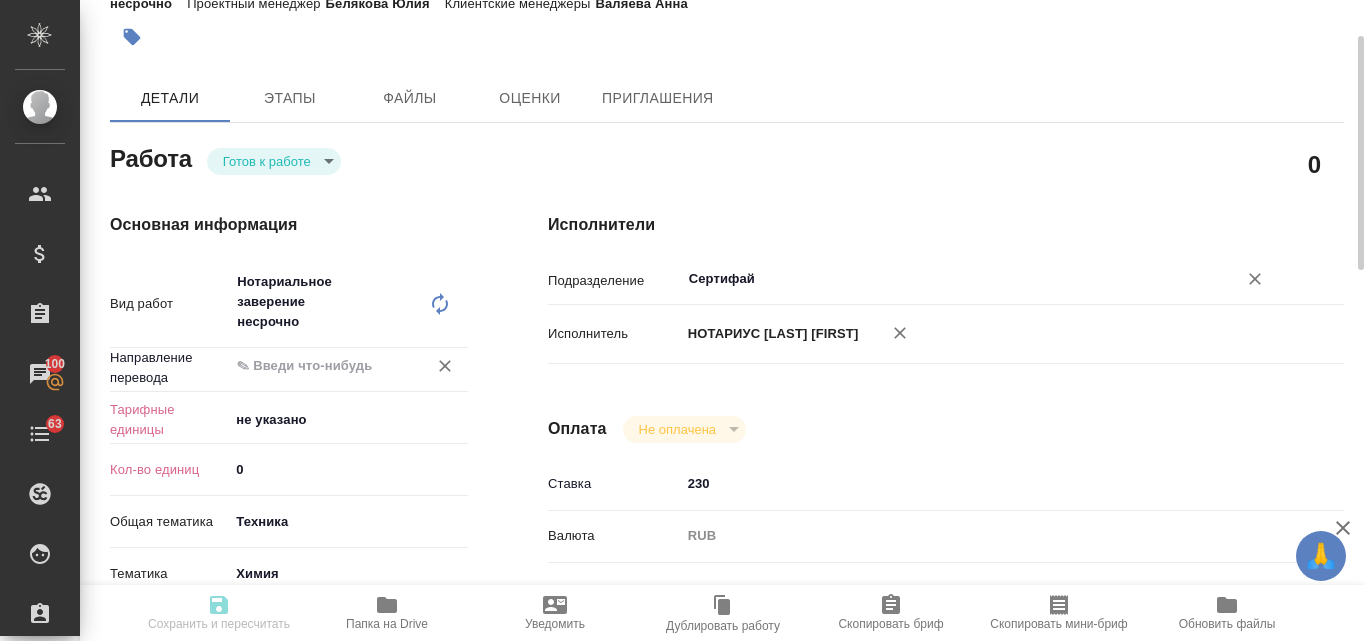 click at bounding box center (315, 366) 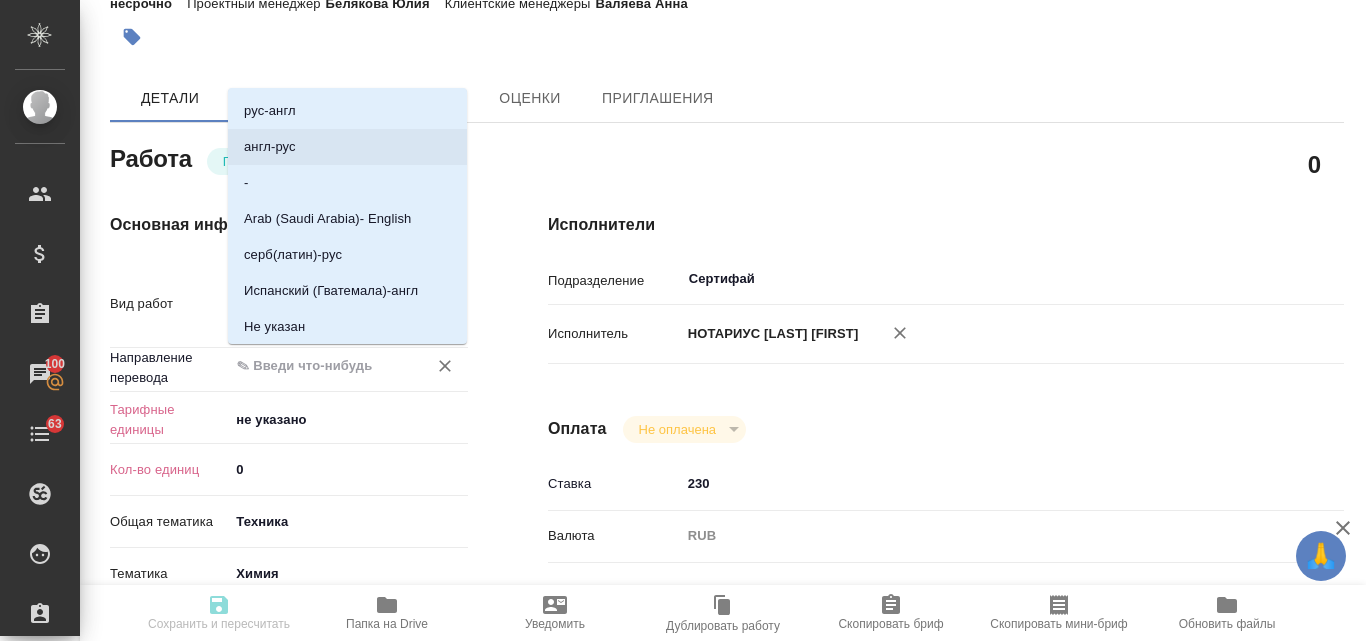click on "англ-рус" at bounding box center [347, 147] 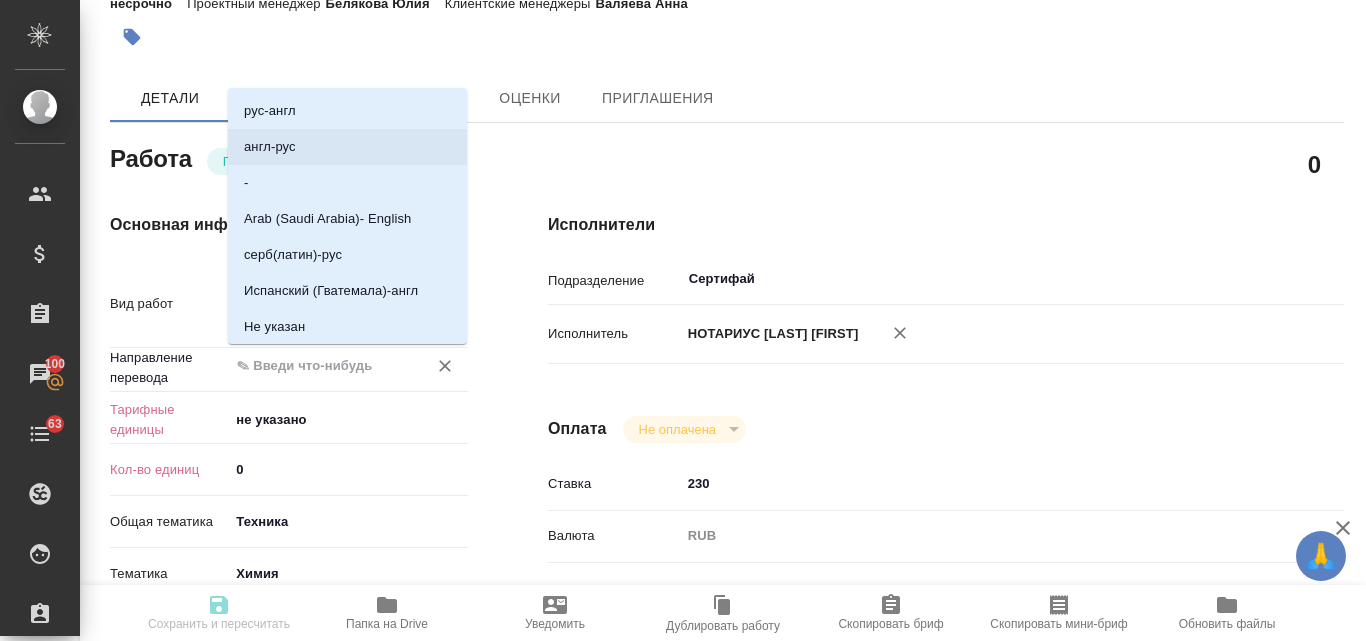 type on "x" 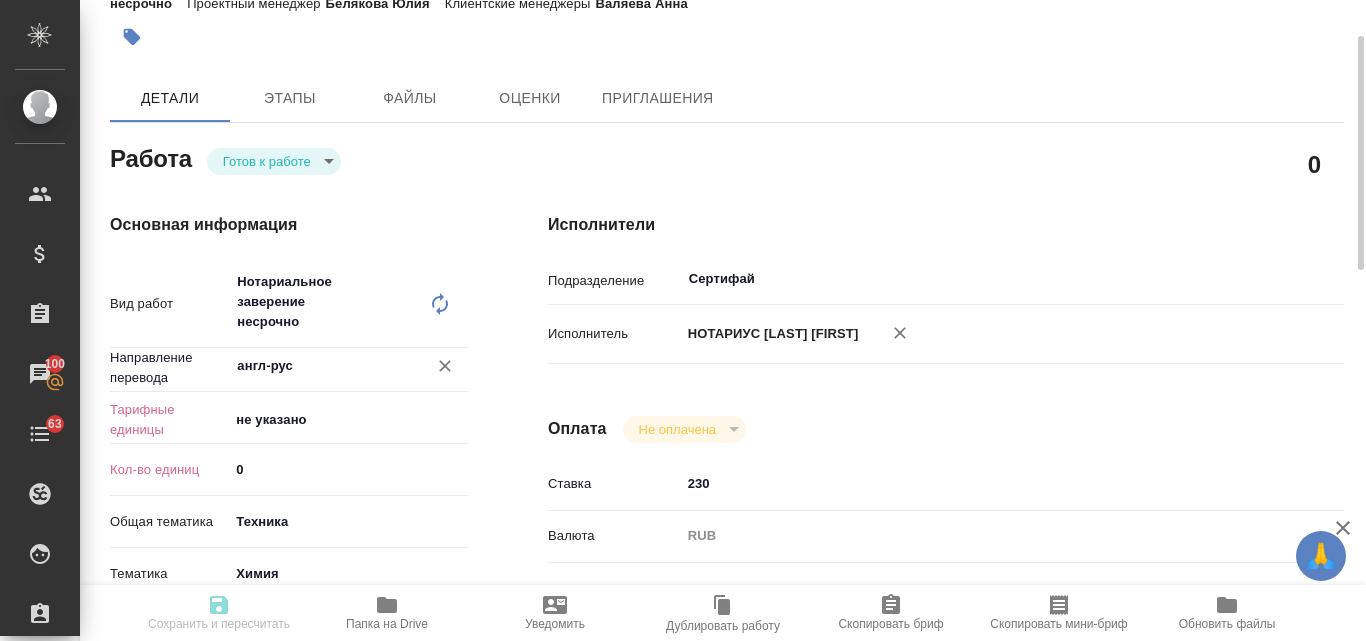 click on "🙏 .cls-1
fill:#fff;
AWATERA [LAST] [FIRST] Клиенты Спецификации Заказы 100 Чаты 63 Todo Проекты SC Исполнители Кандидаты Работы Входящие заявки Заявки на доставку Рекламации Проекты процессинга Конференции Выйти S_Loccitane-452-WK-004 Кратко детали заказа Услуга Нотариальное заверение несрочно Заказ: S_Loccitane-452 Этапы услуги Нотариальное заверение несрочно Работа Нотариальное заверение несрочно Проектный менеджер Белякова [FIRST] Клиентские менеджеры [LAST] Детали Этапы Файлы Оценки Приглашения Работа Готов к работе readyForWork 0 Основная информация Вид работ x ​ ​ 0 x" at bounding box center (683, 320) 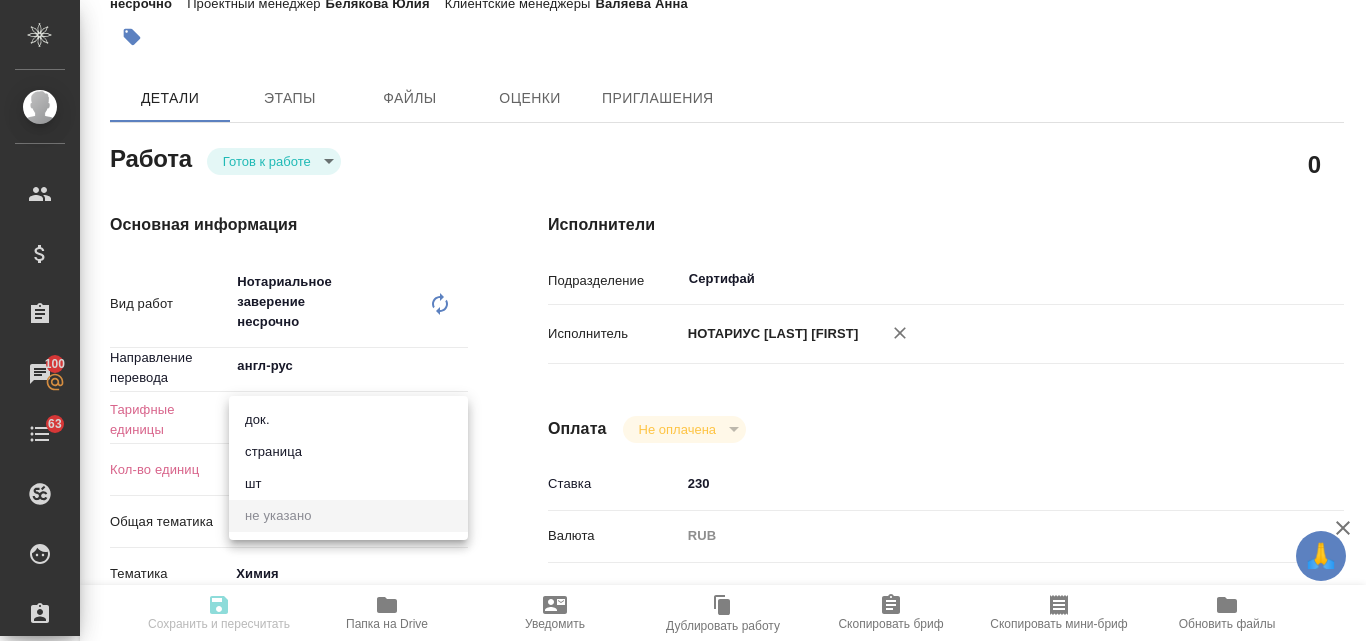 click on "док." at bounding box center (348, 420) 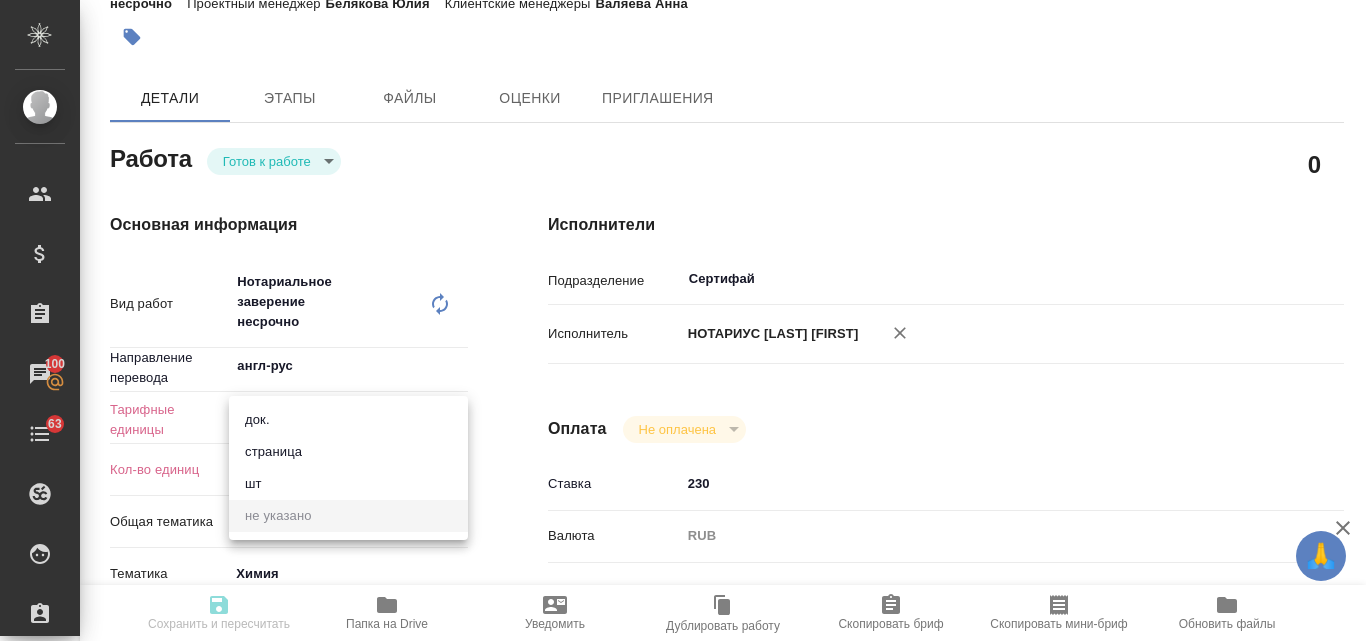 type on "x" 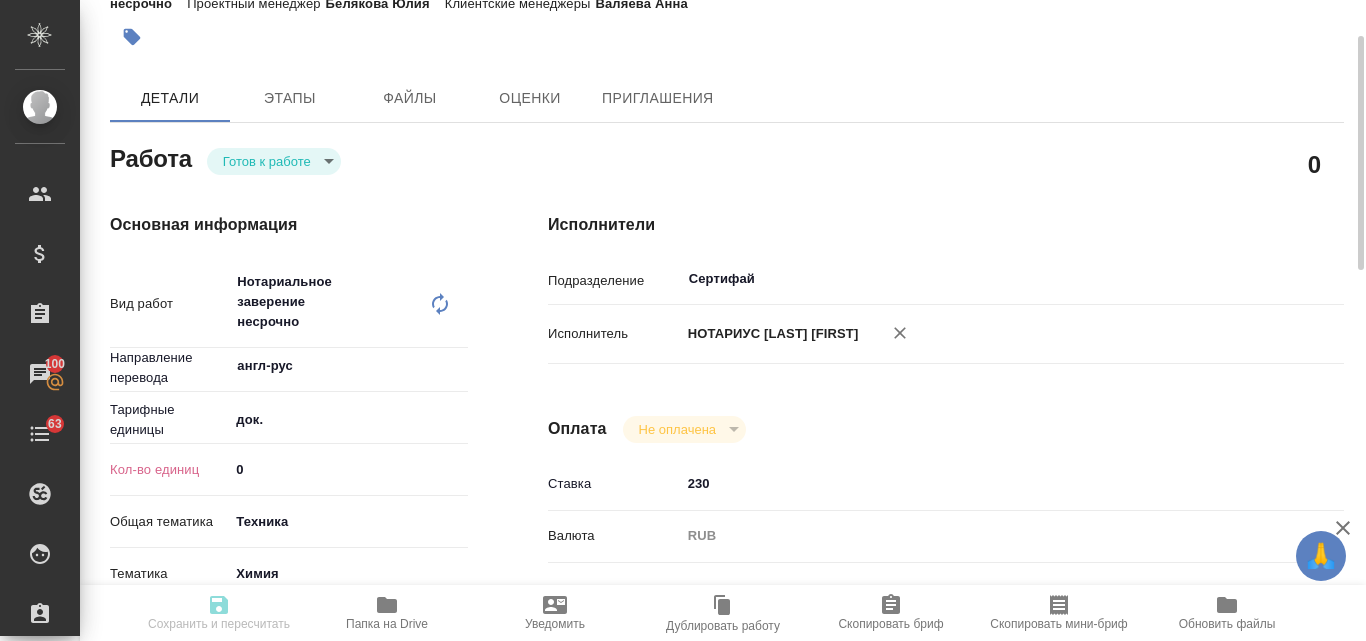 click on "0" at bounding box center (348, 469) 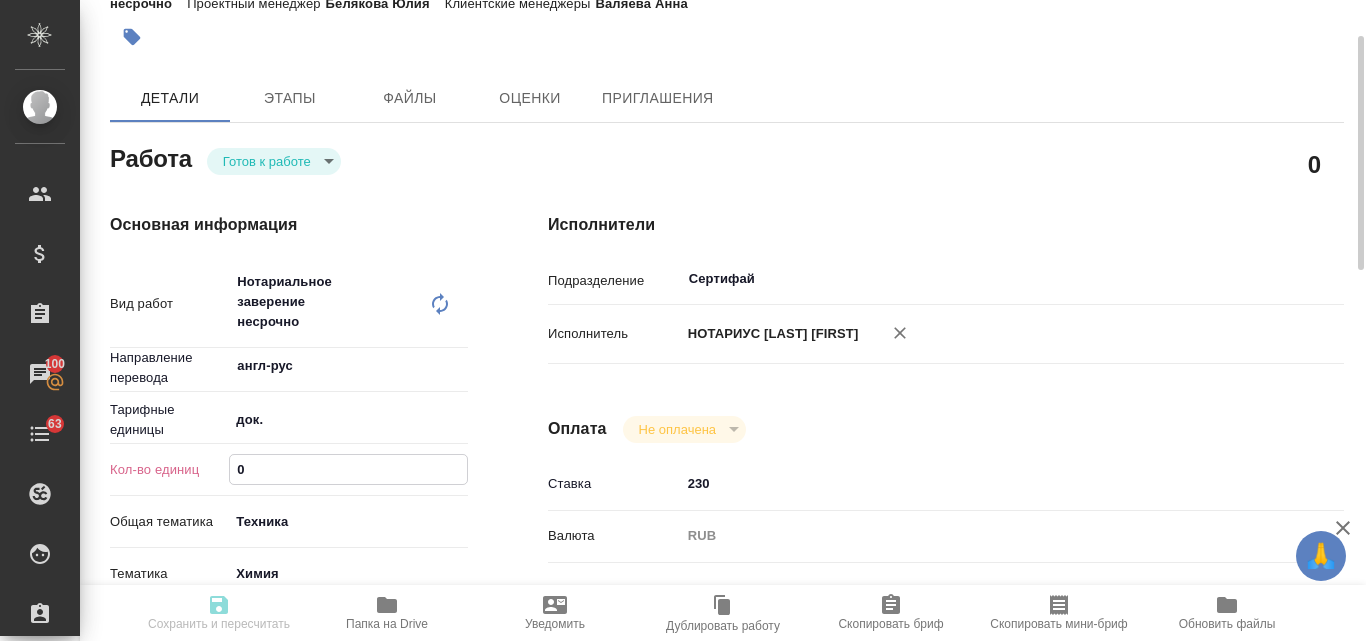 type on "x" 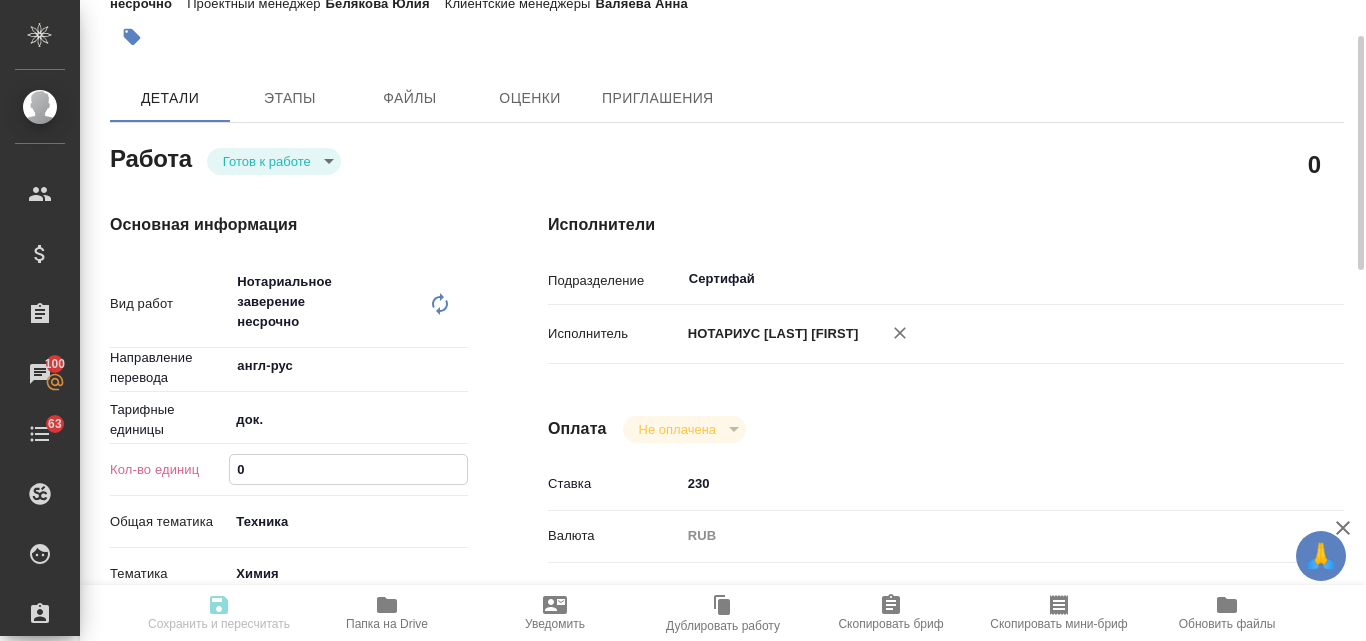 type 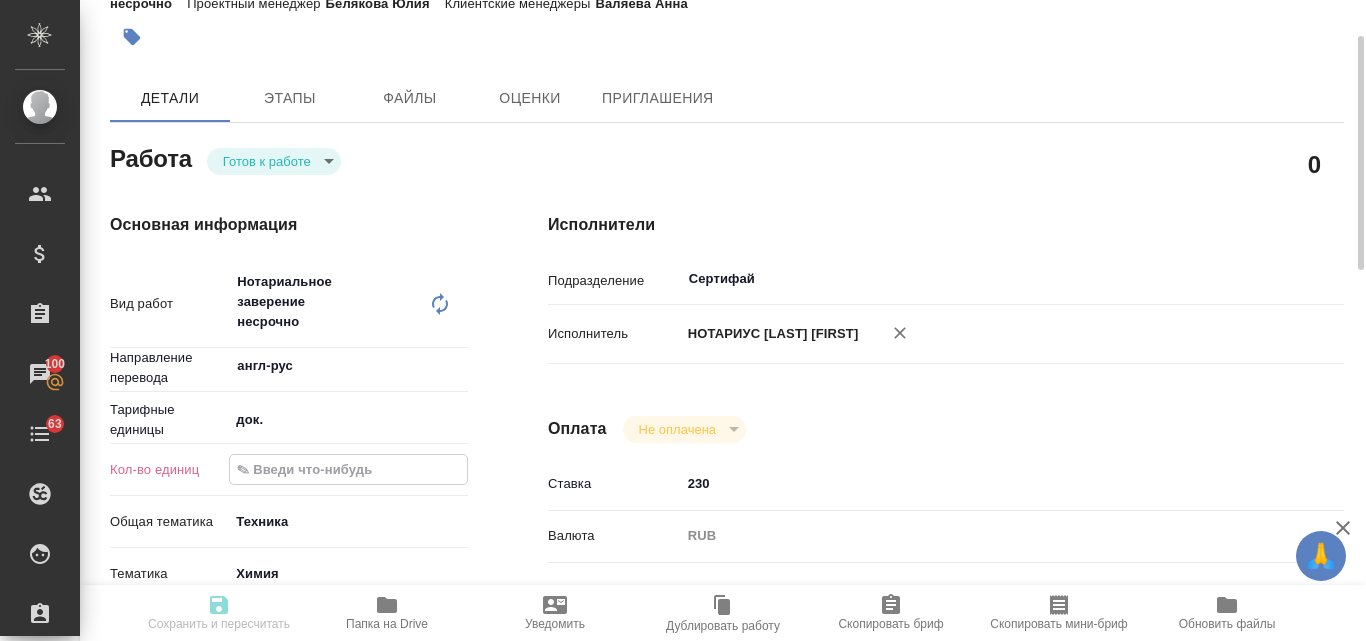 type on "x" 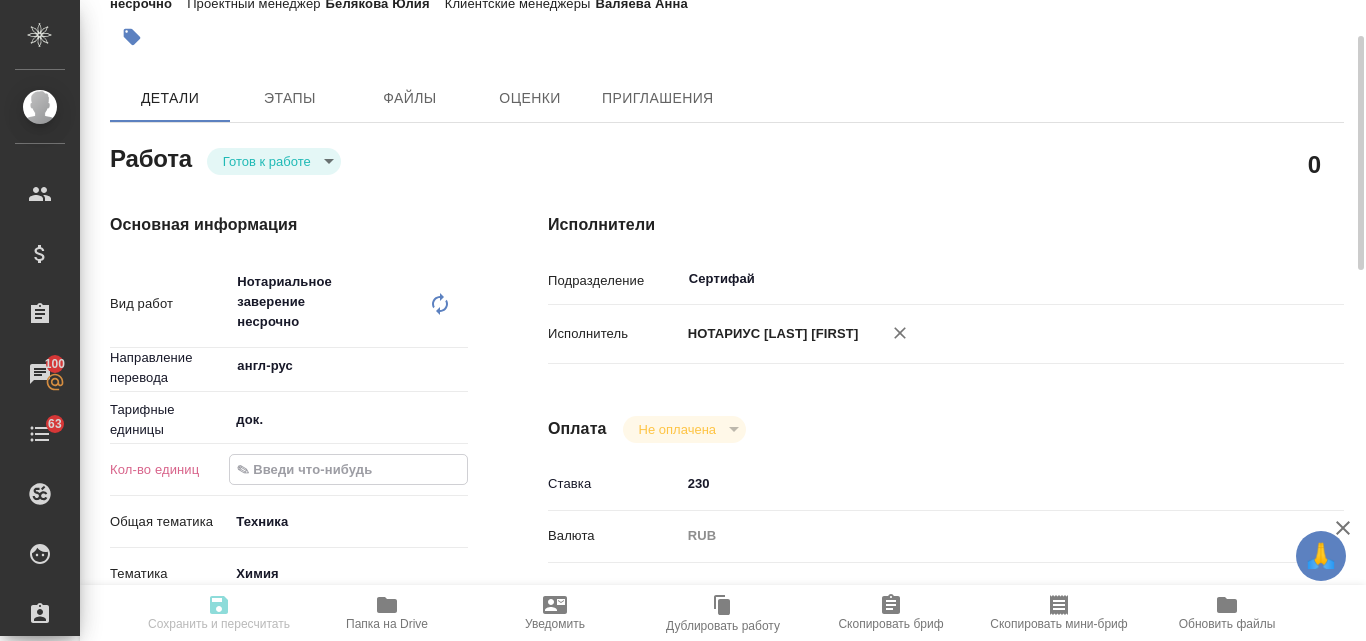 type on "x" 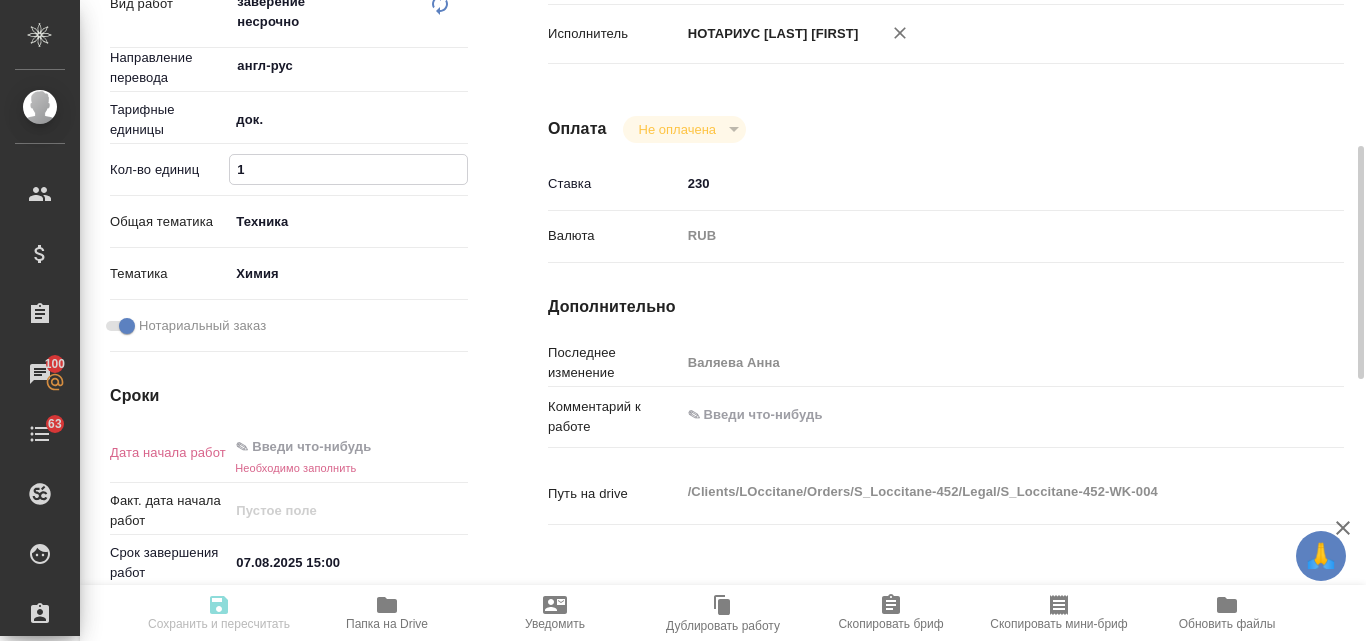 scroll, scrollTop: 600, scrollLeft: 0, axis: vertical 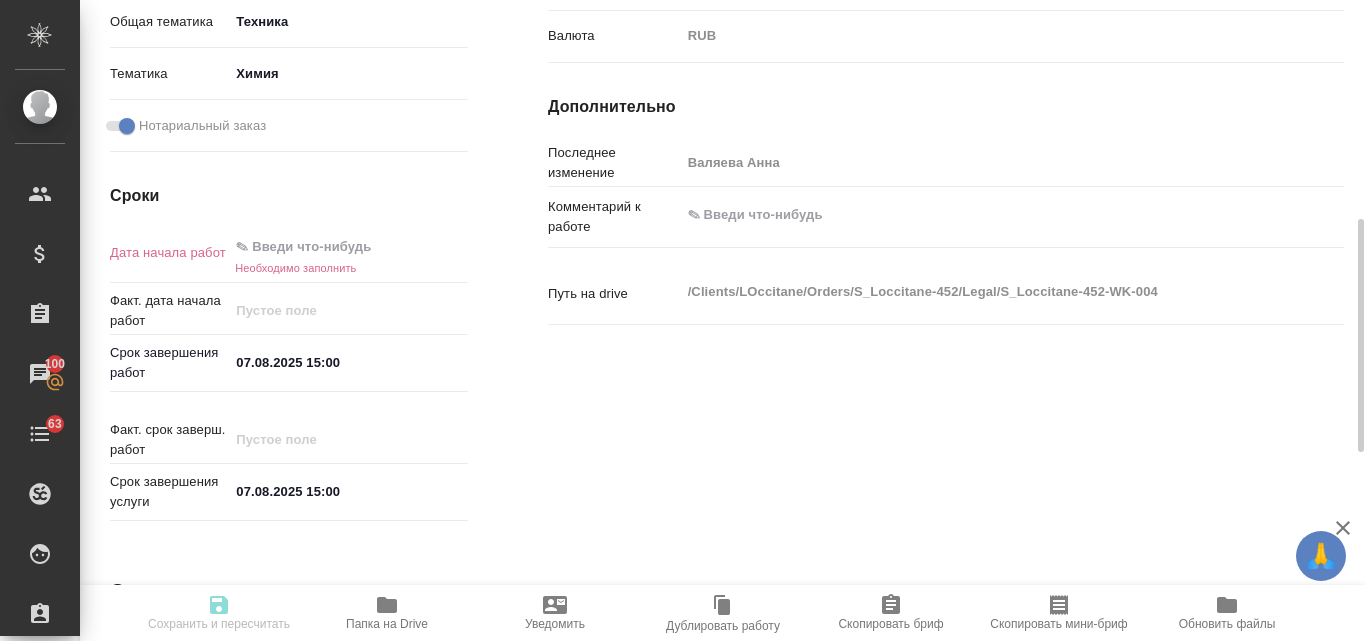 type on "1" 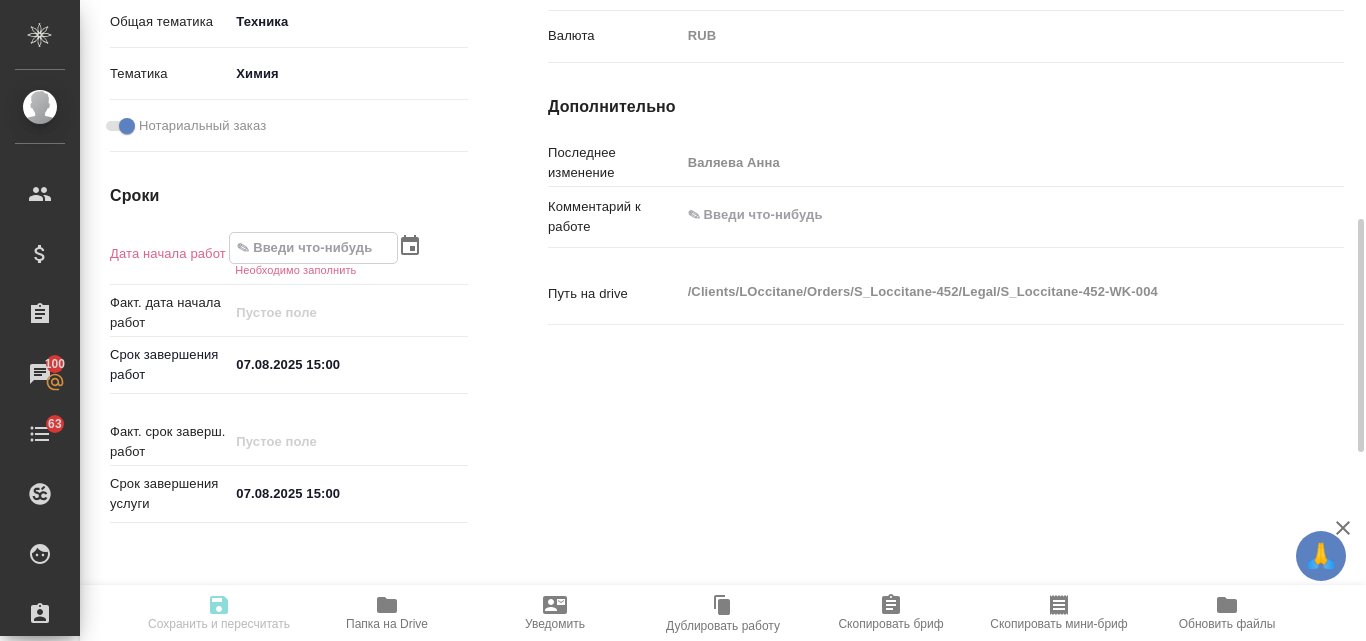 click 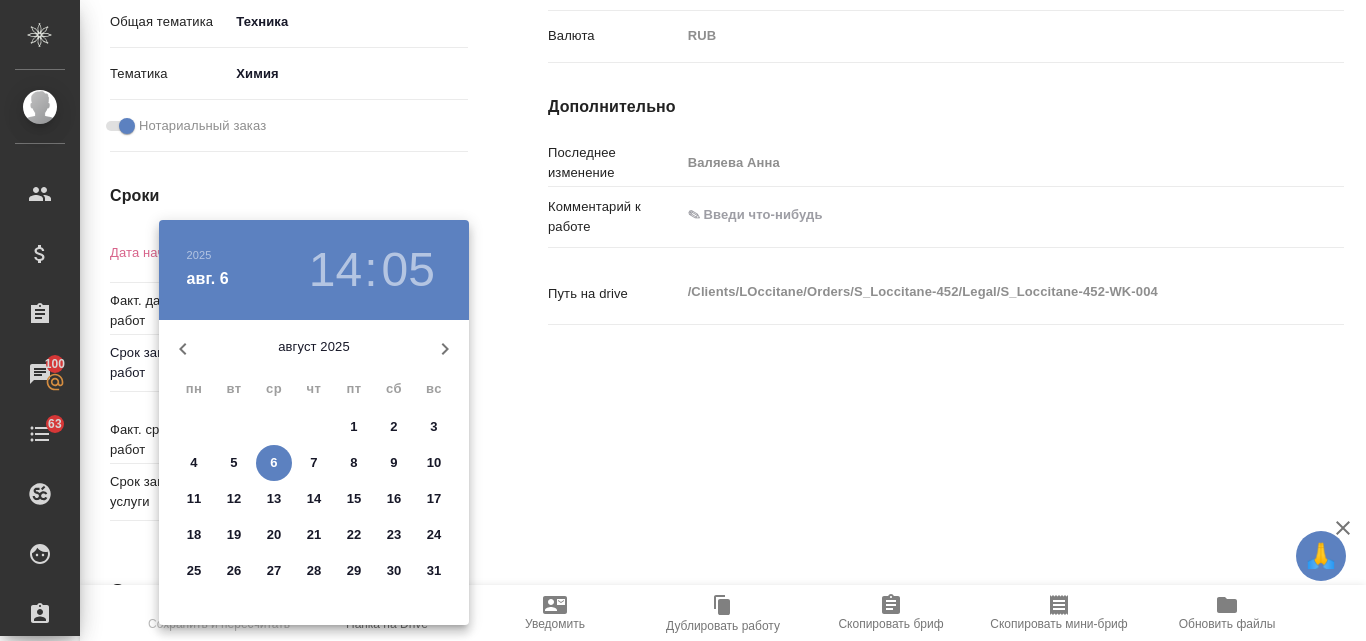 click on "6" at bounding box center [273, 463] 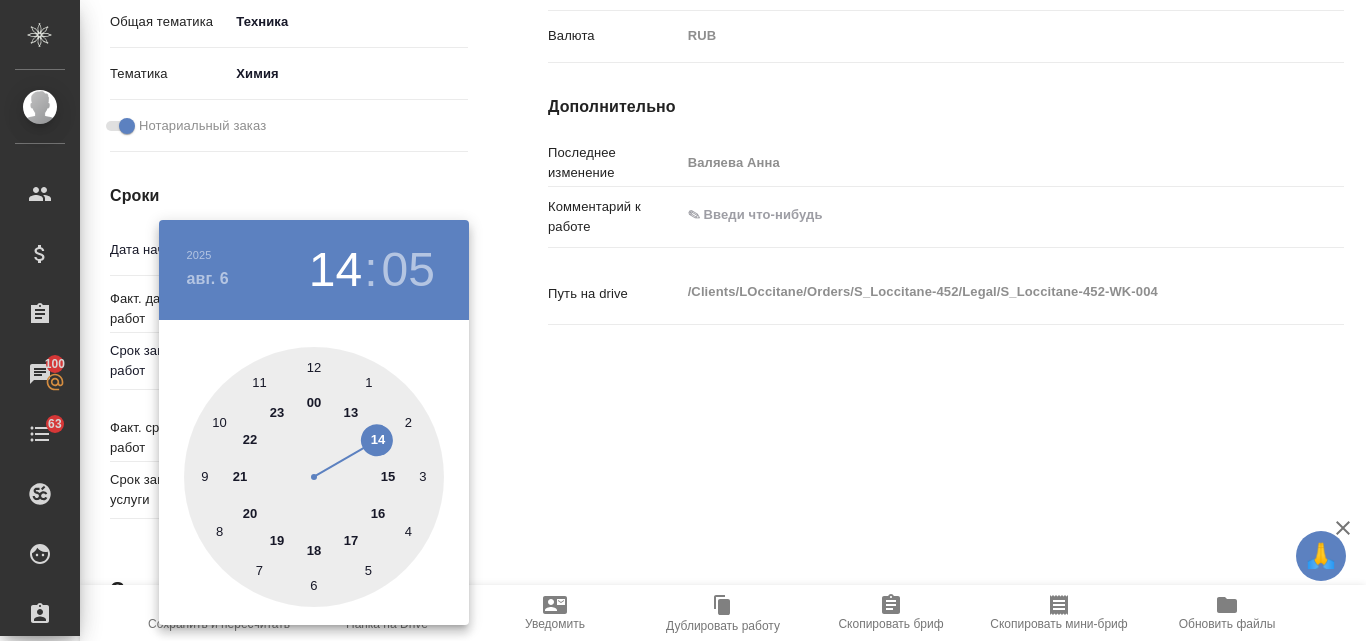 click at bounding box center [314, 477] 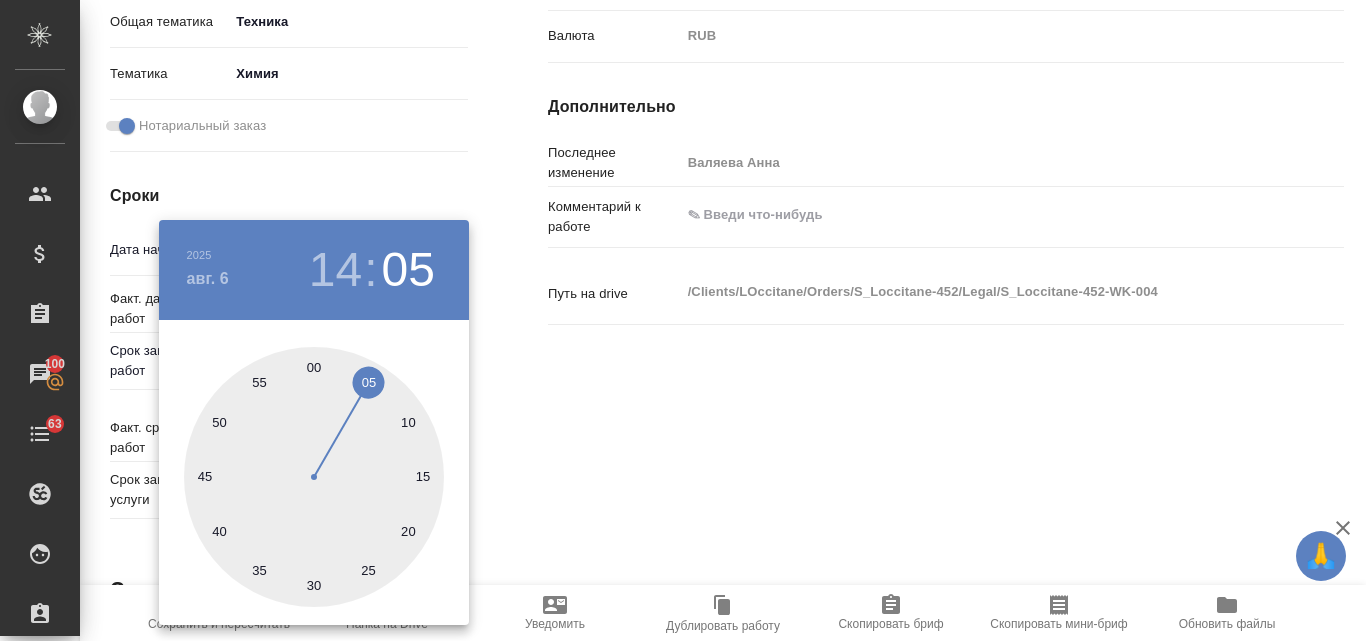 click at bounding box center (314, 477) 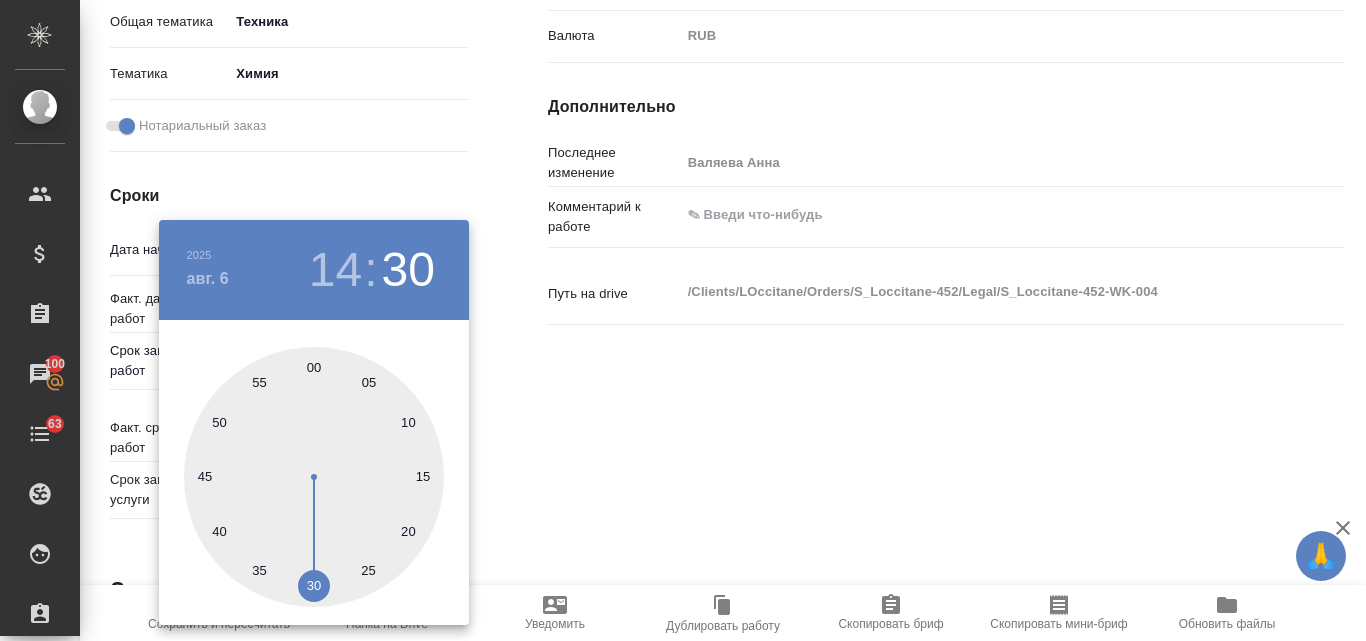 click at bounding box center [683, 320] 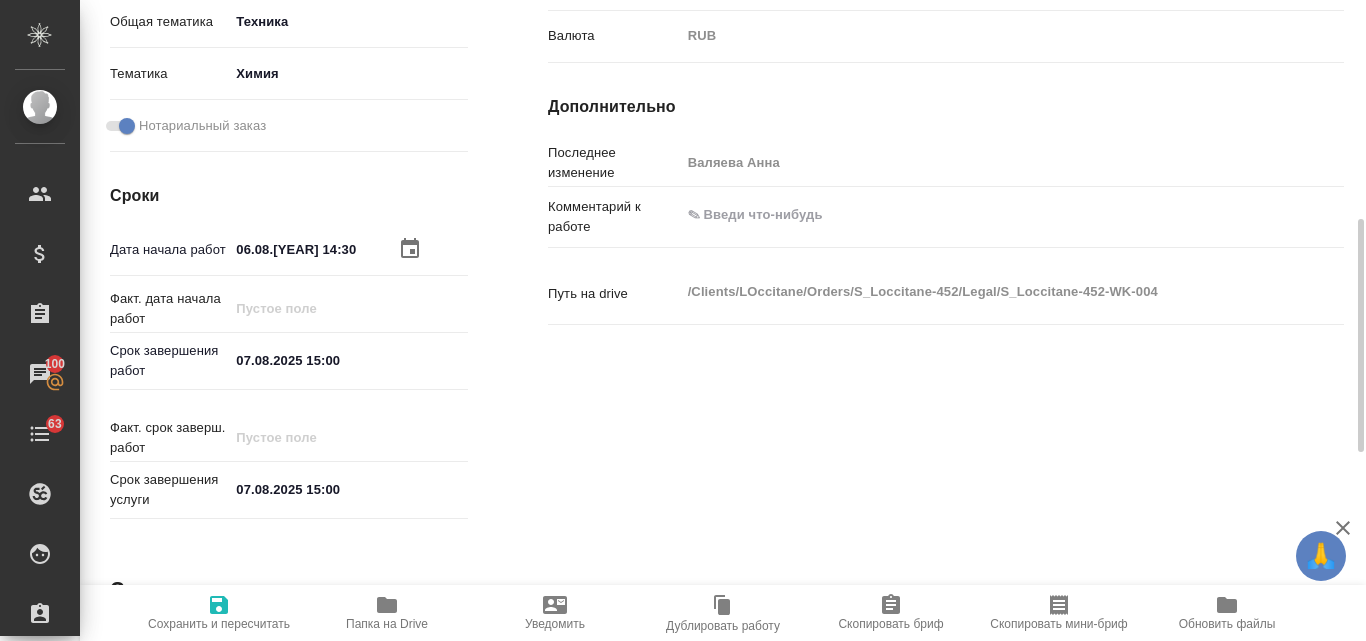 click 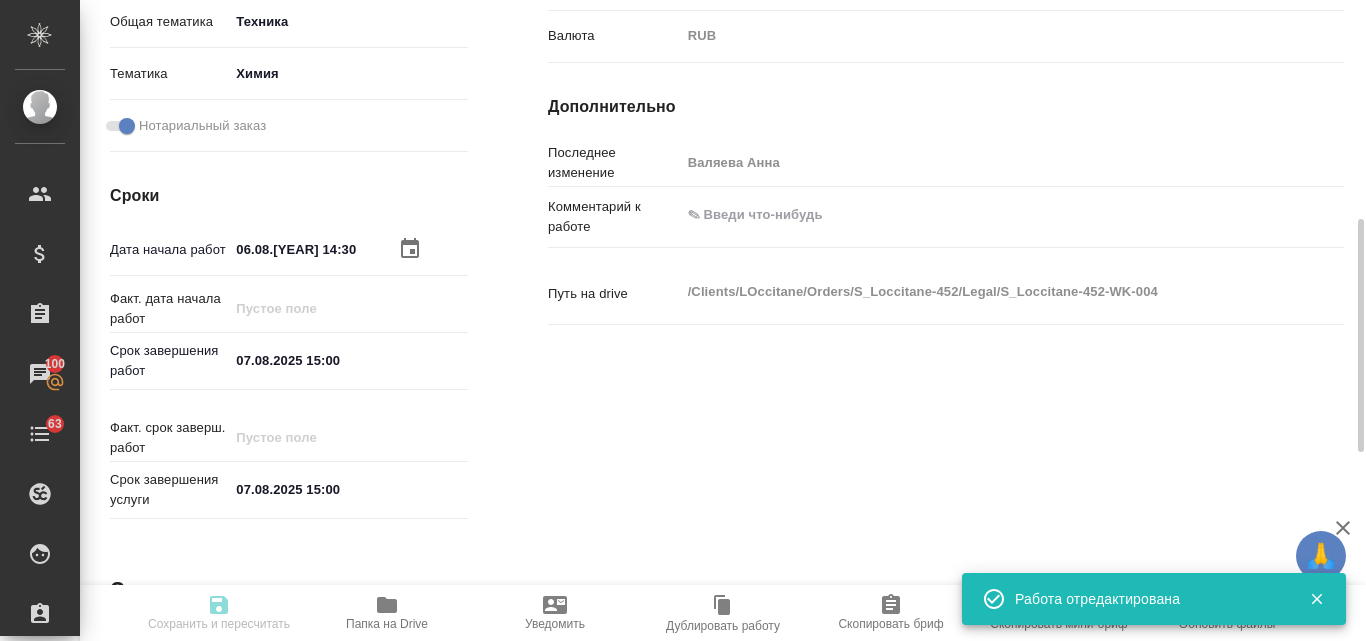 type on "x" 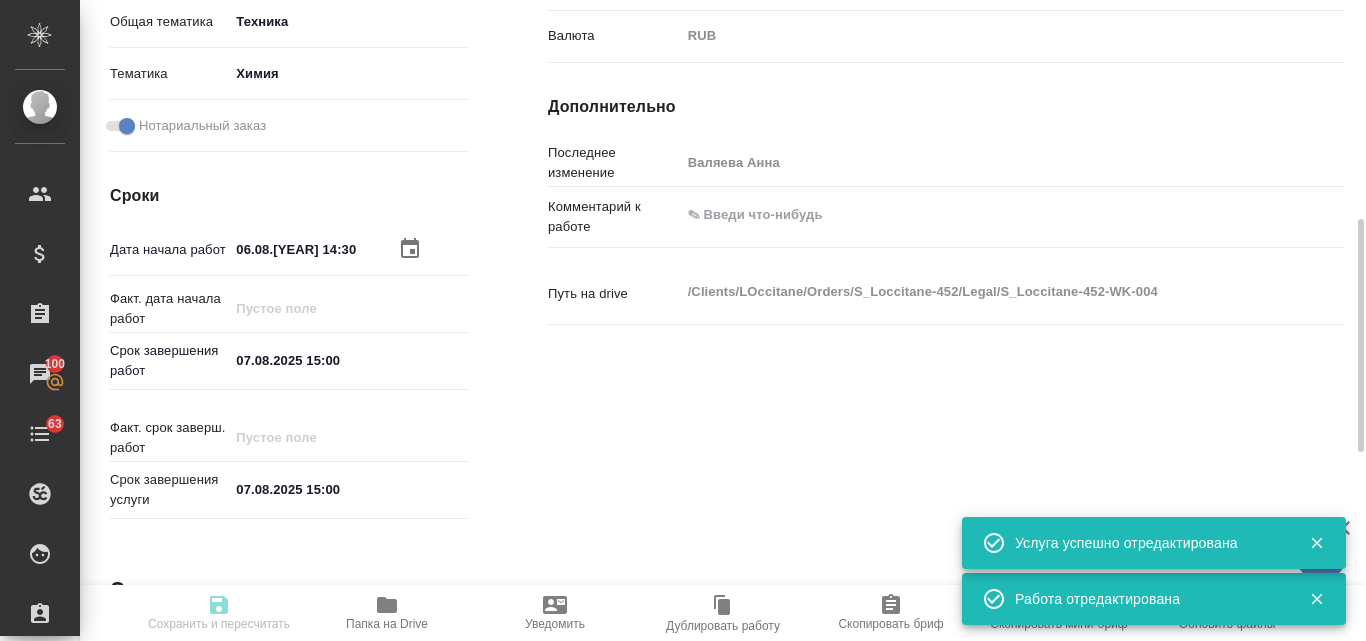 type on "readyForWork" 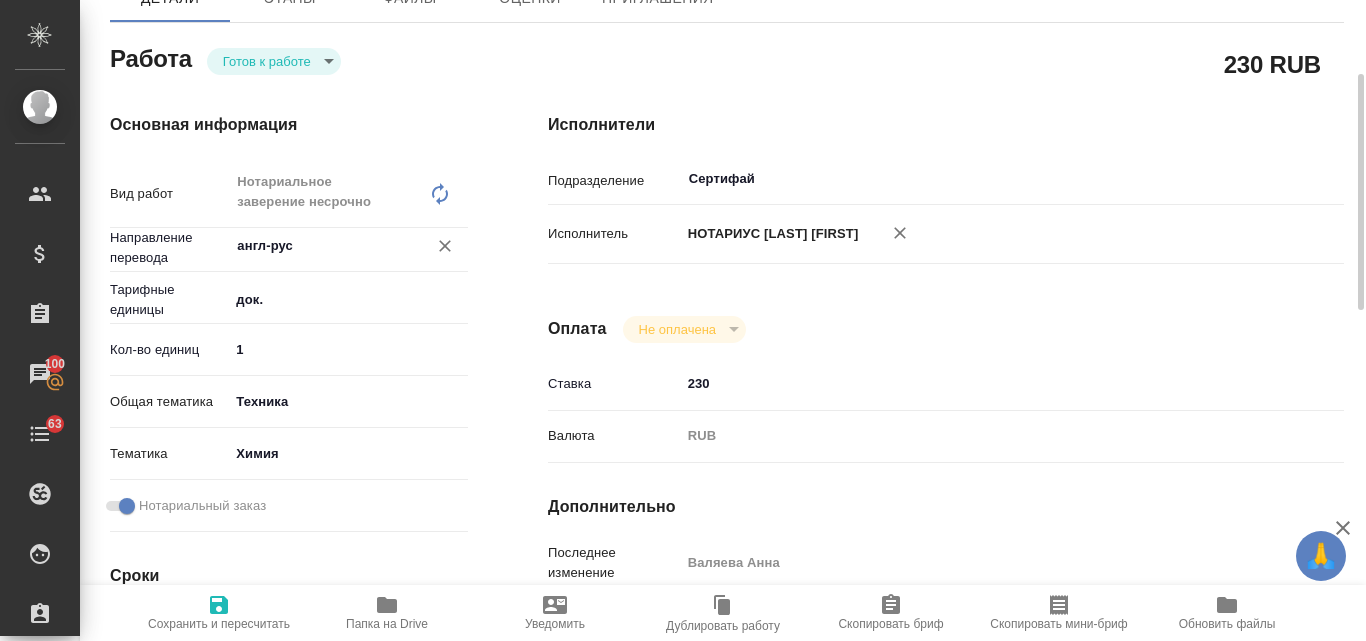 scroll, scrollTop: 0, scrollLeft: 0, axis: both 